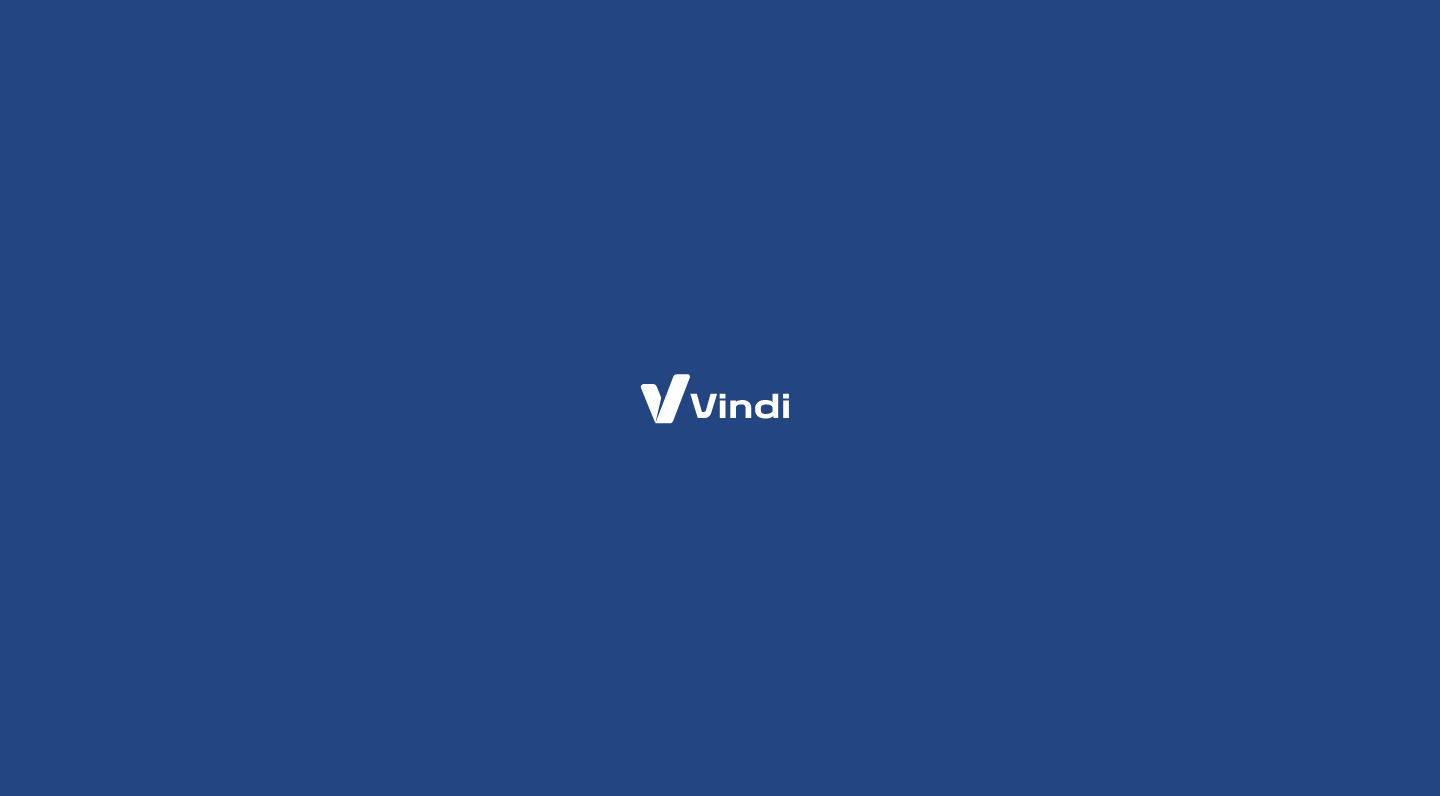 scroll, scrollTop: 0, scrollLeft: 0, axis: both 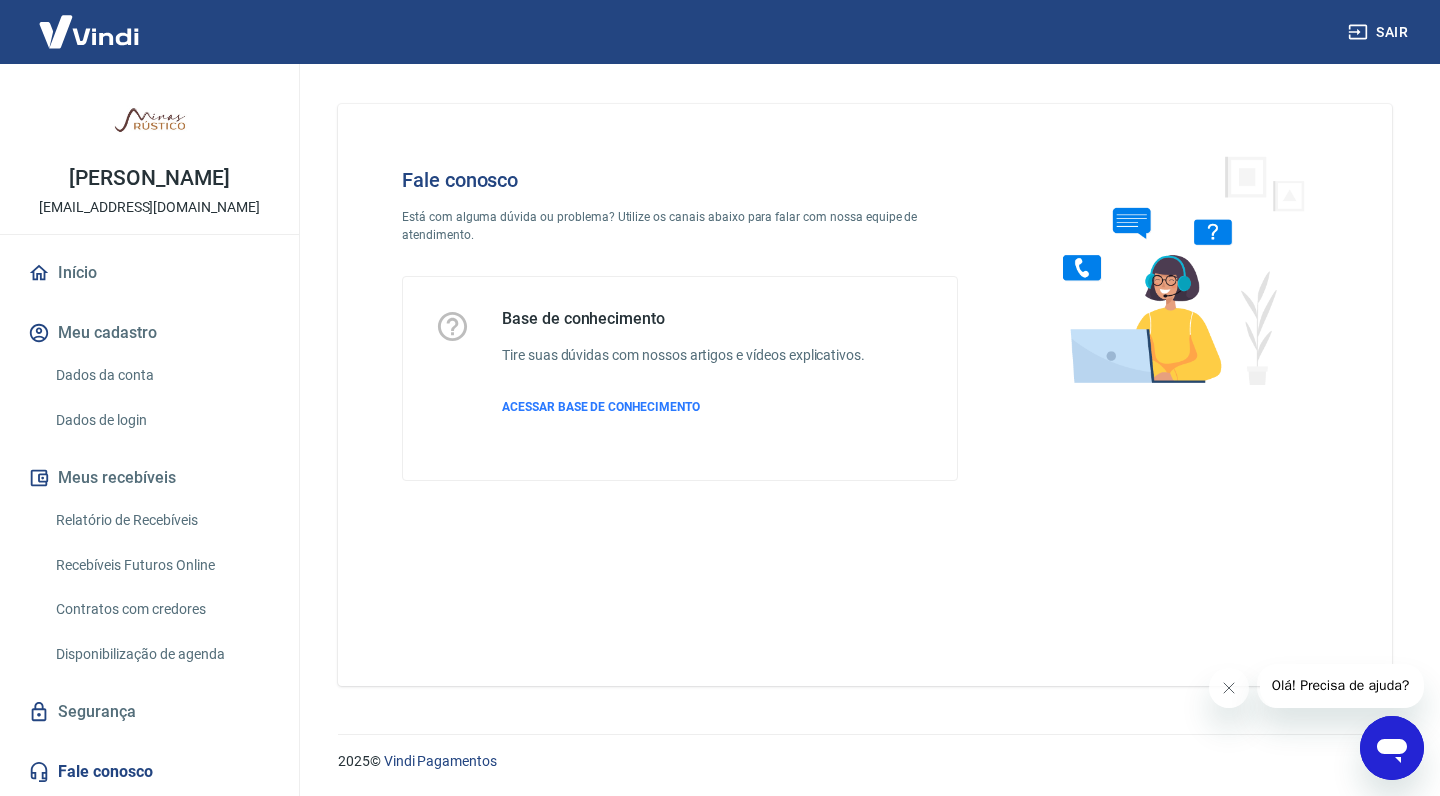 click 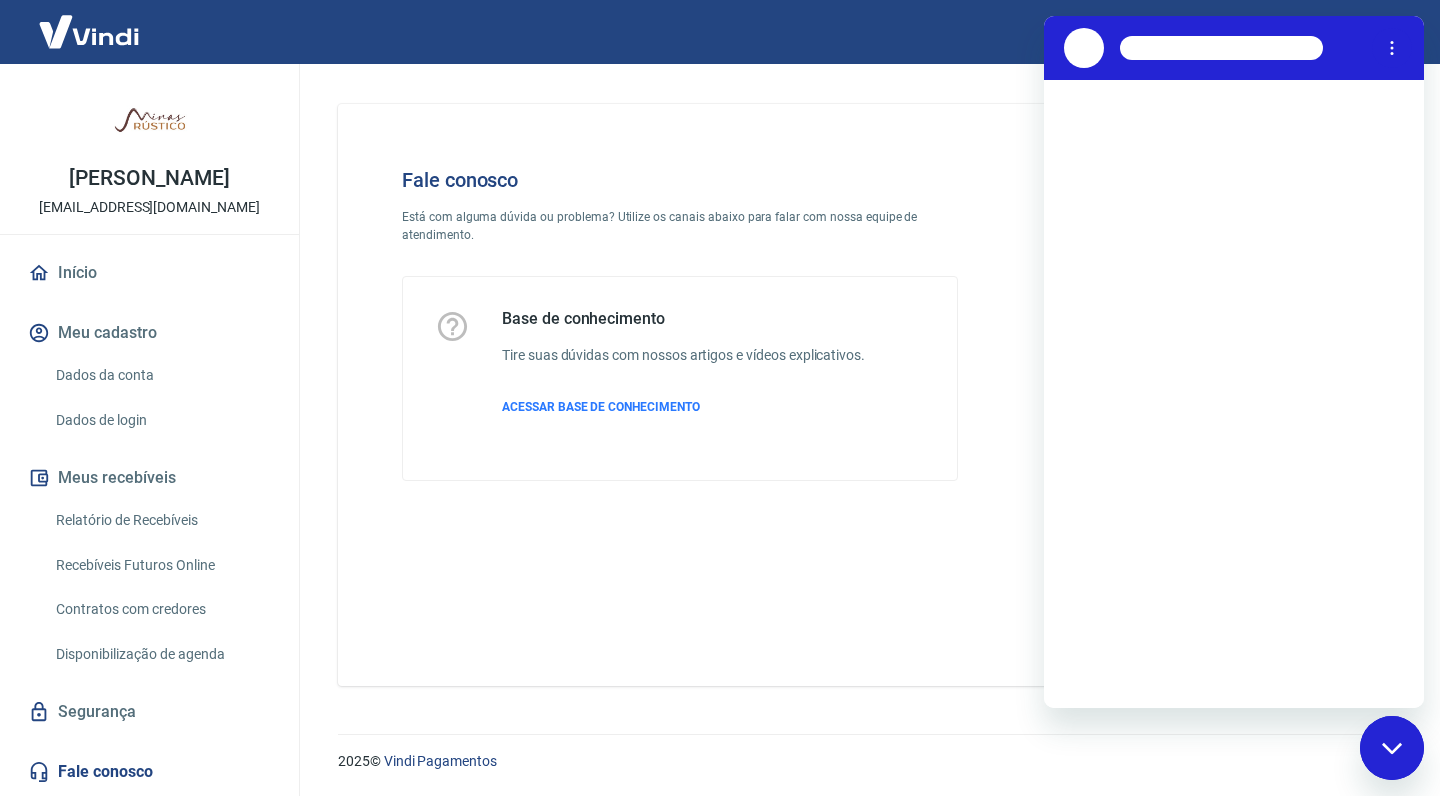 scroll, scrollTop: 0, scrollLeft: 0, axis: both 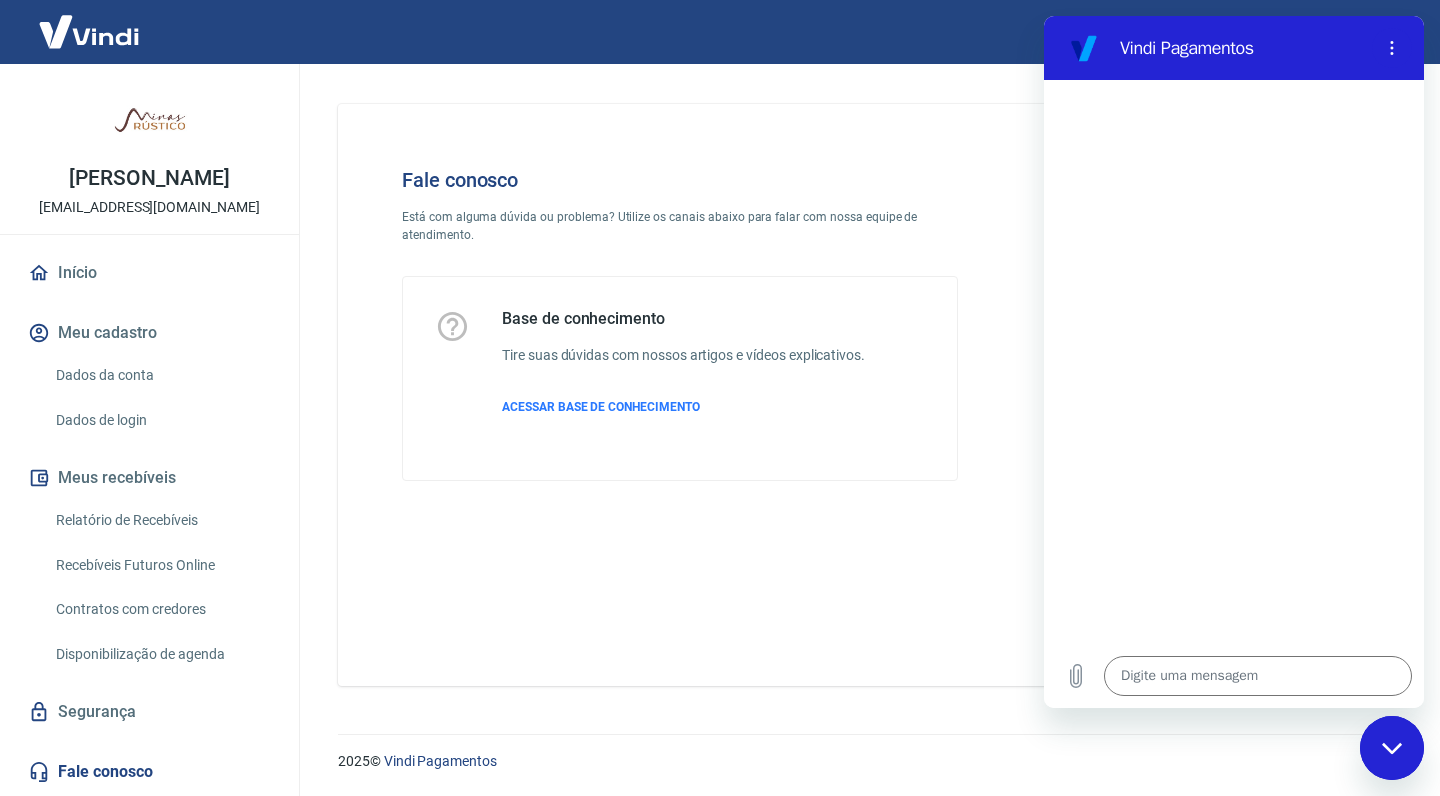 click on "Fale conosco Está com alguma dúvida ou problema? Utilize os canais abaixo para falar com nossa equipe de atendimento. Base de conhecimento Tire suas dúvidas com nossos artigos e vídeos explicativos. ACESSAR BASE DE CONHECIMENTO" at bounding box center [865, 387] 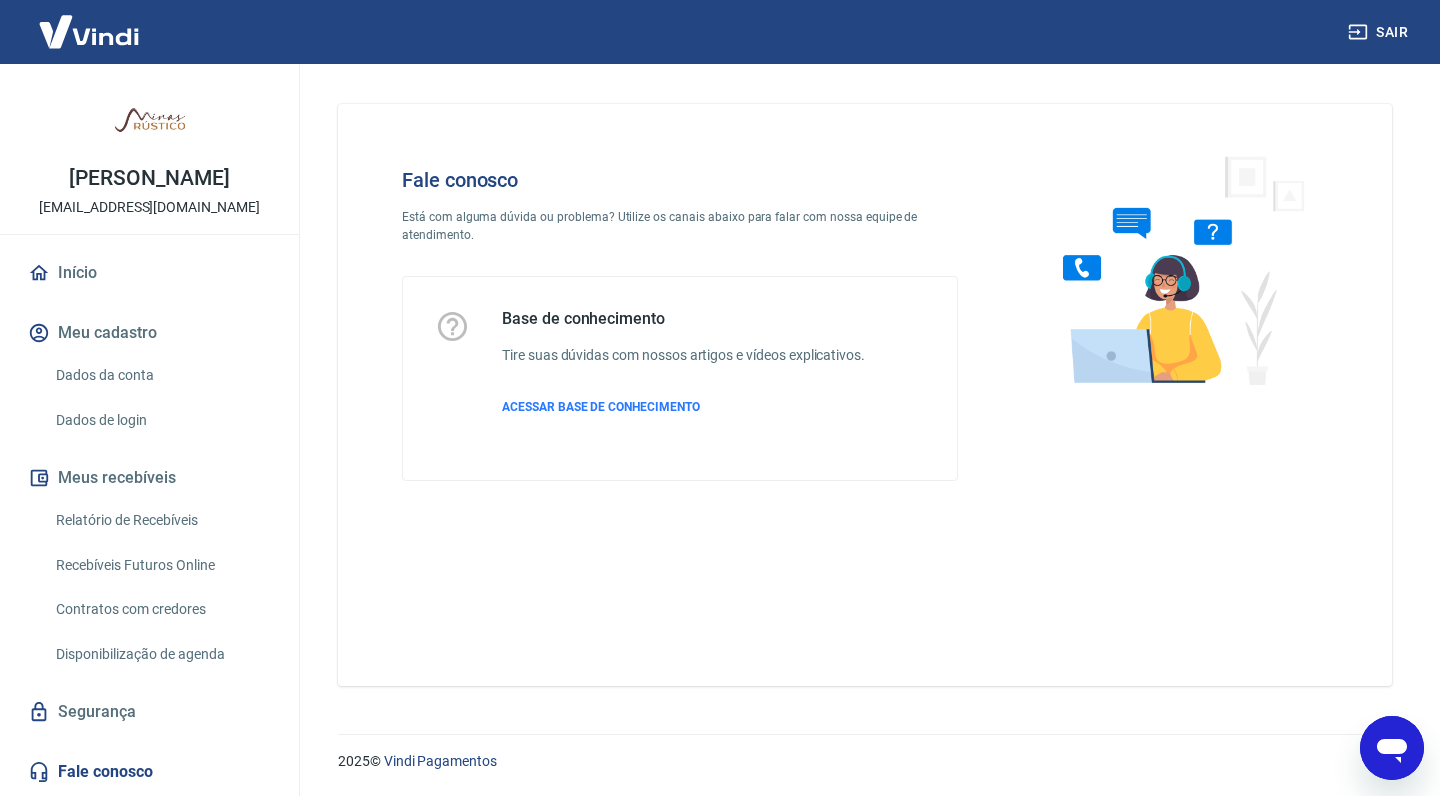 type on "x" 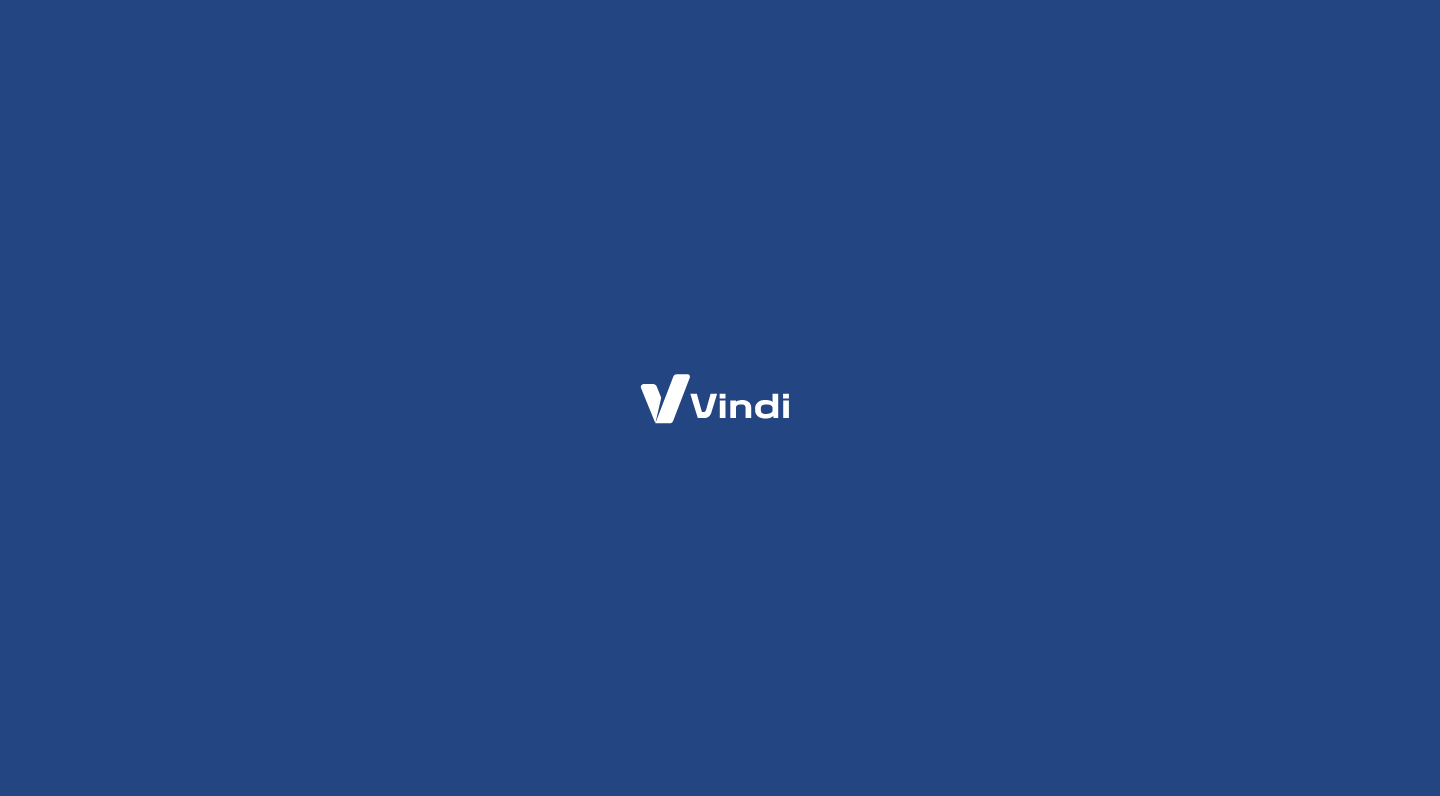 scroll, scrollTop: 0, scrollLeft: 0, axis: both 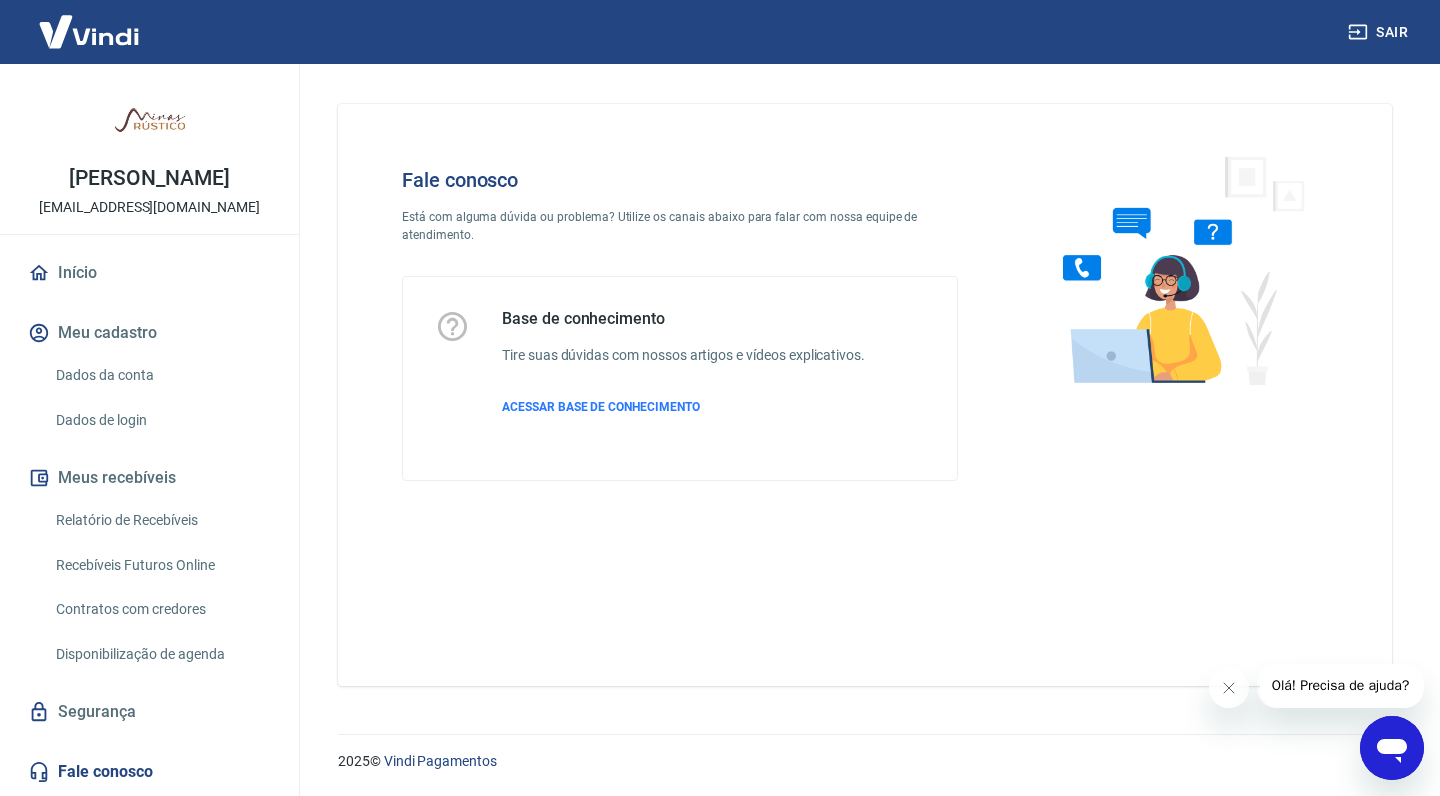 click at bounding box center (1392, 748) 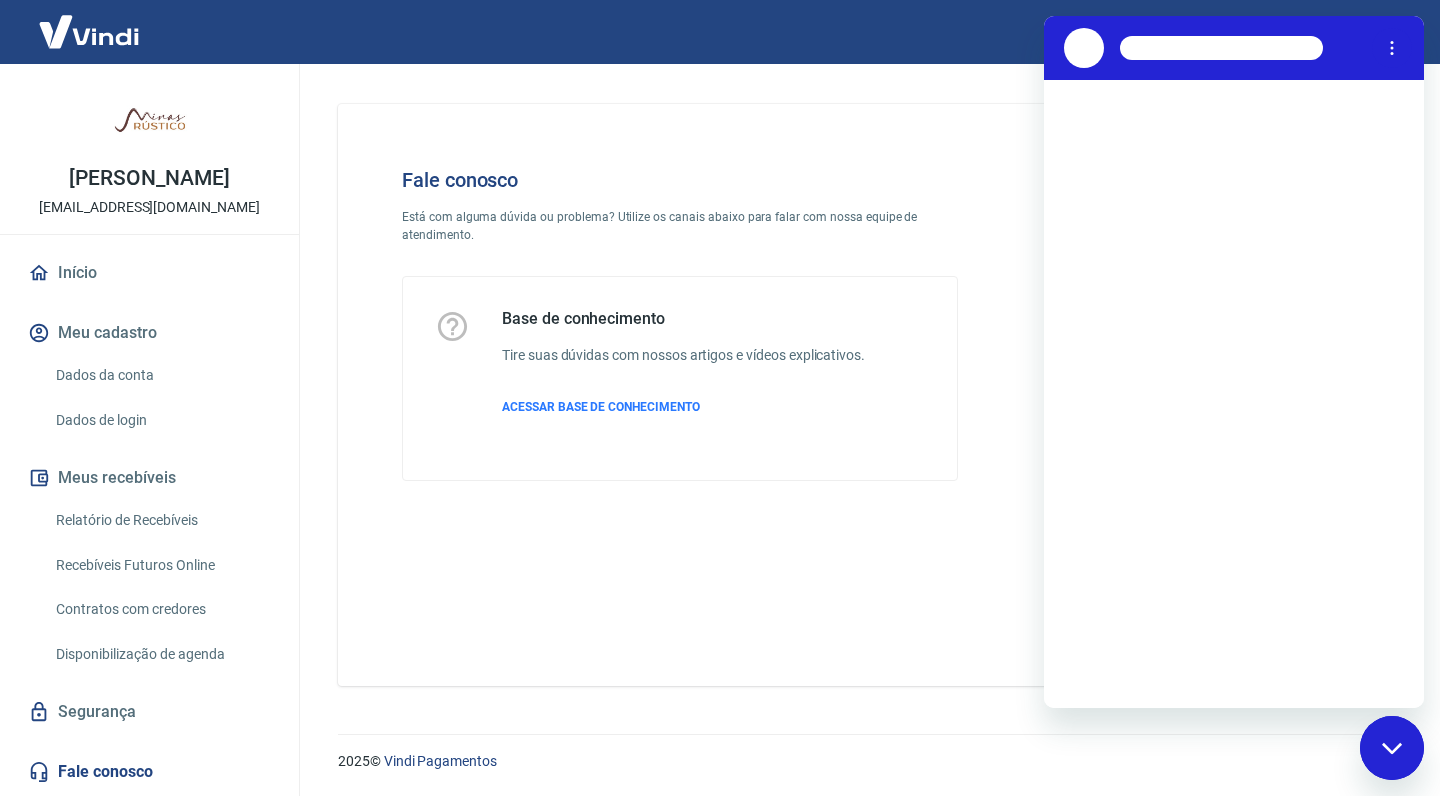 scroll, scrollTop: 0, scrollLeft: 0, axis: both 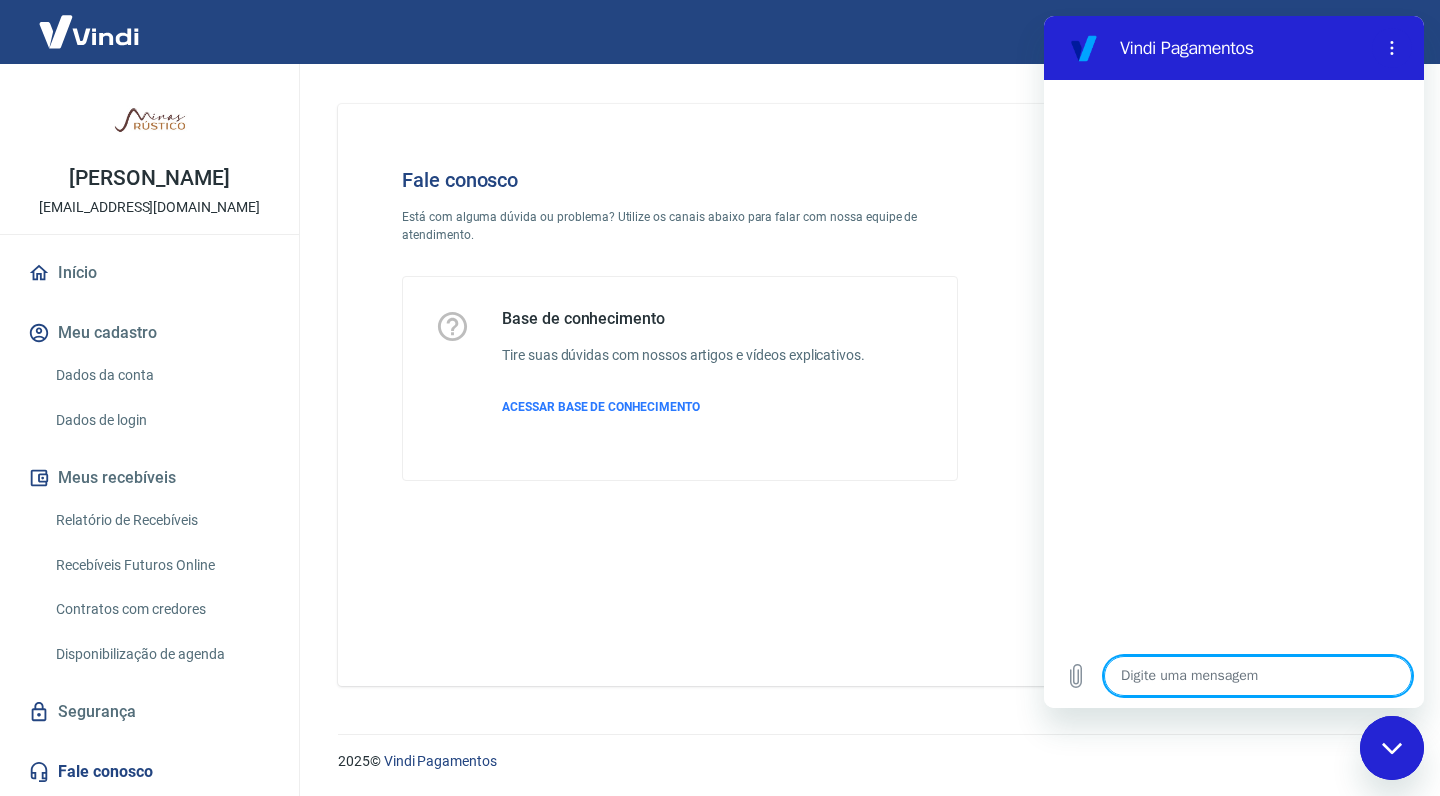 click at bounding box center (1258, 676) 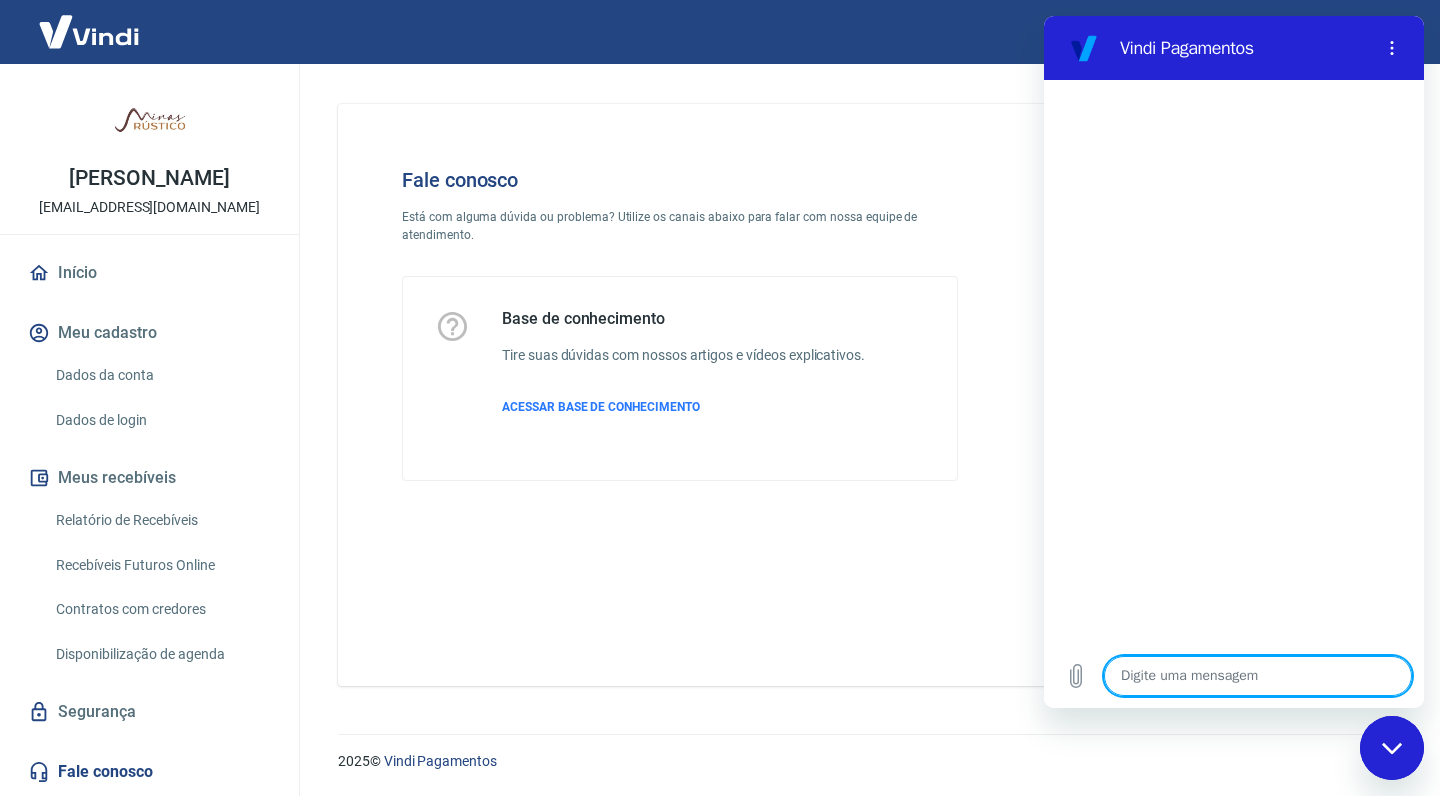 type on "O" 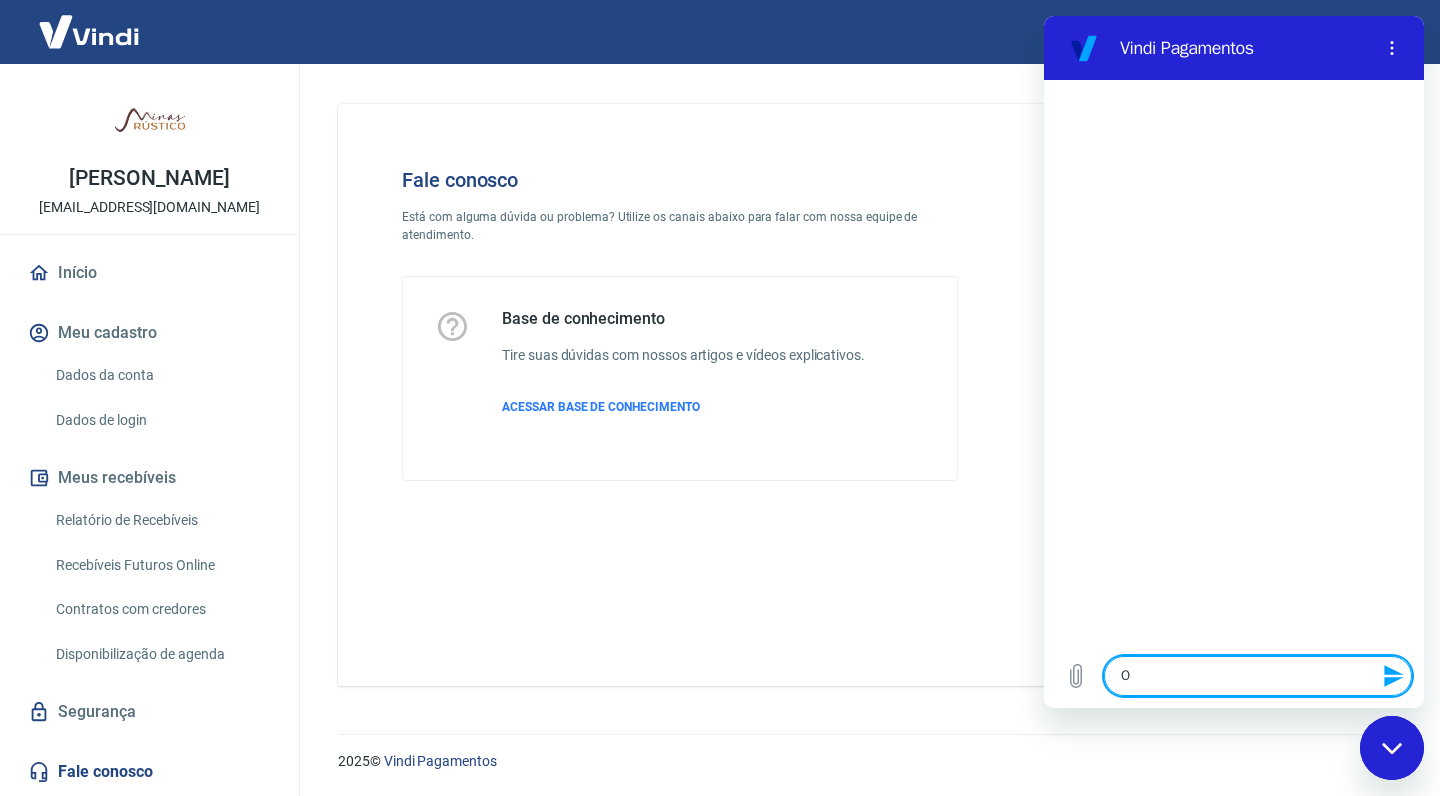 type on "Ol" 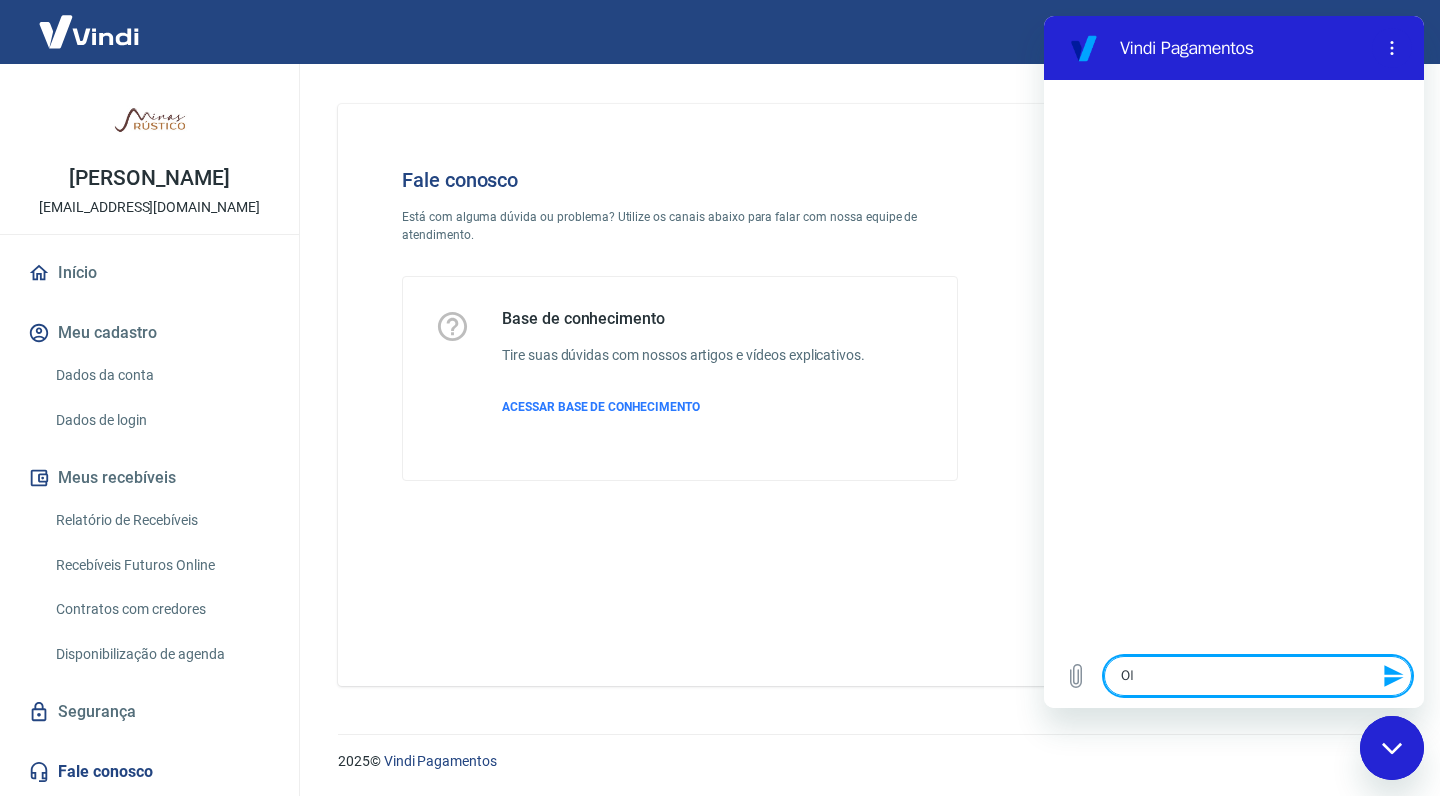 type on "Ol'" 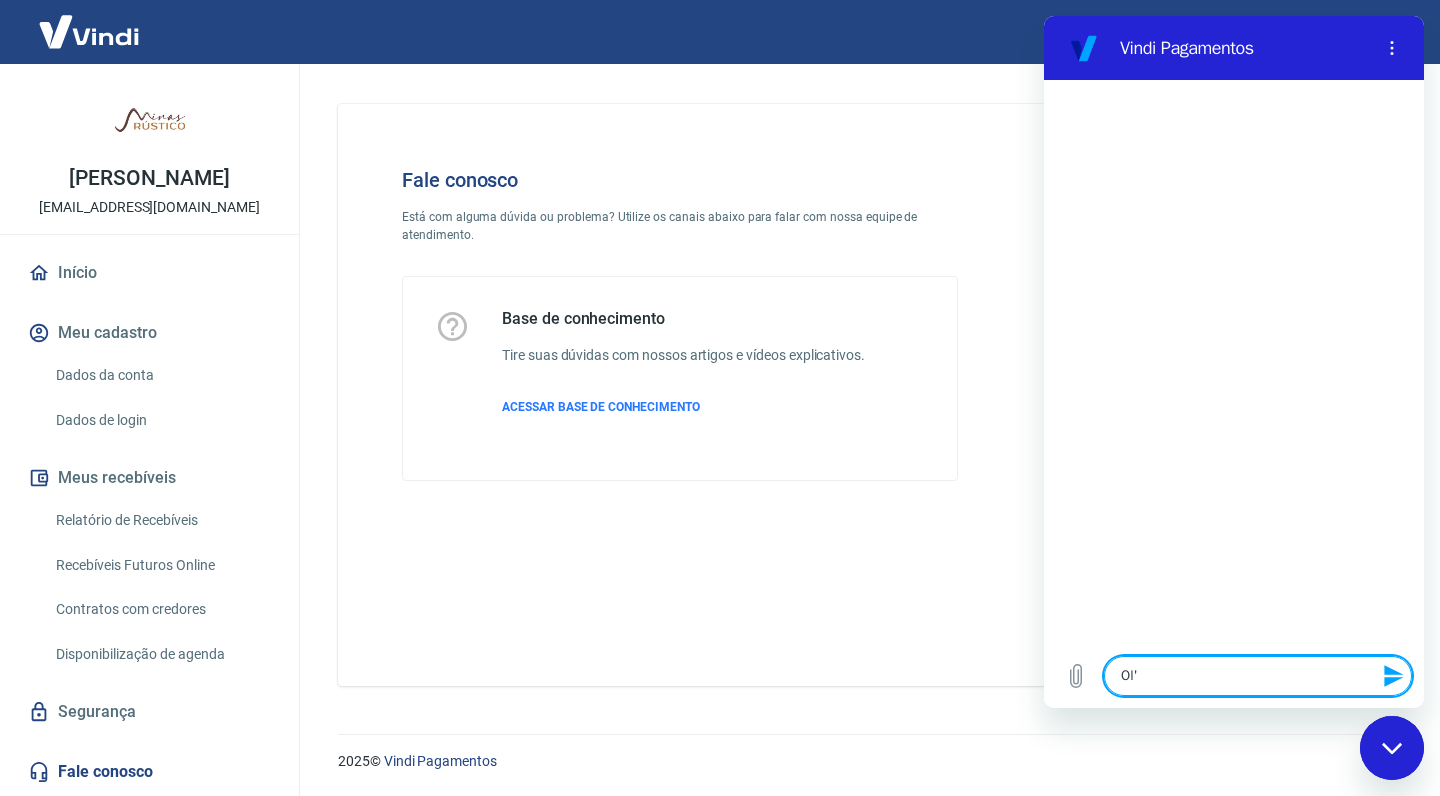 type on "x" 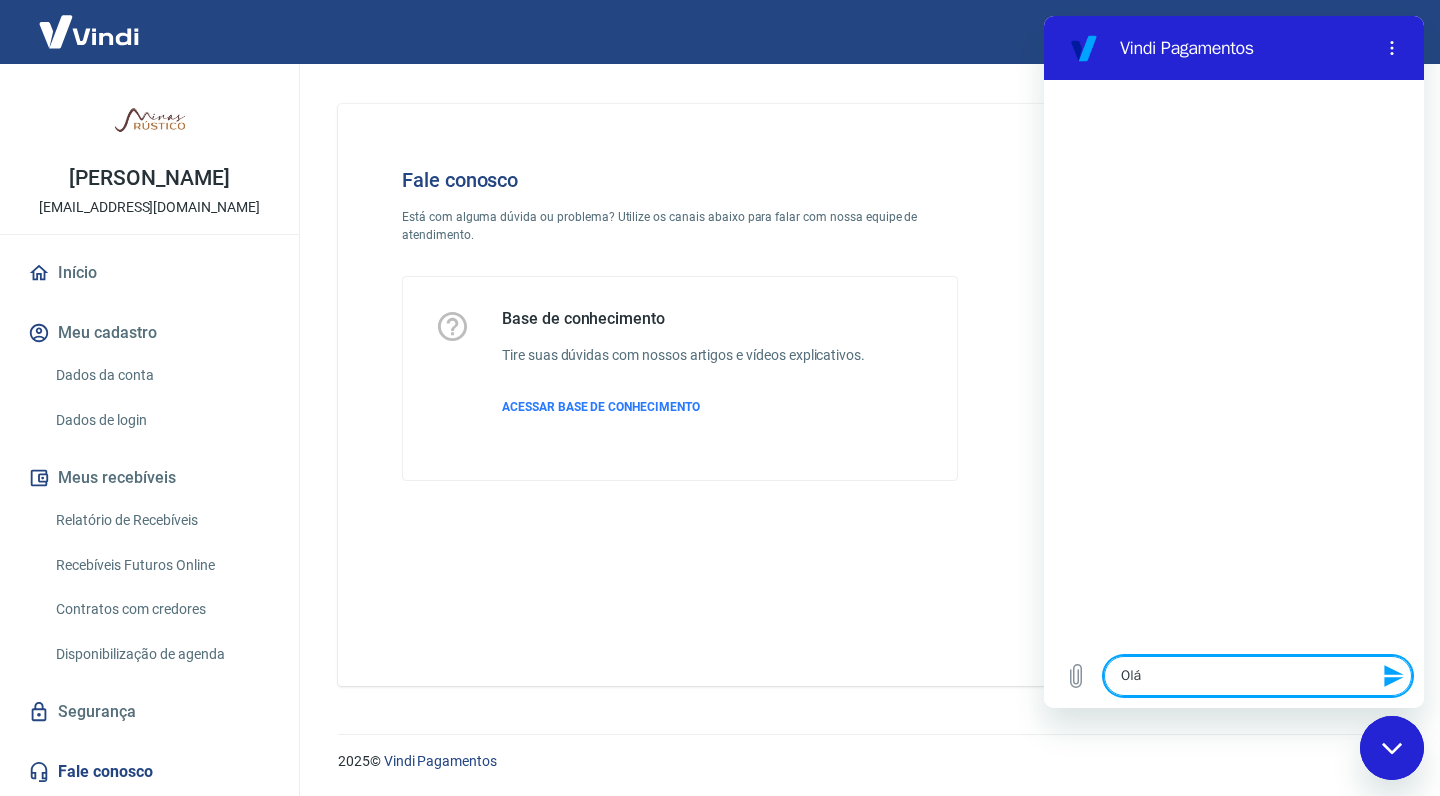 type on "x" 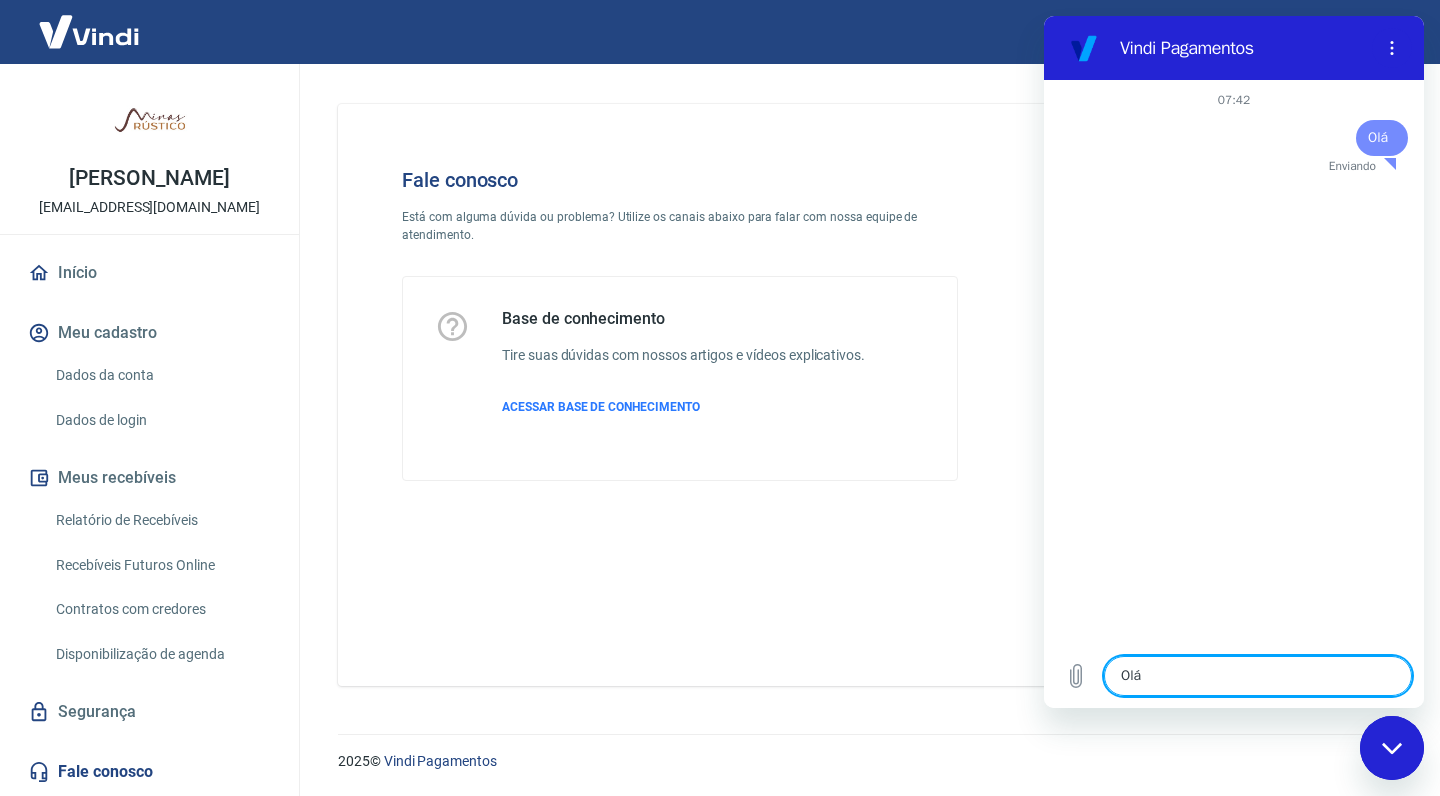 type 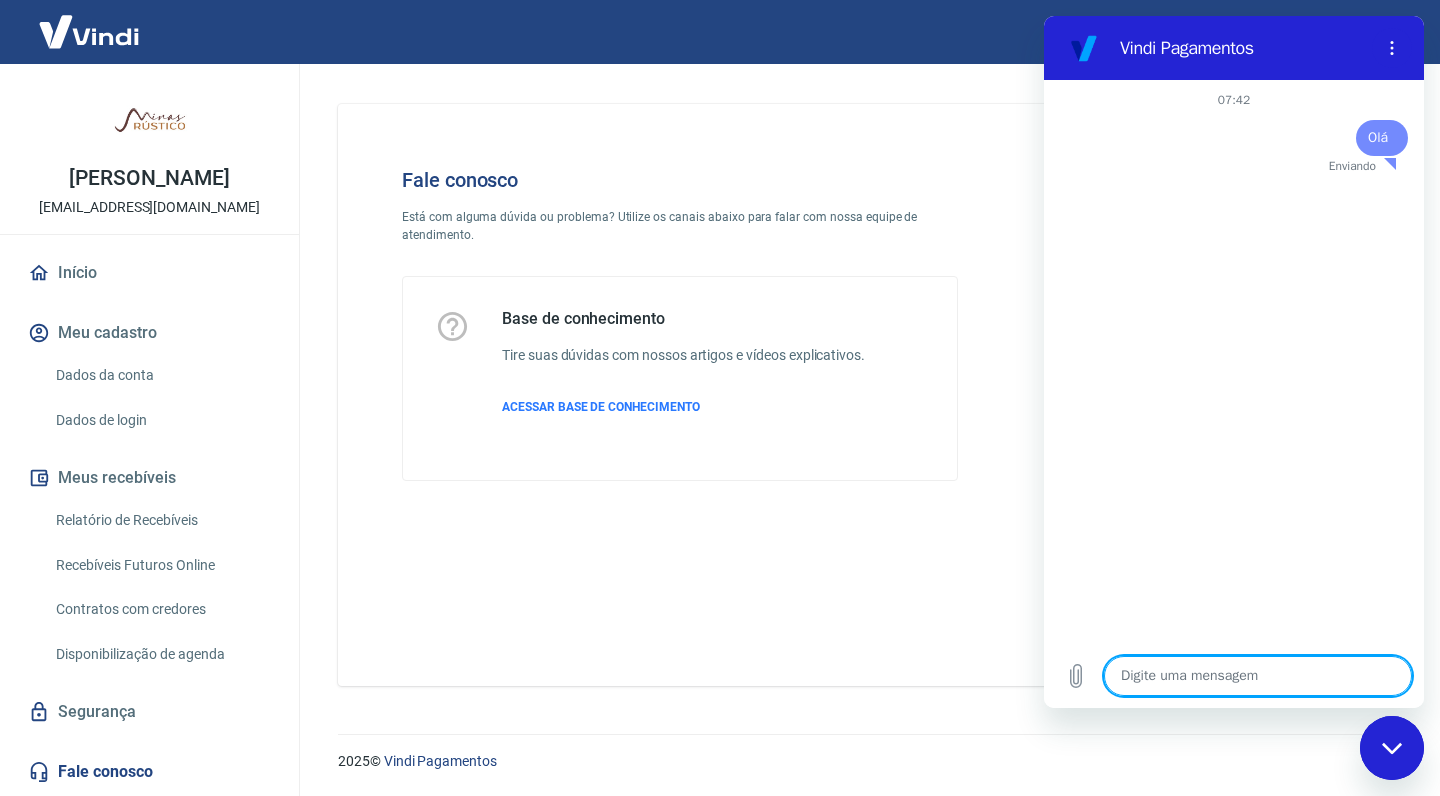 type on "x" 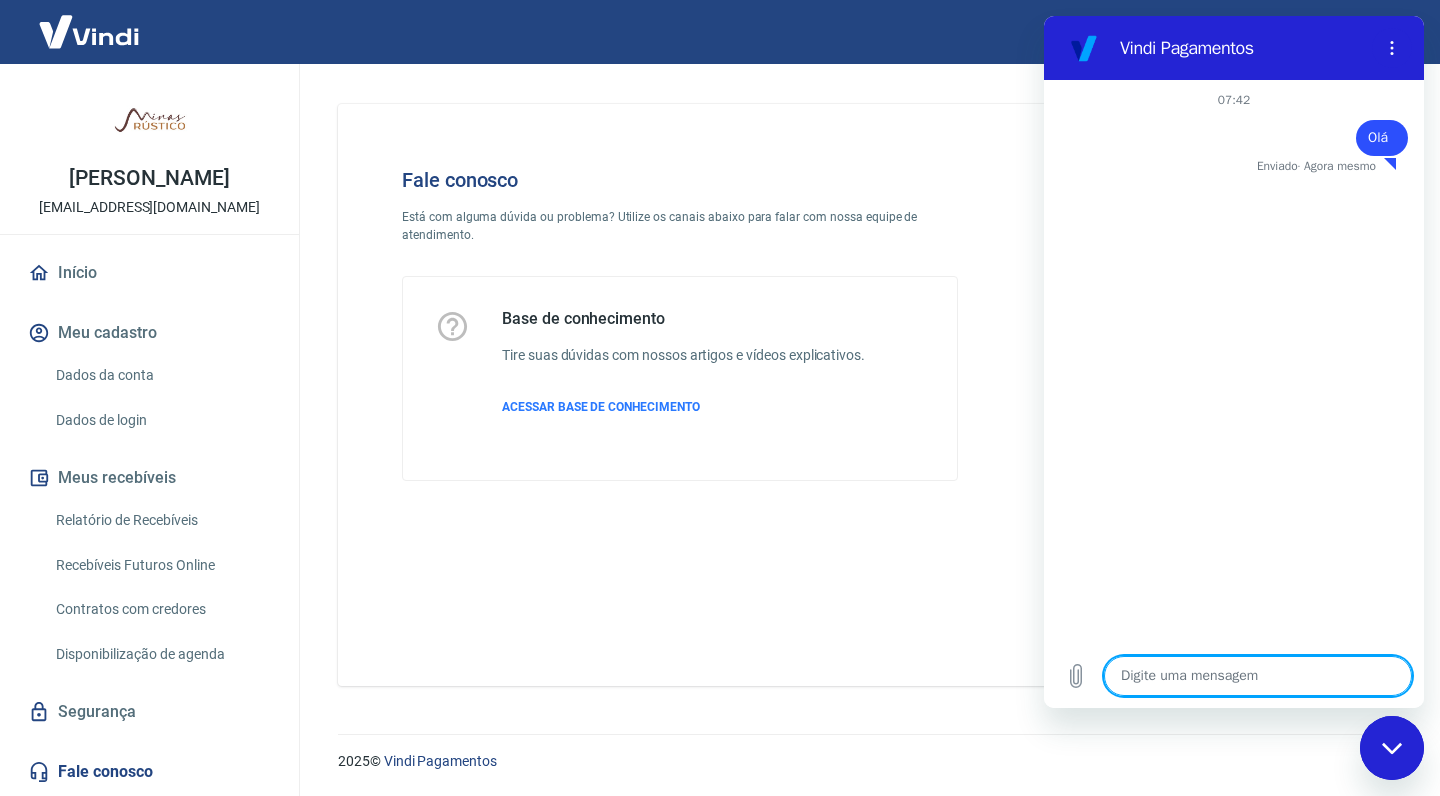 type on "B" 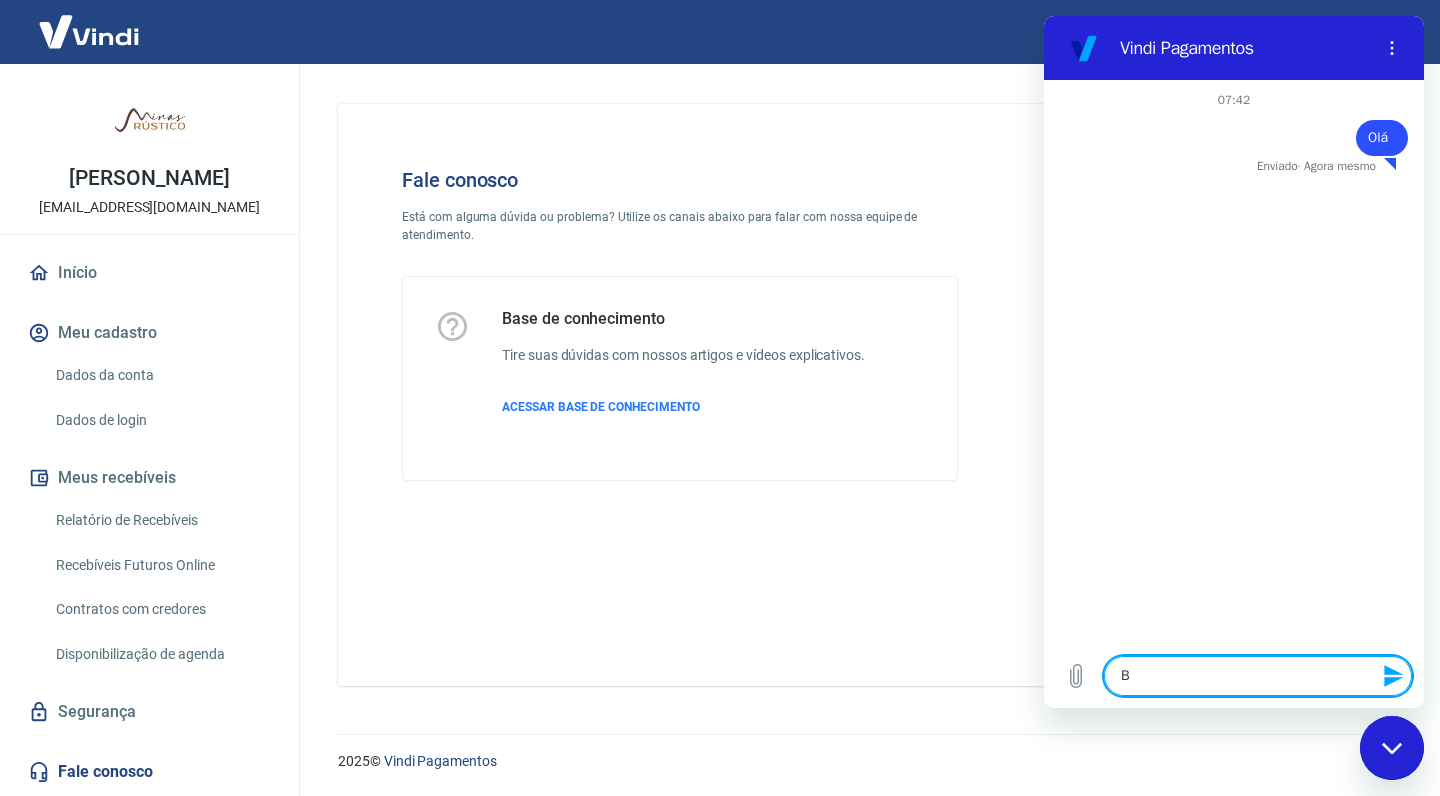 type on "Bo" 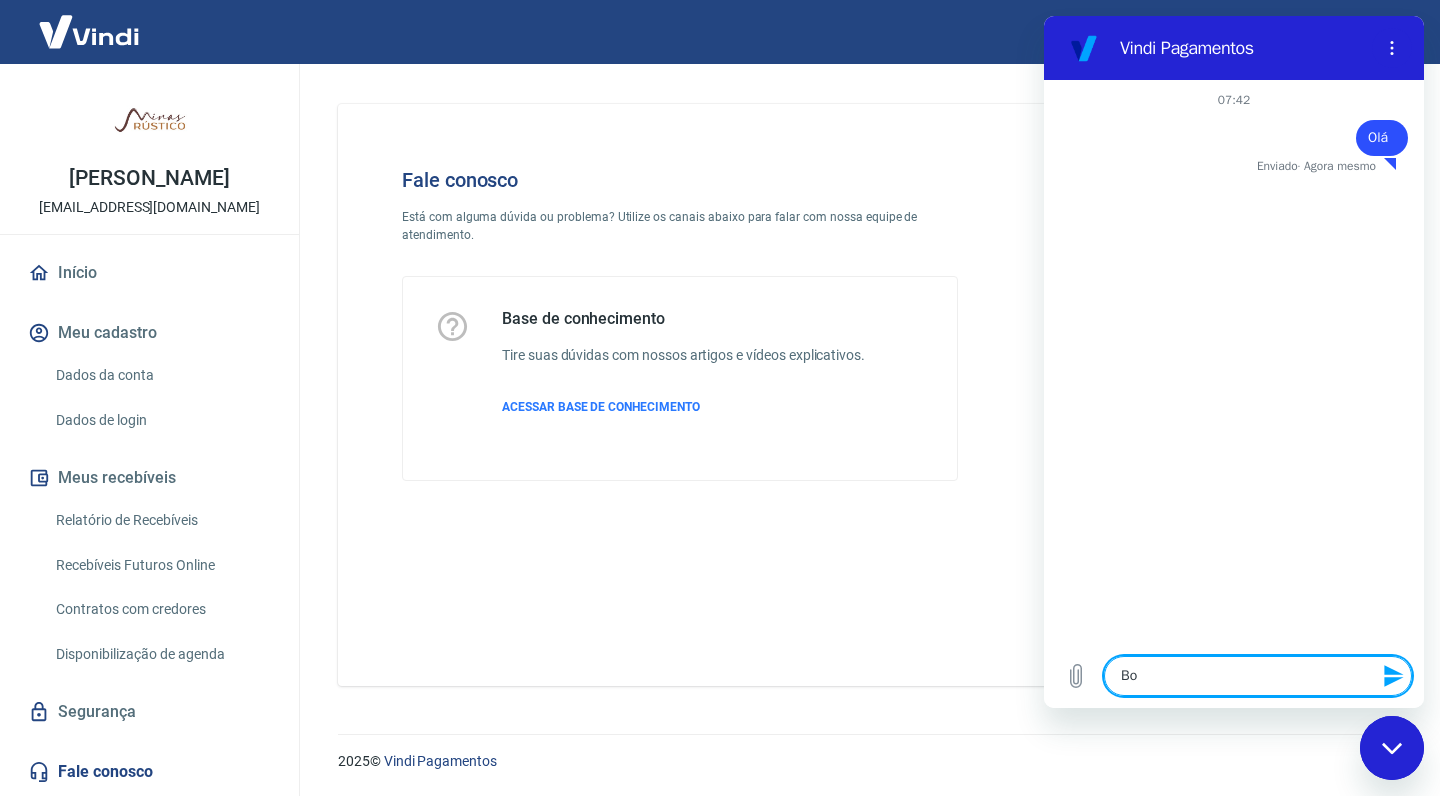type on "Bom" 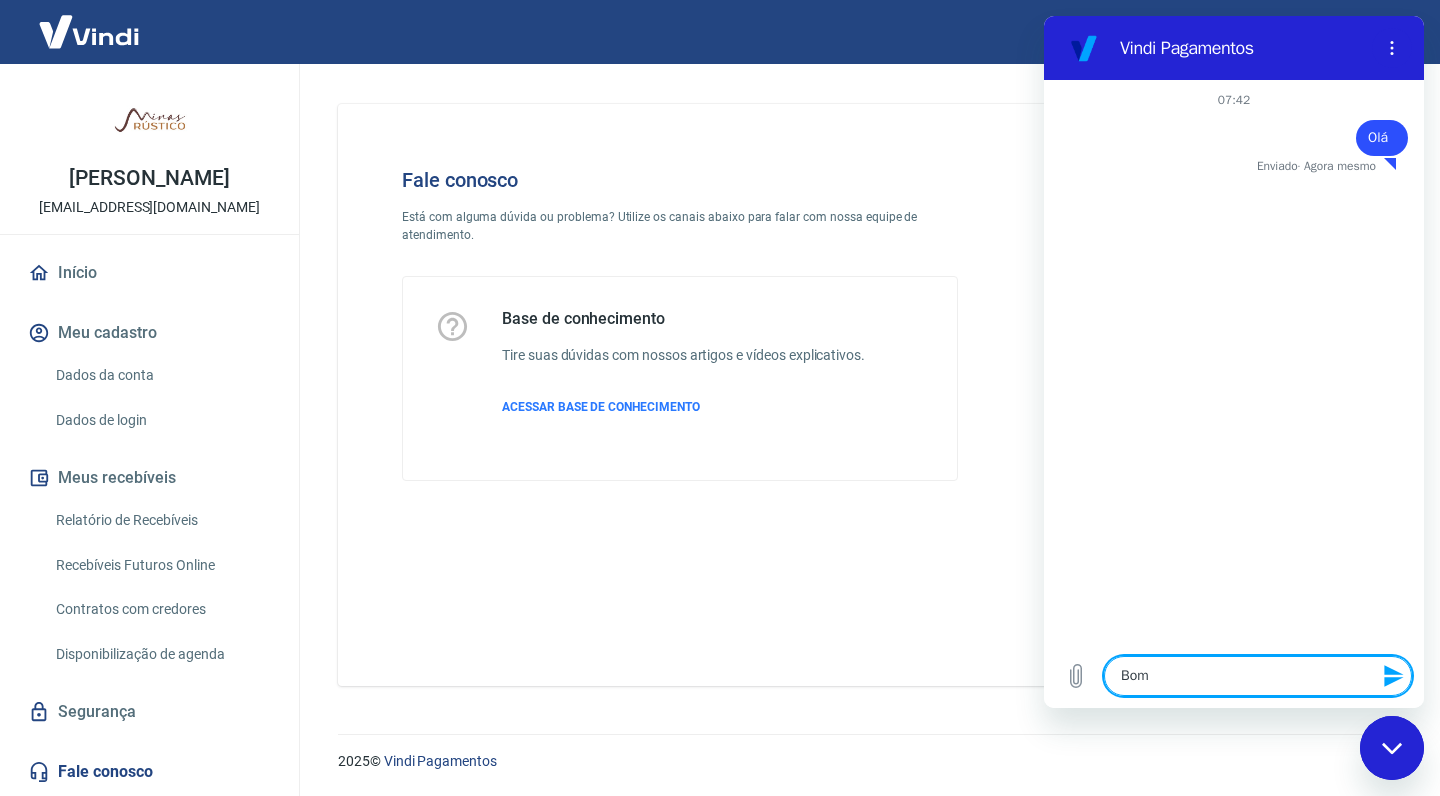 type on "Bom" 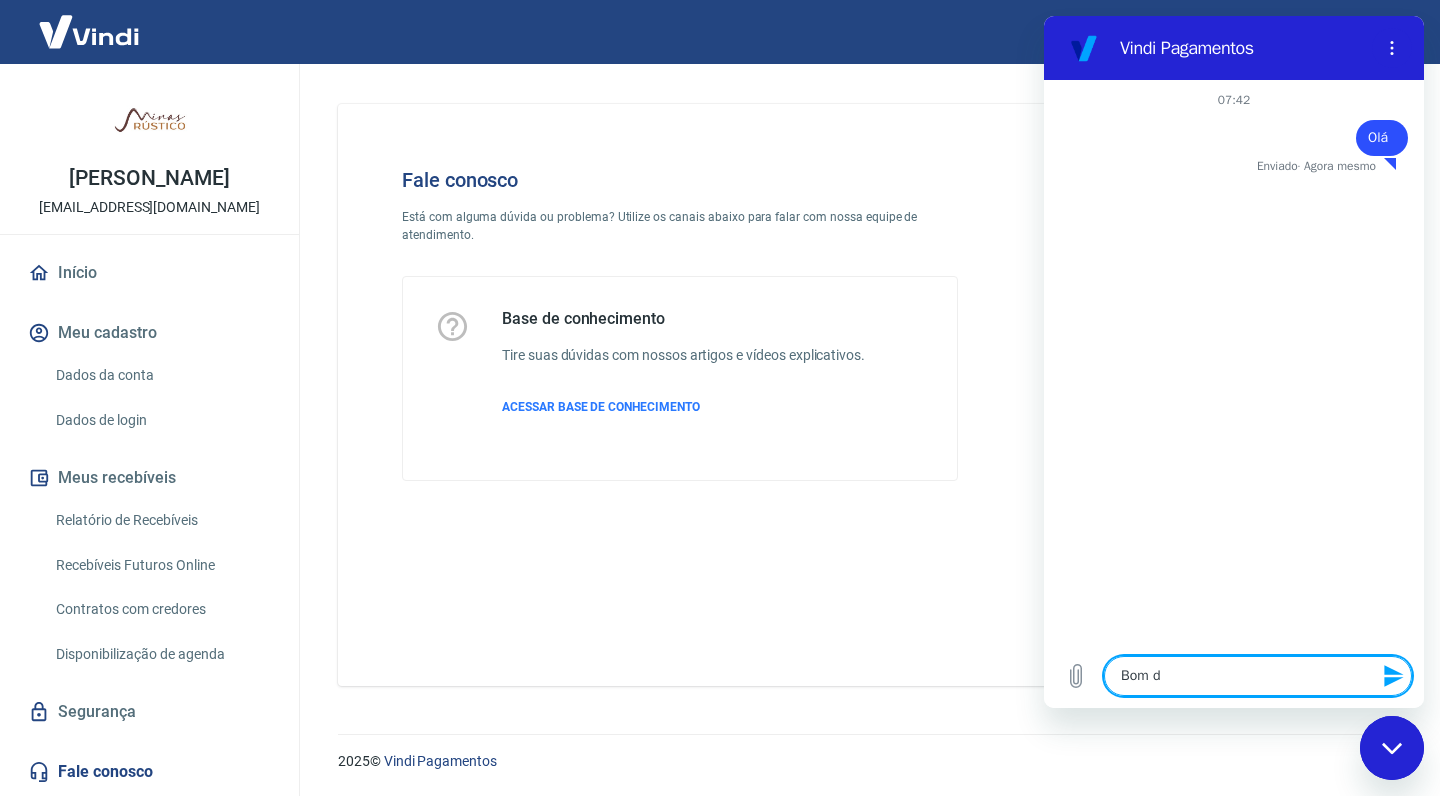 type on "Bom di" 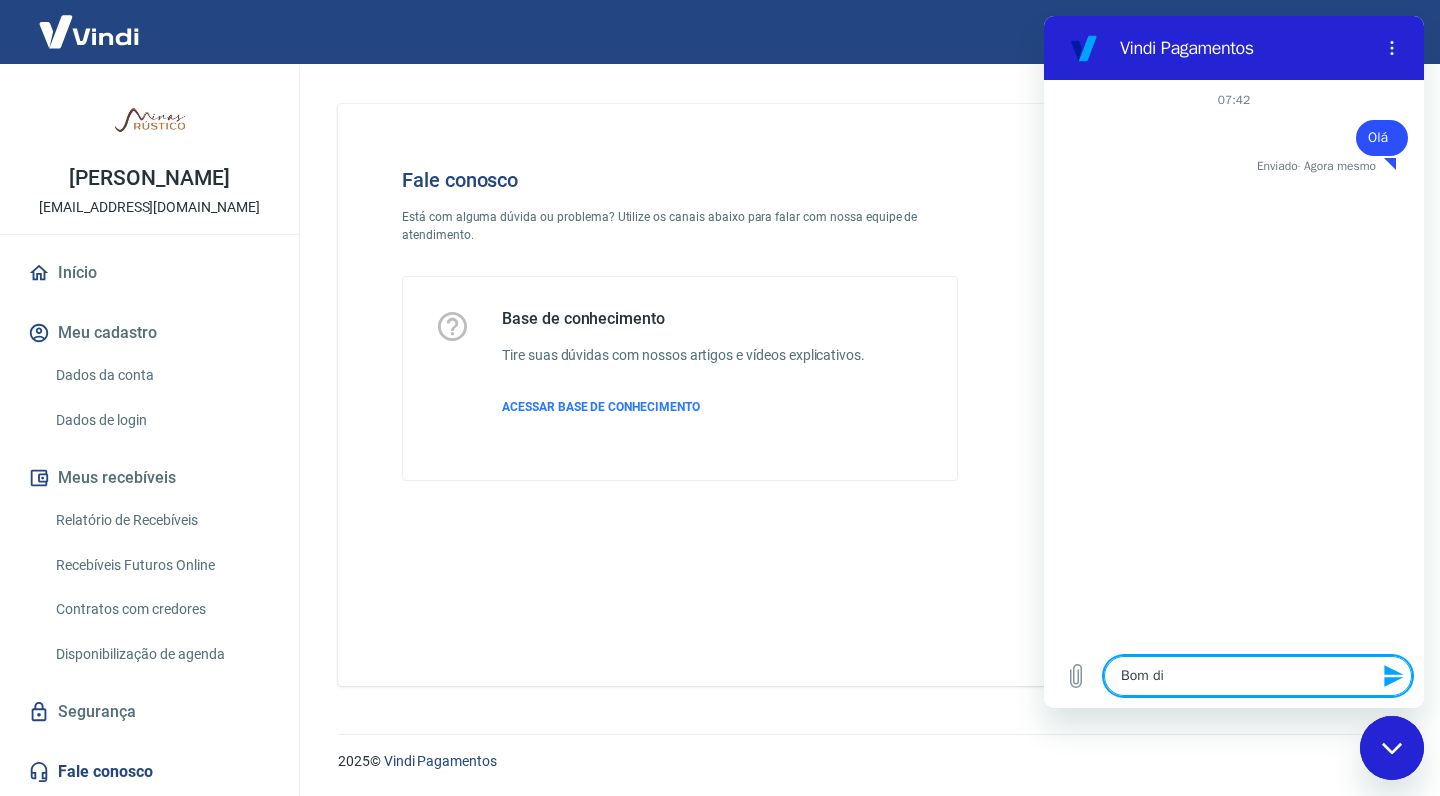 type on "Bom dia" 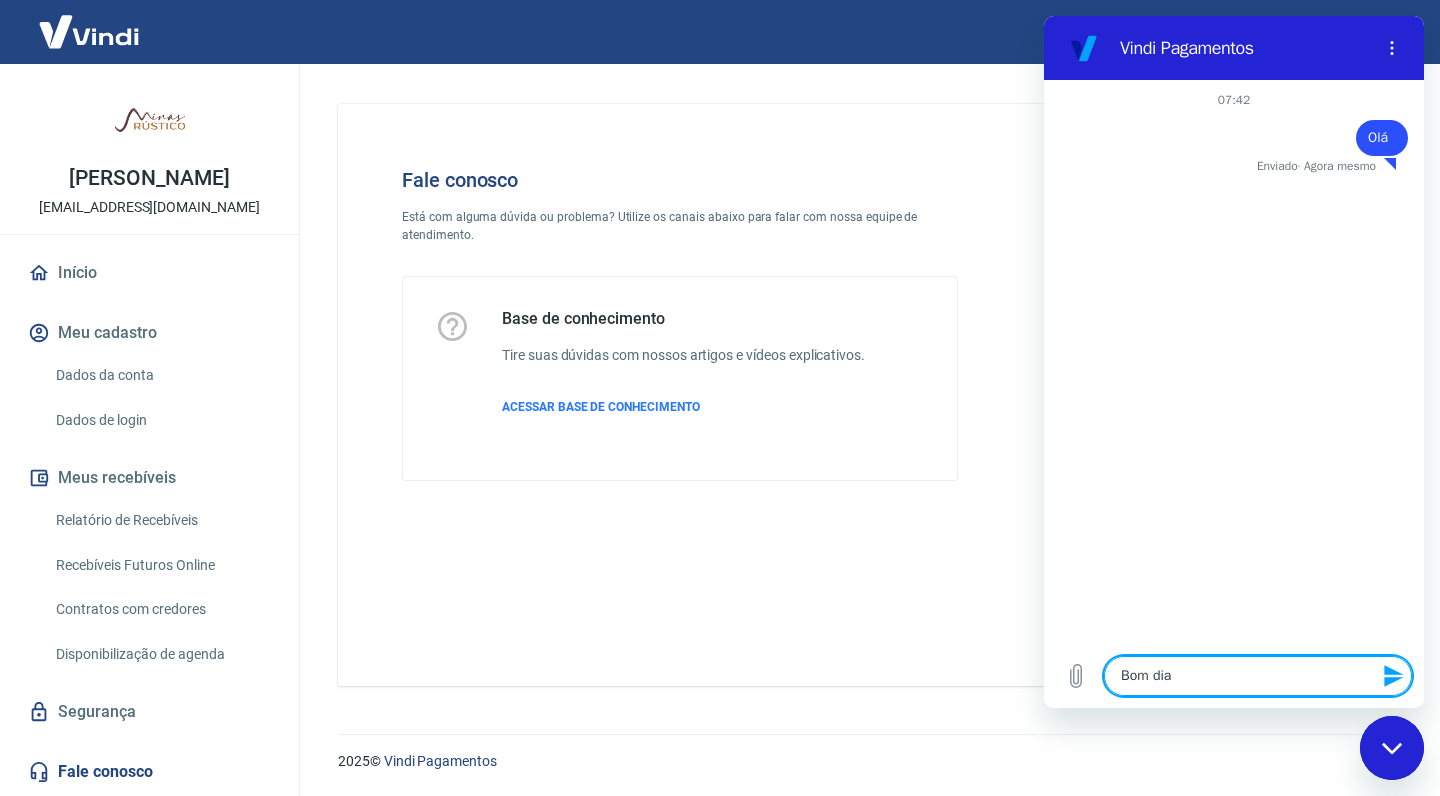 type on "Bom dia" 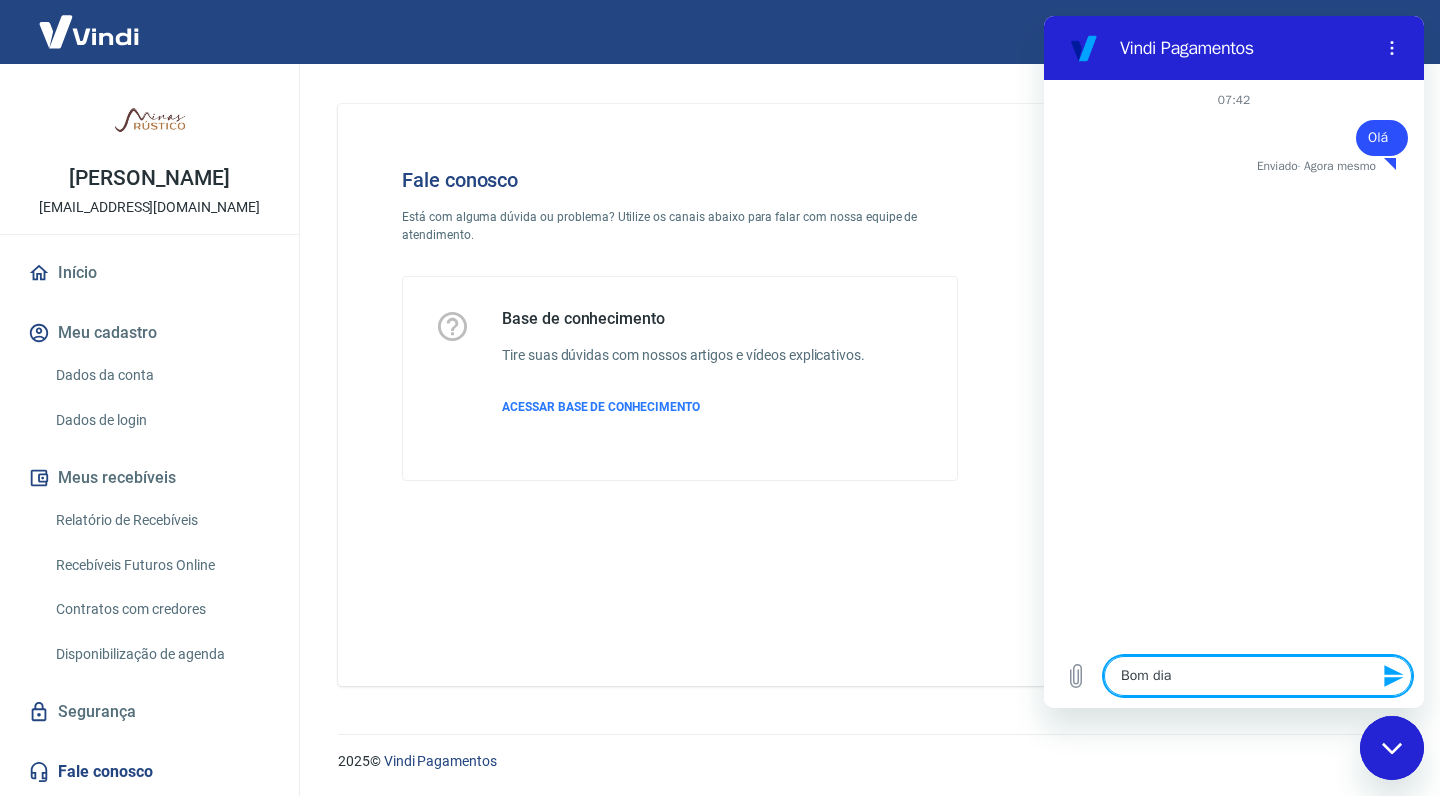 type on "x" 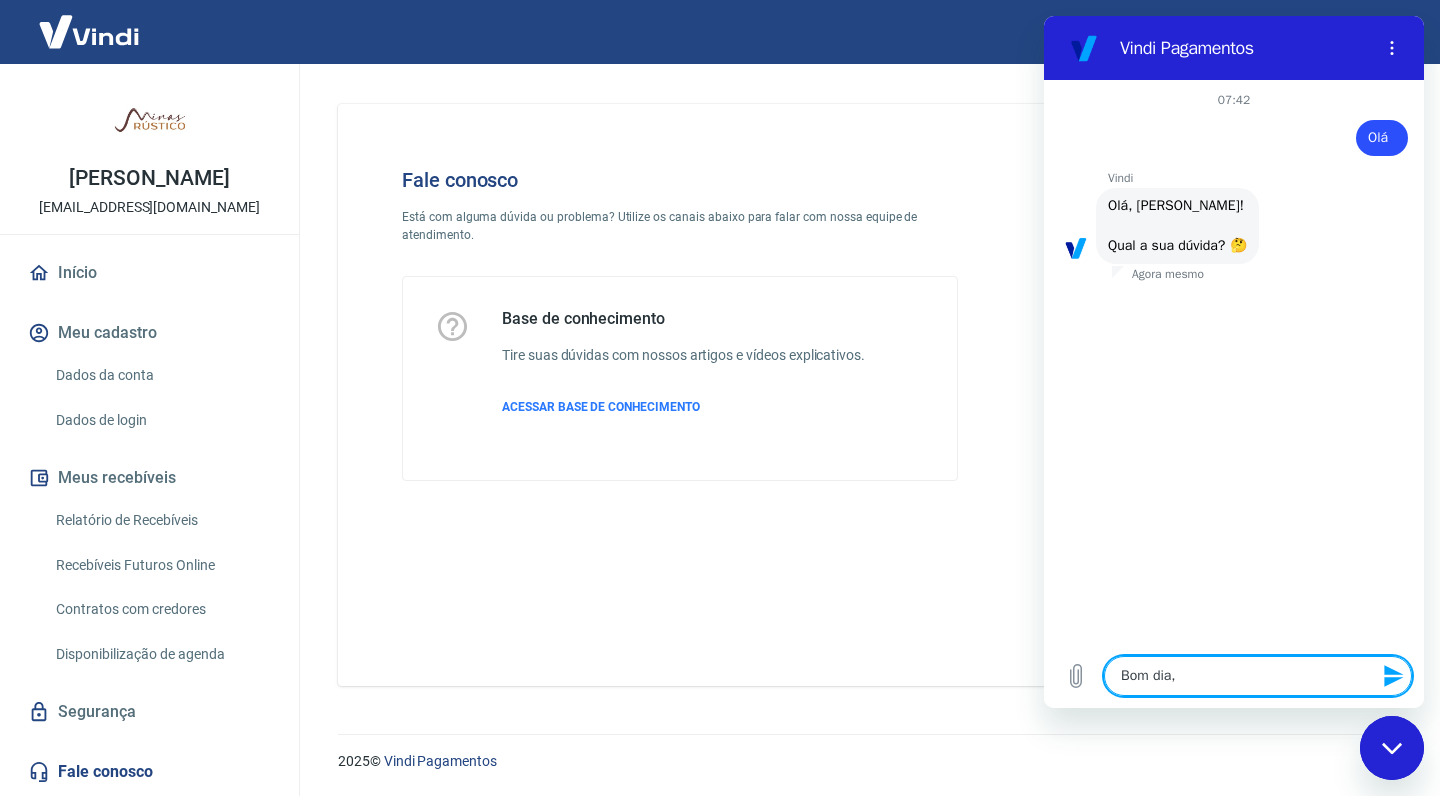 type on "Bom dia," 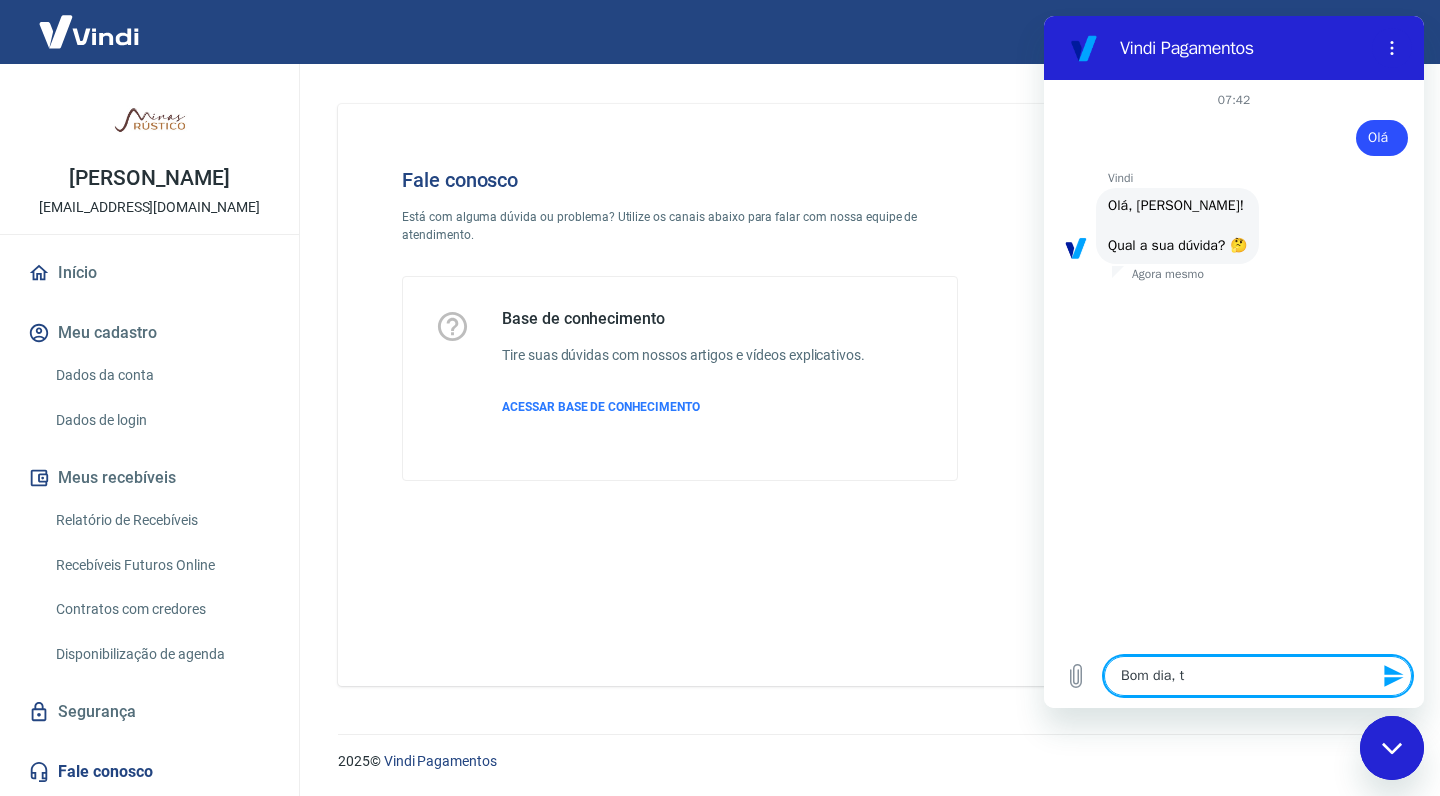 type on "Bom dia, tu" 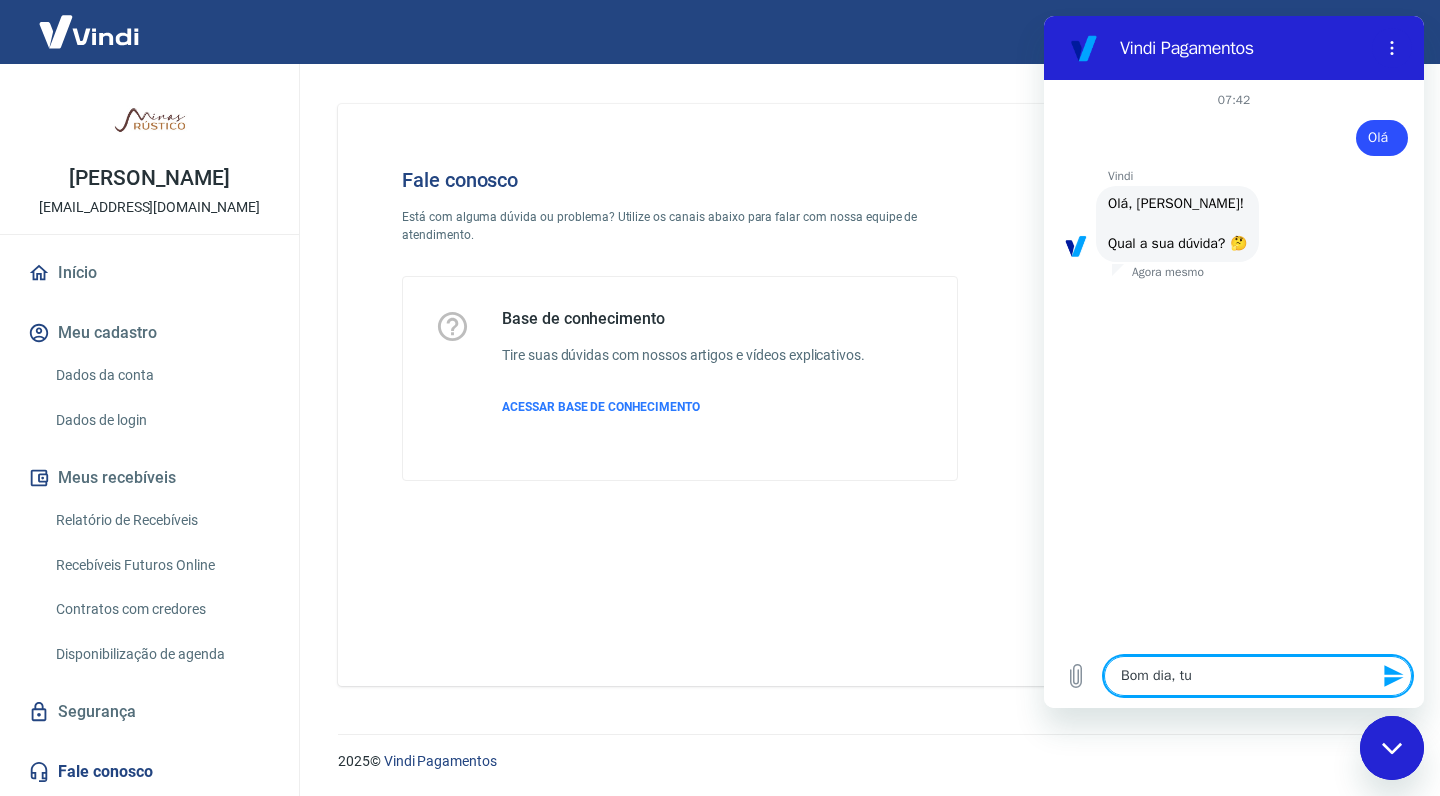 type on "Bom dia, tud" 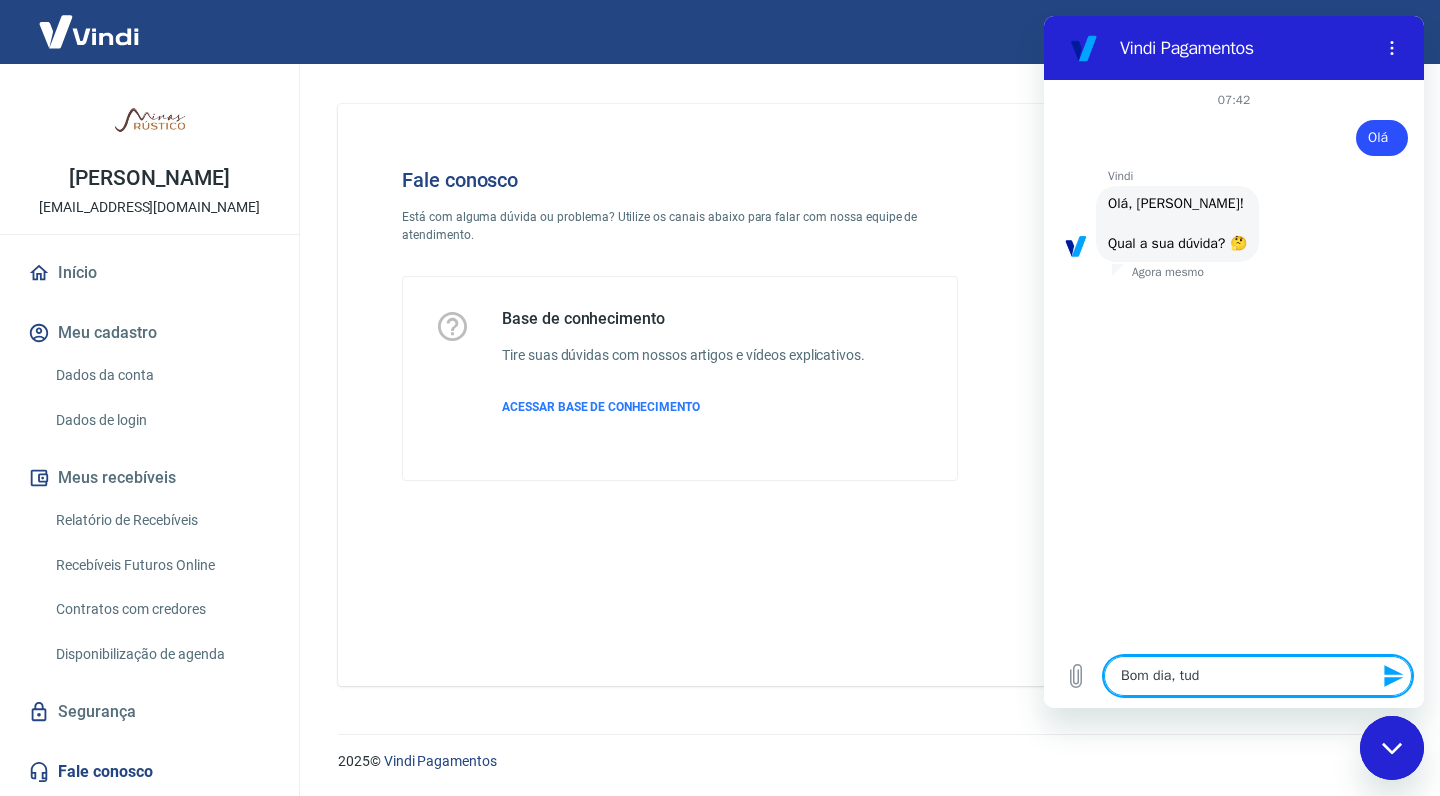 type on "Bom dia, tudo" 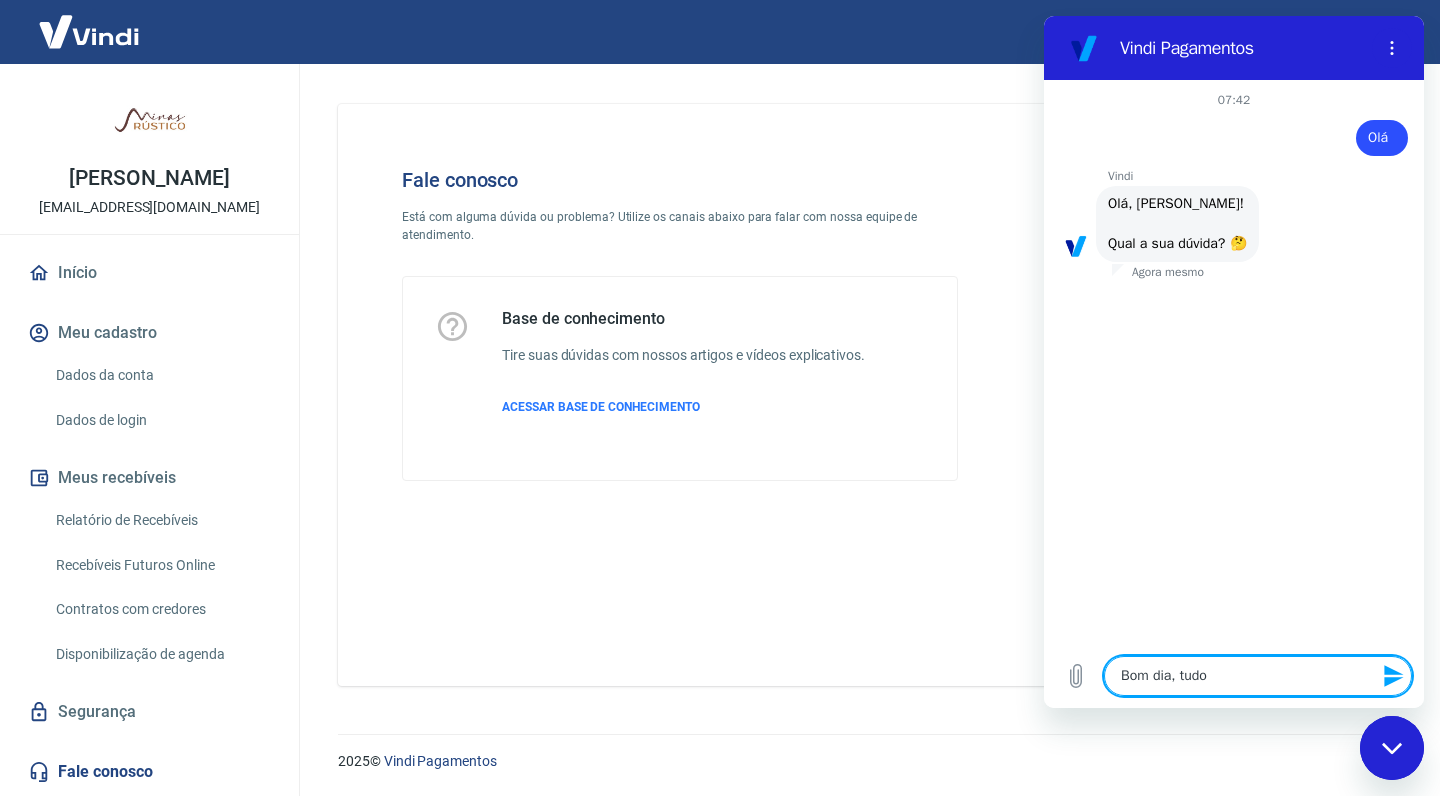type on "Bom dia, tudo" 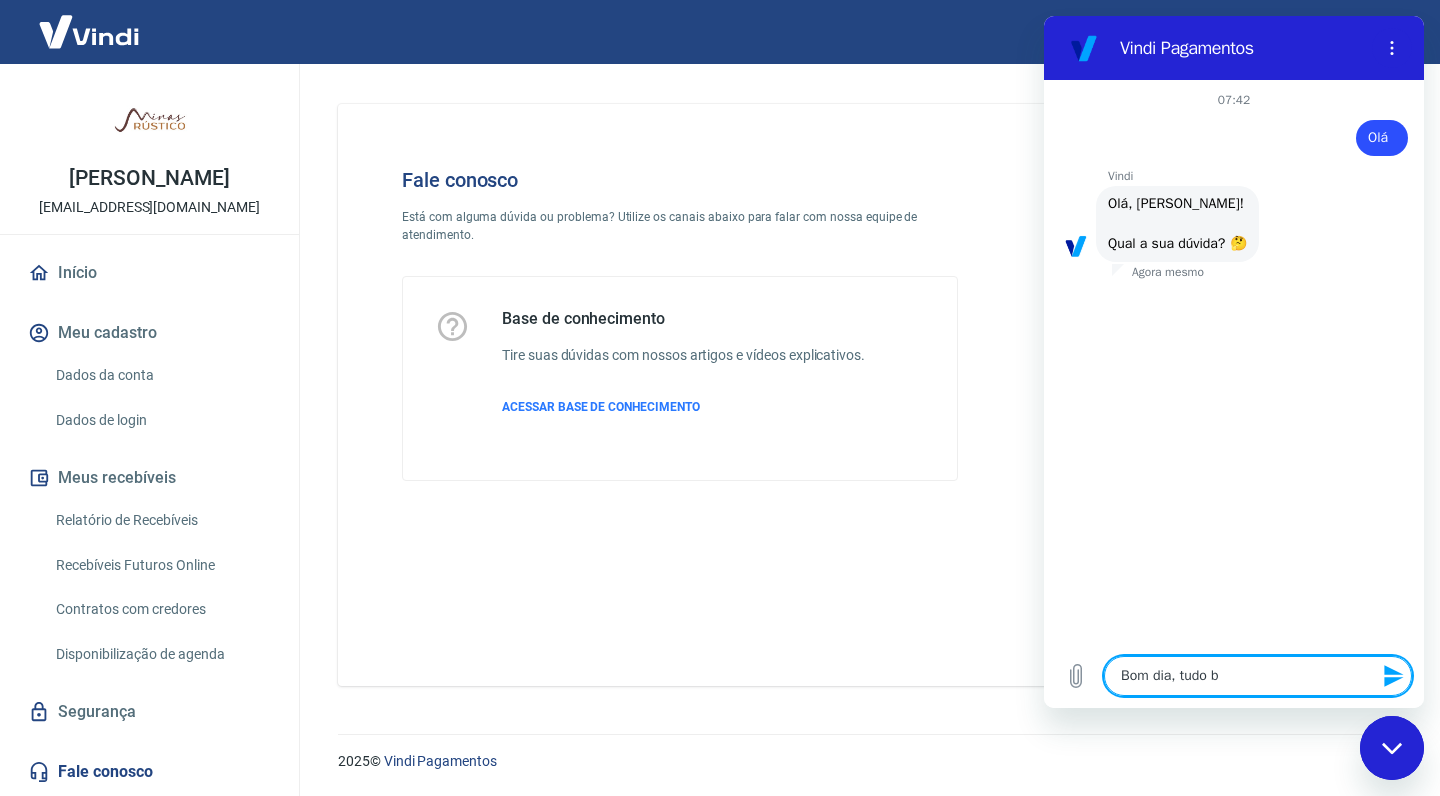 scroll, scrollTop: 9, scrollLeft: 0, axis: vertical 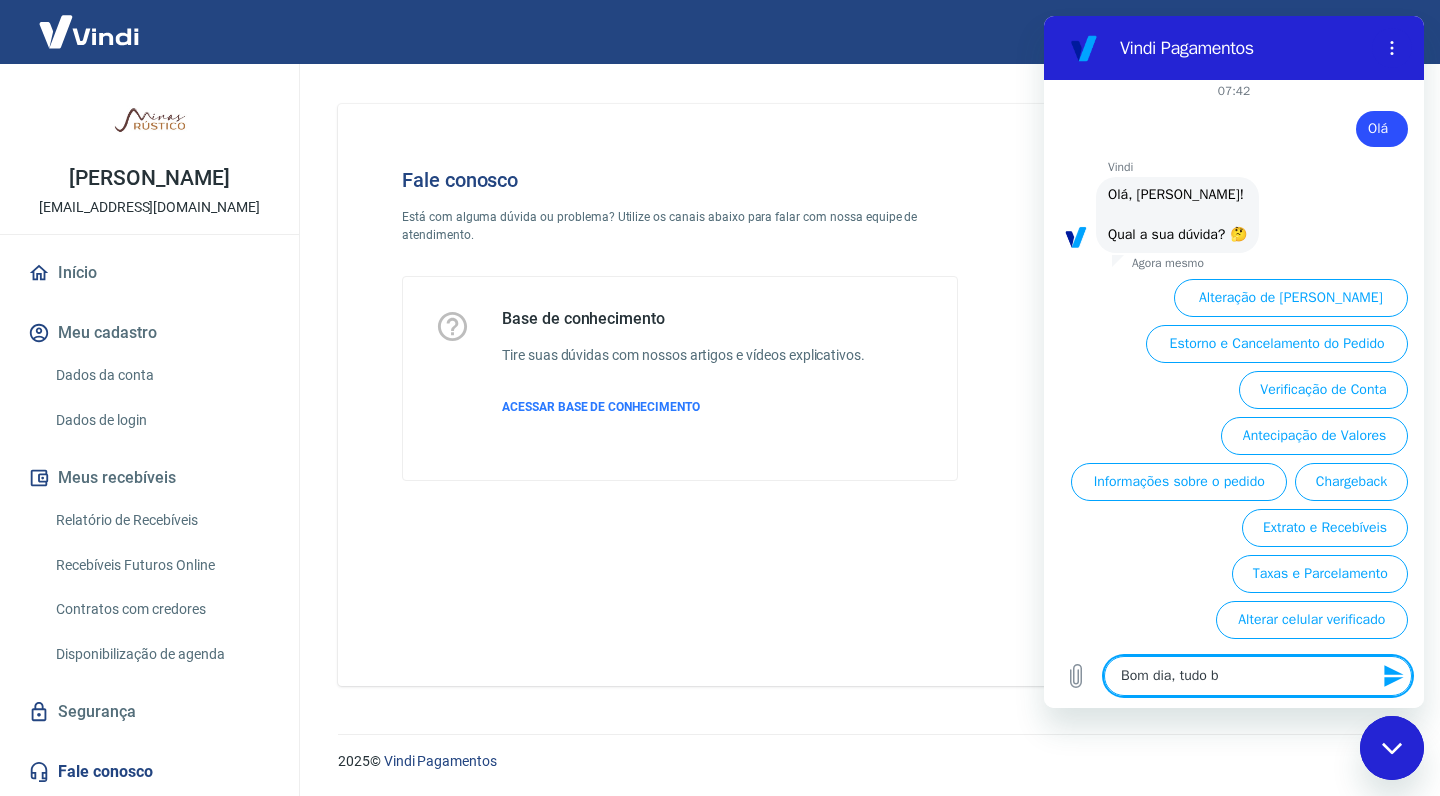 type on "Bom dia, tudo be" 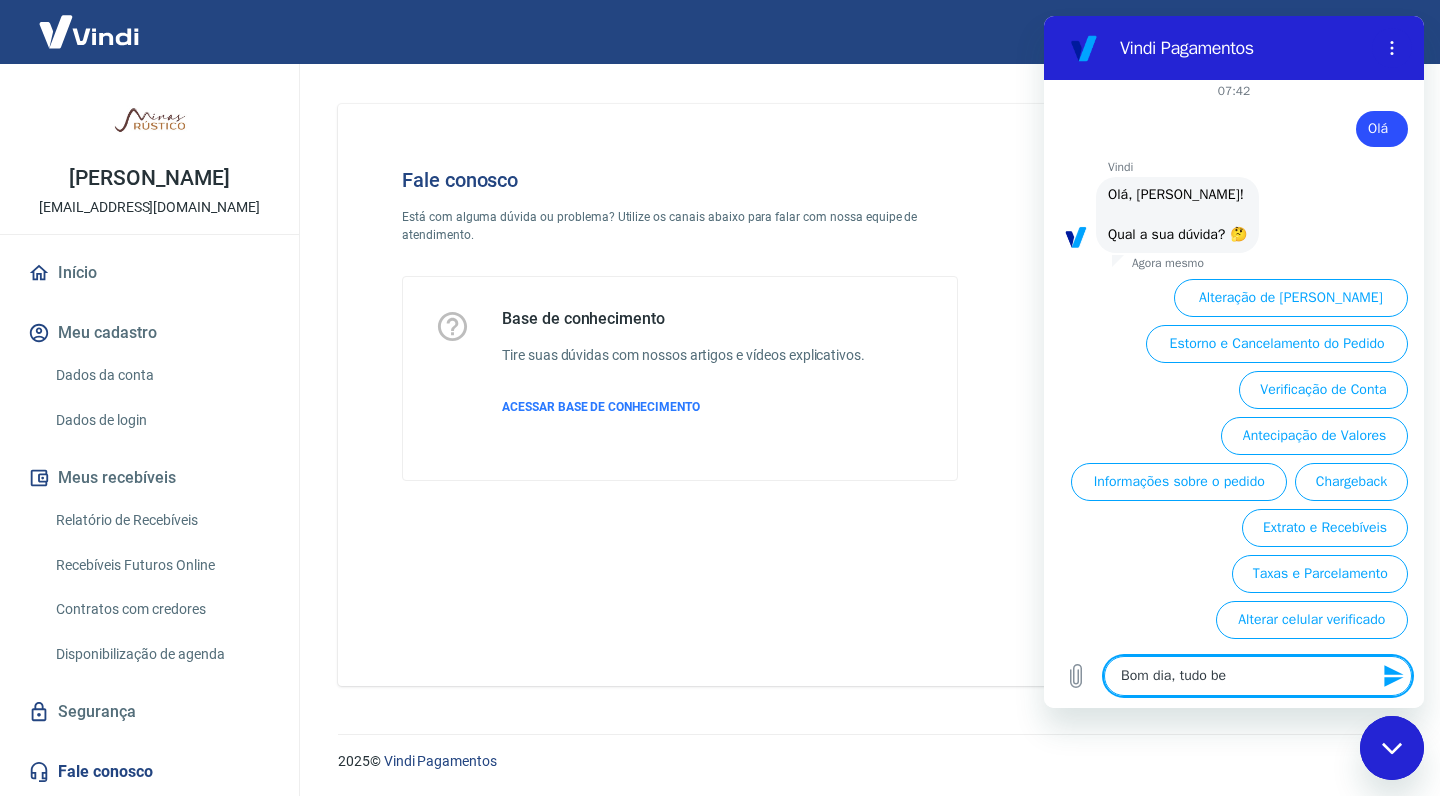 type on "Bom dia, tudo bem" 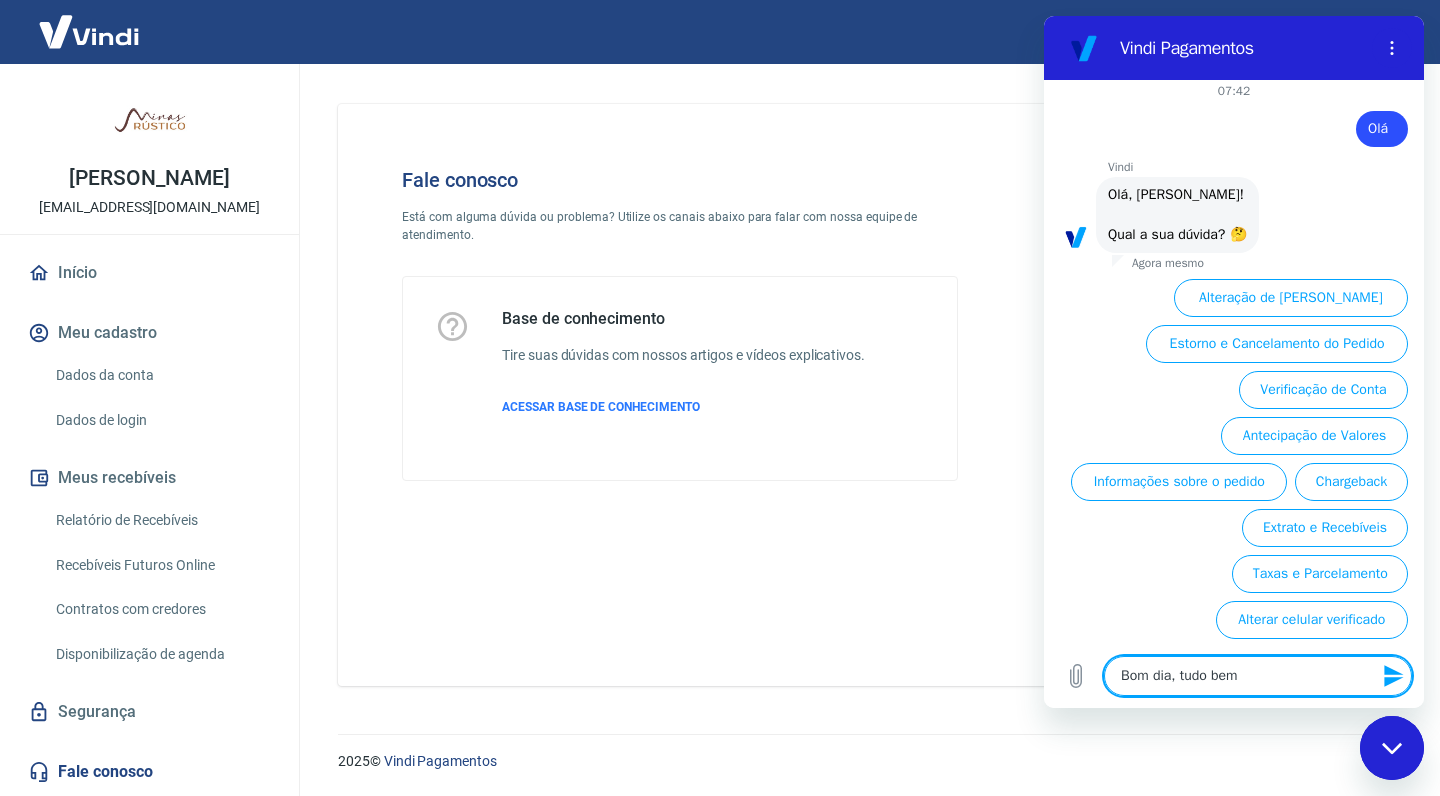 type on "Bom dia, tudo be" 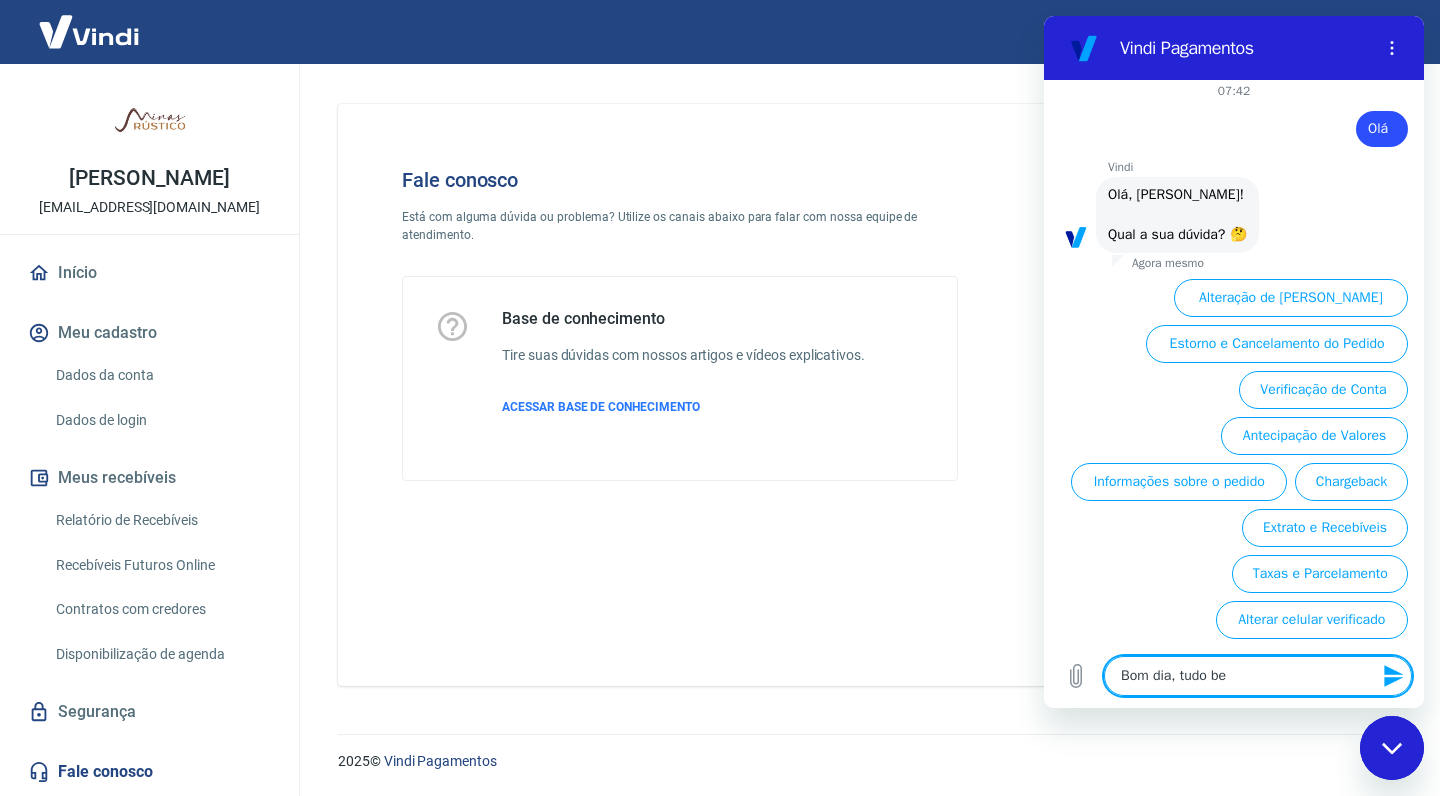 type on "Bom dia, tudo b" 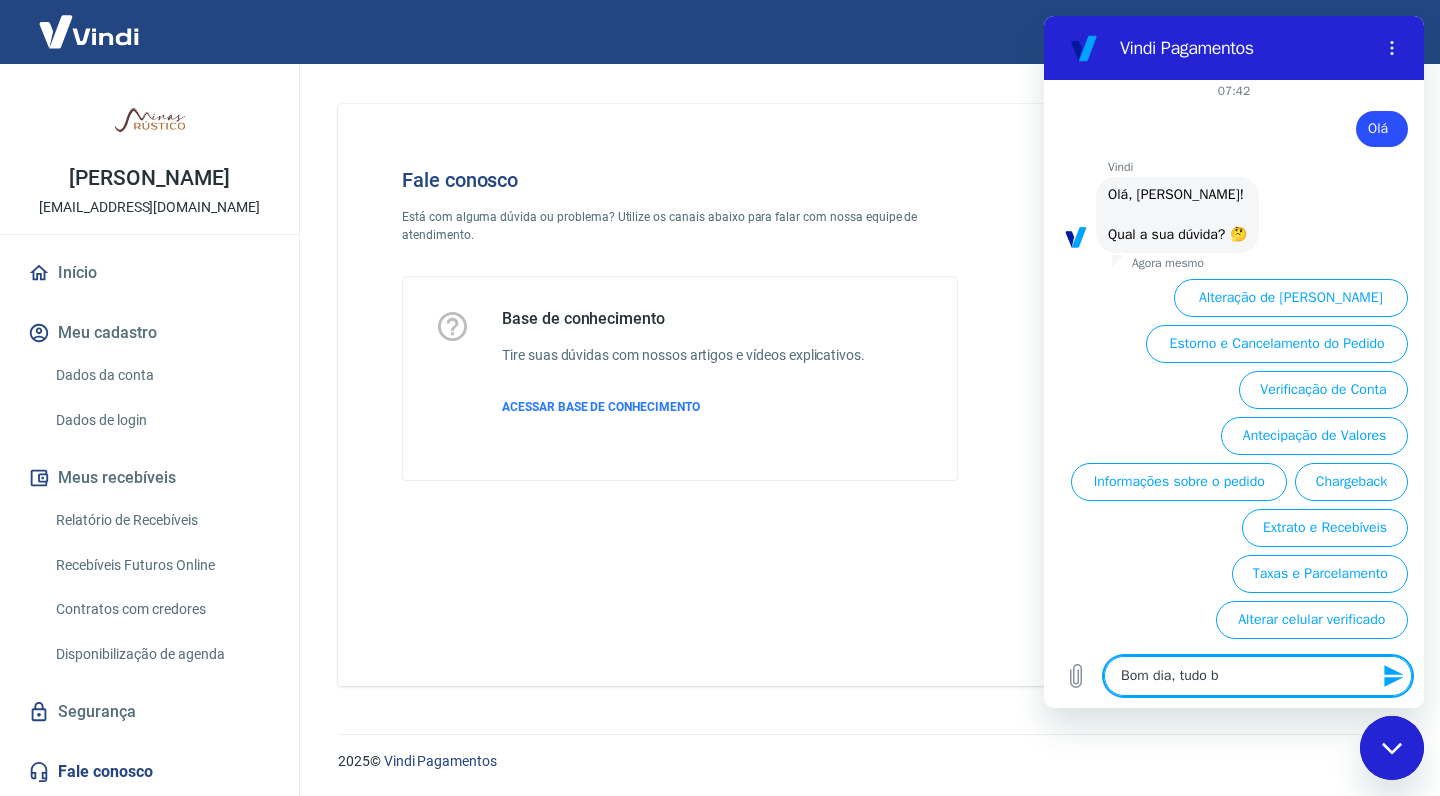 type on "Bom dia, tudo" 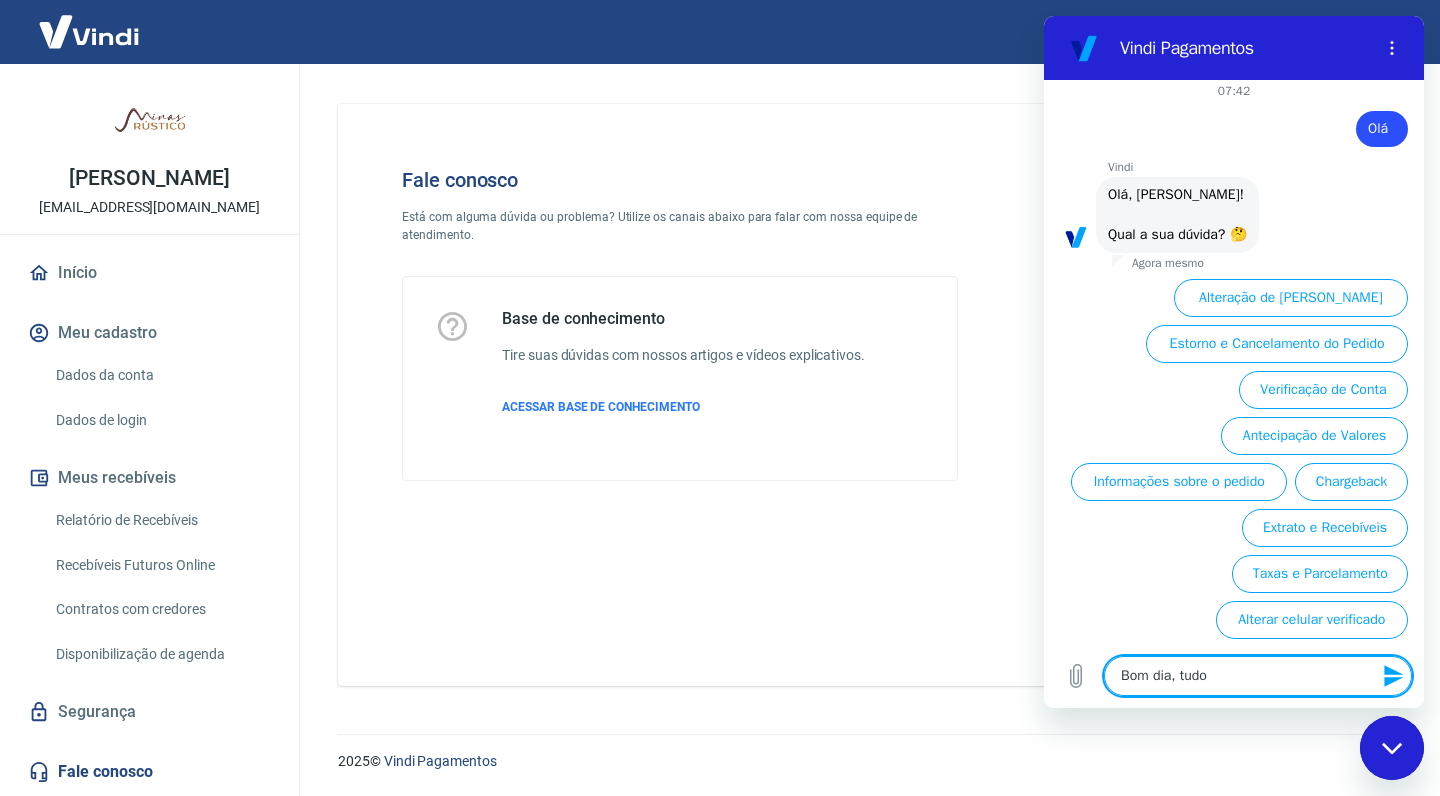 type on "Bom dia, tudo" 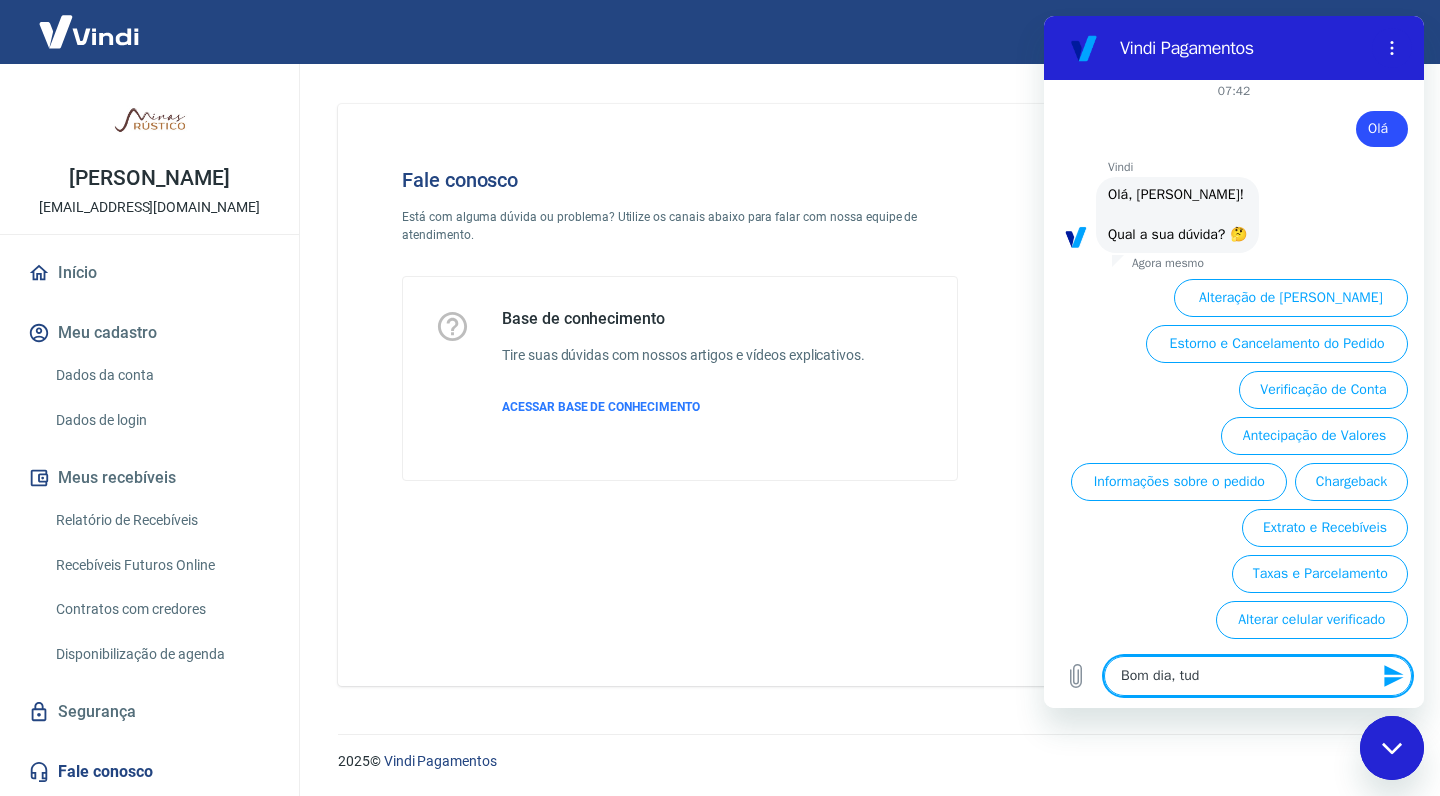 type on "Bom dia, tu" 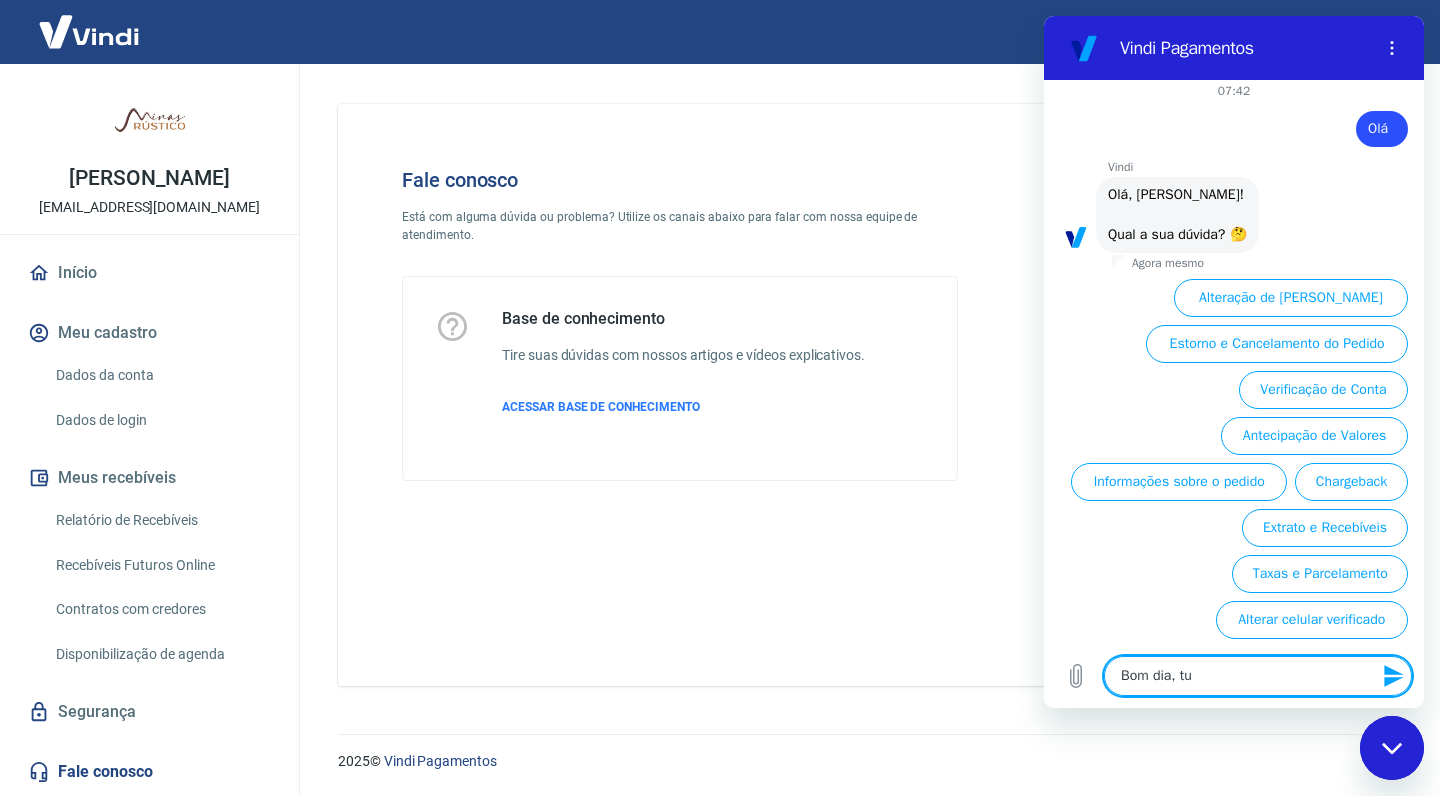 type on "Bom dia, t" 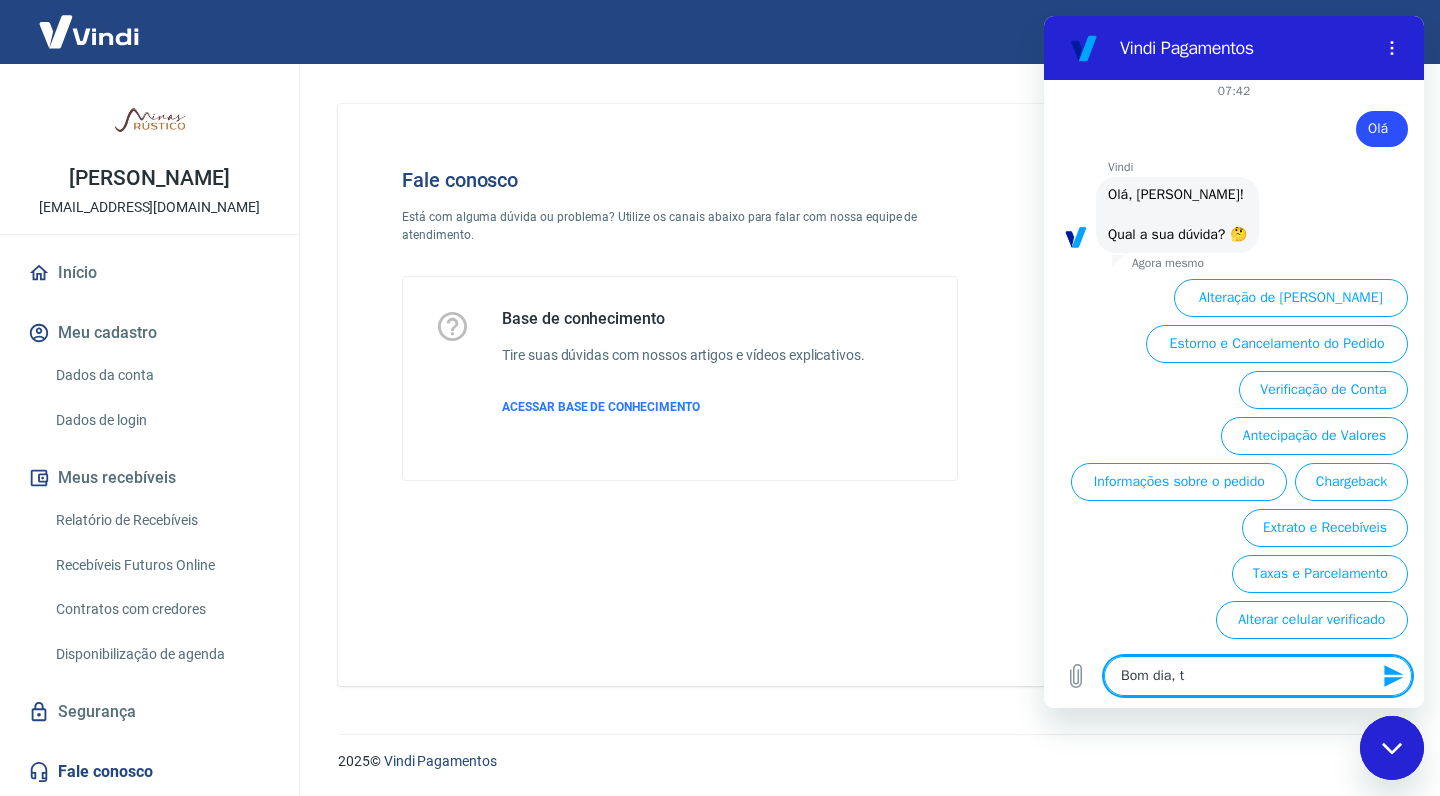 type on "Bom dia," 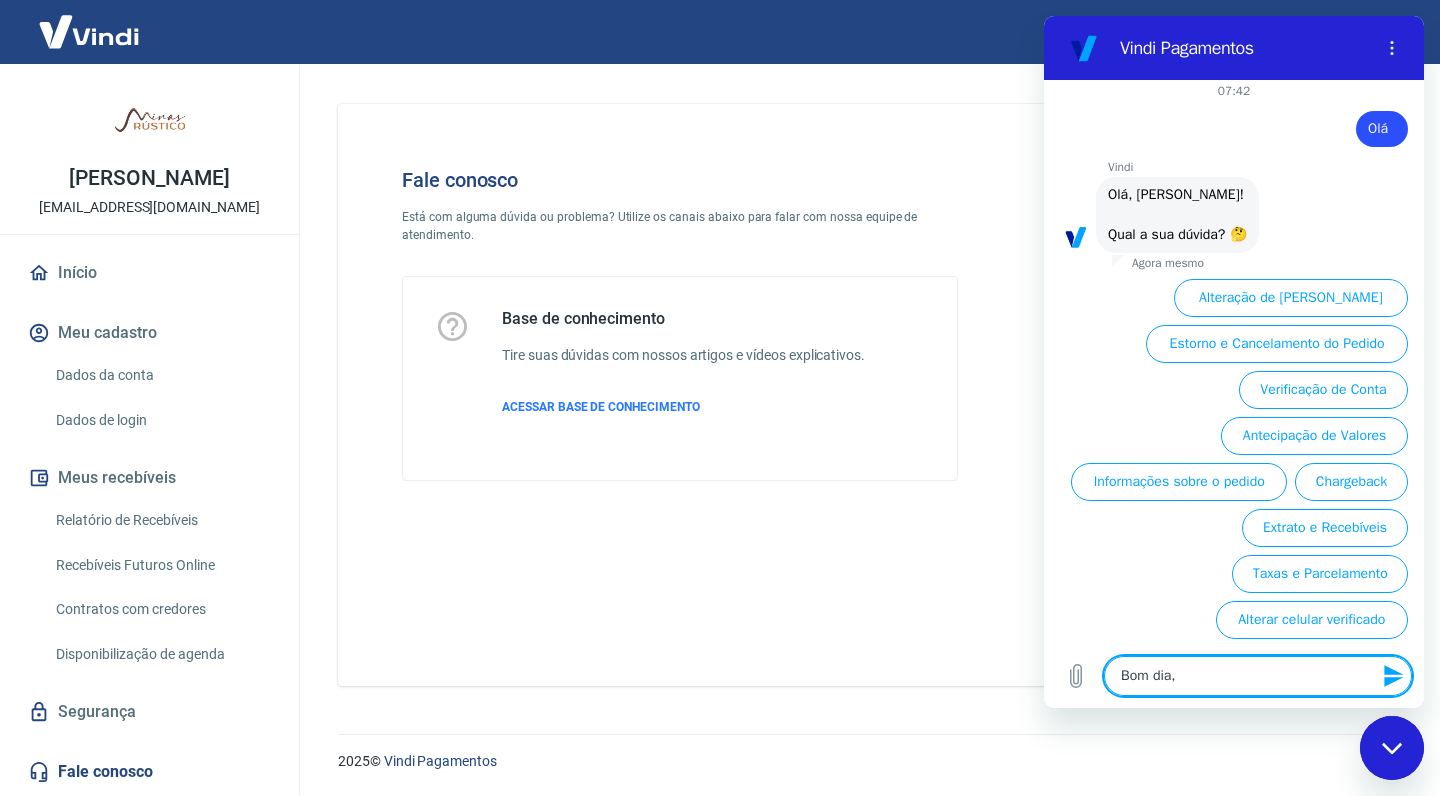 type on "Bom dia," 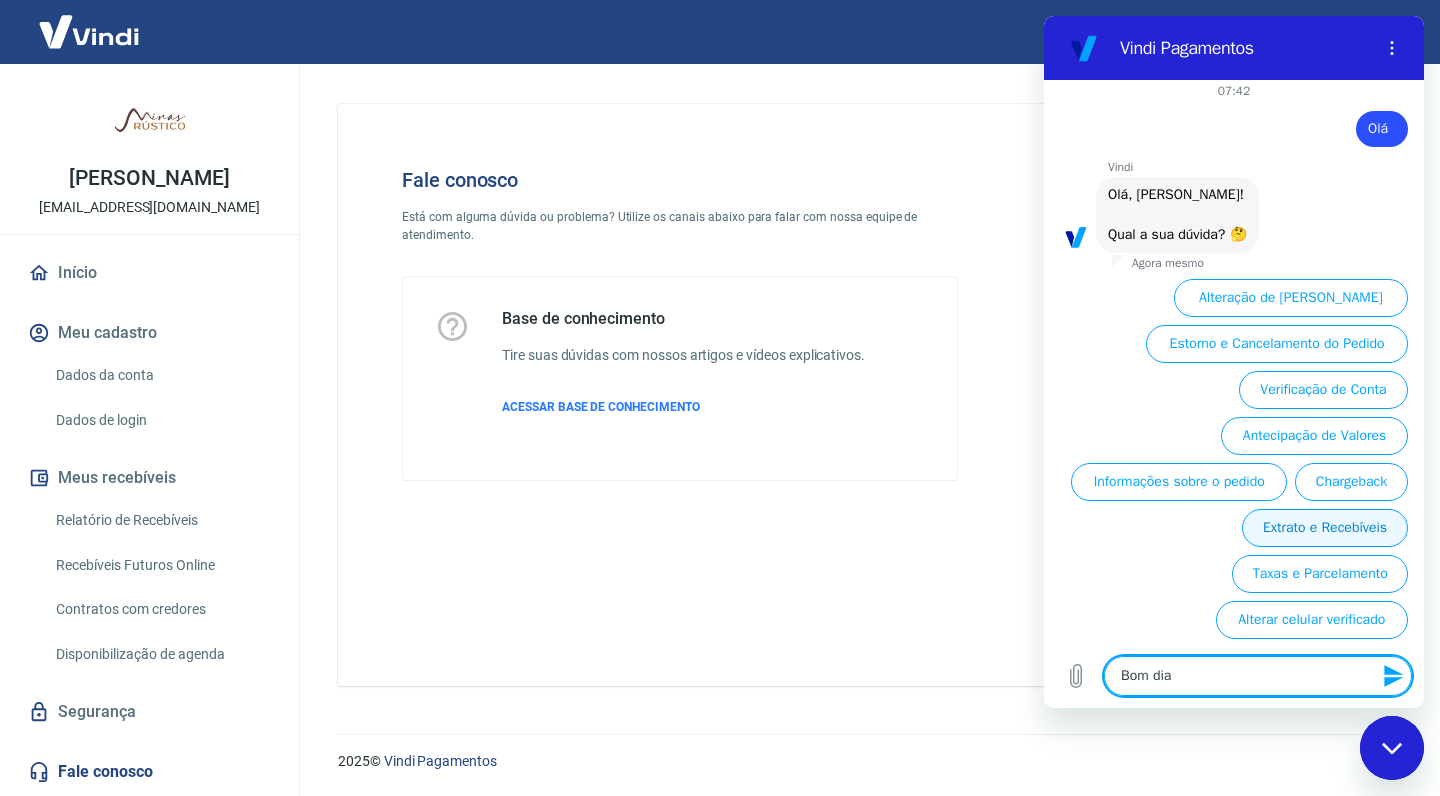 type on "Bom dia" 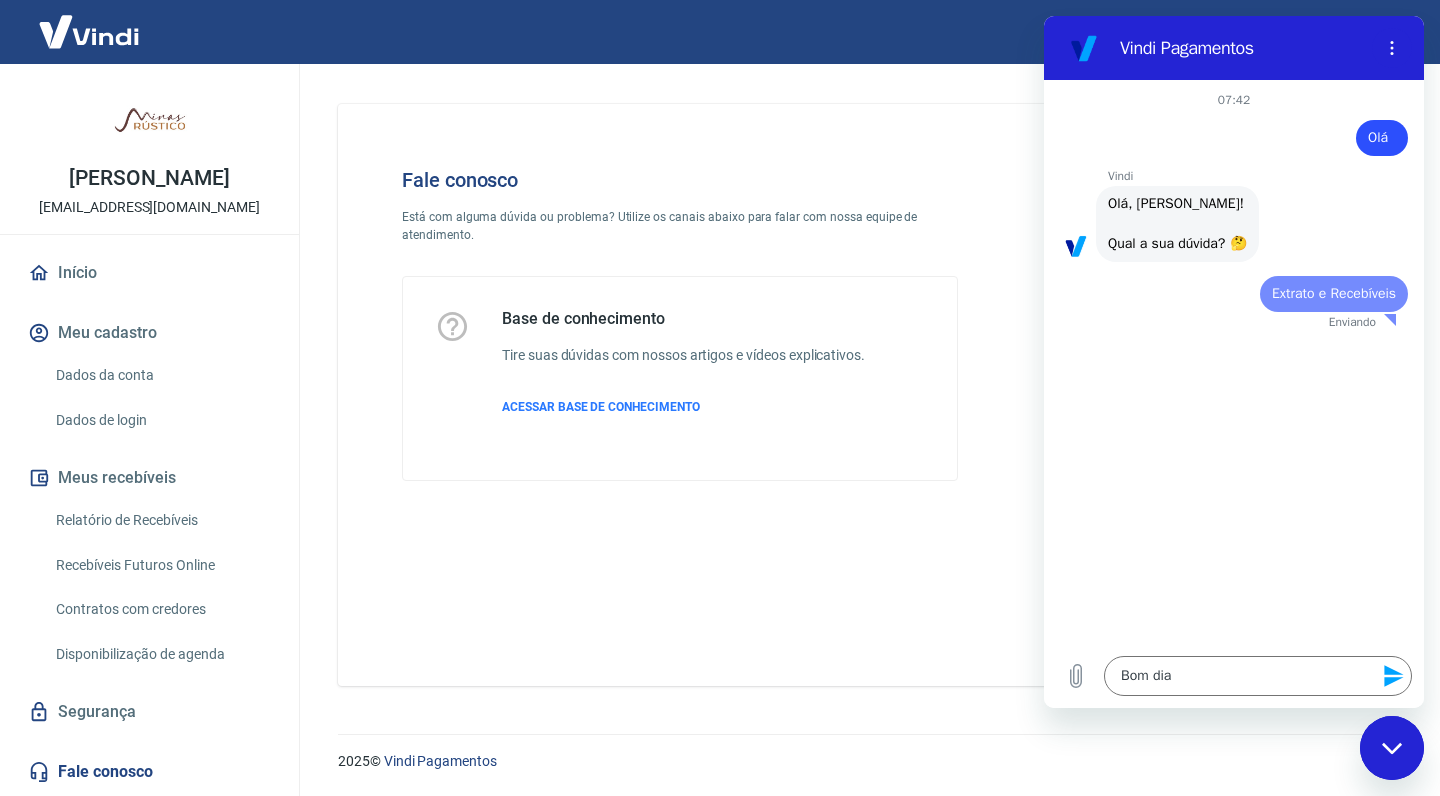 scroll, scrollTop: 0, scrollLeft: 0, axis: both 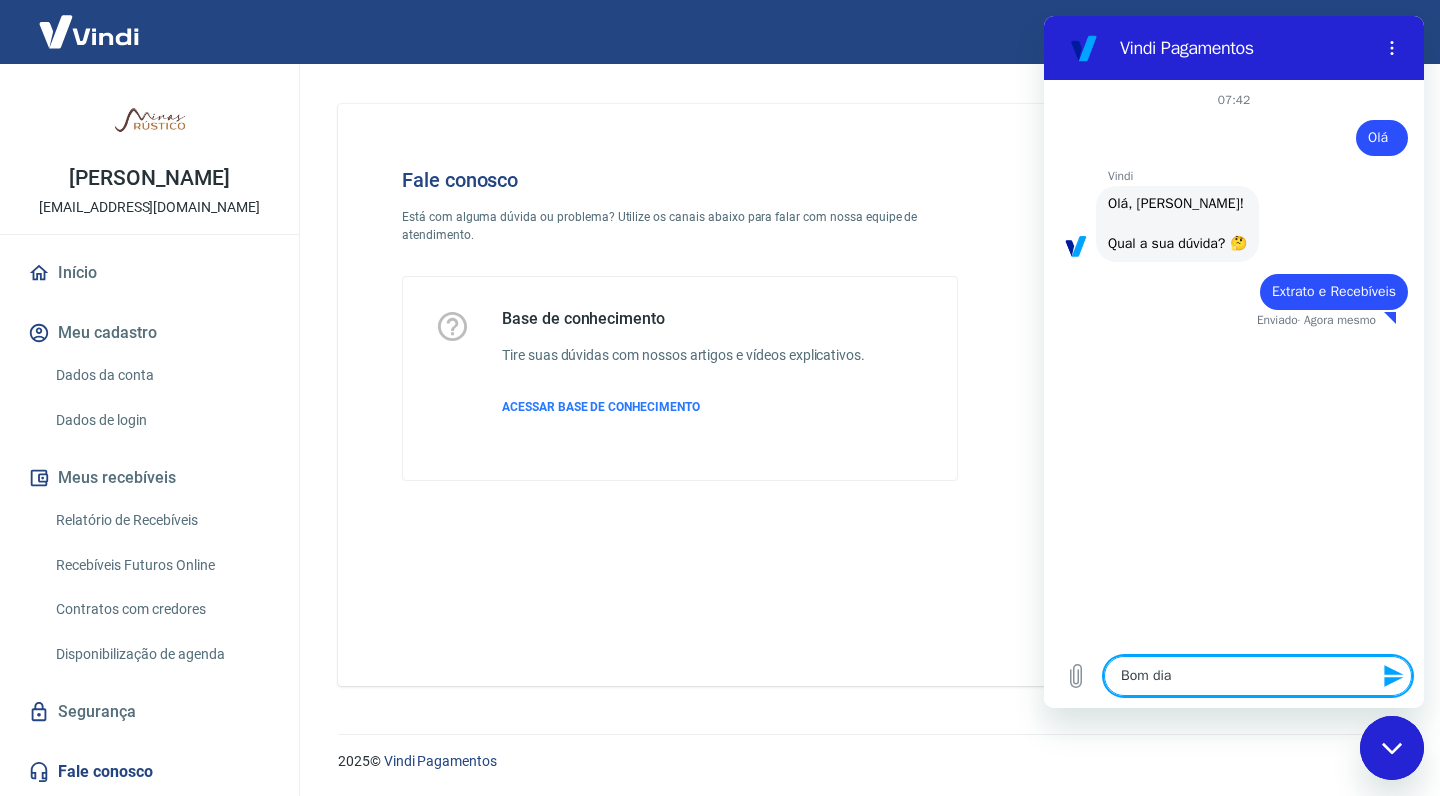 drag, startPoint x: 1186, startPoint y: 685, endPoint x: 1046, endPoint y: 682, distance: 140.03214 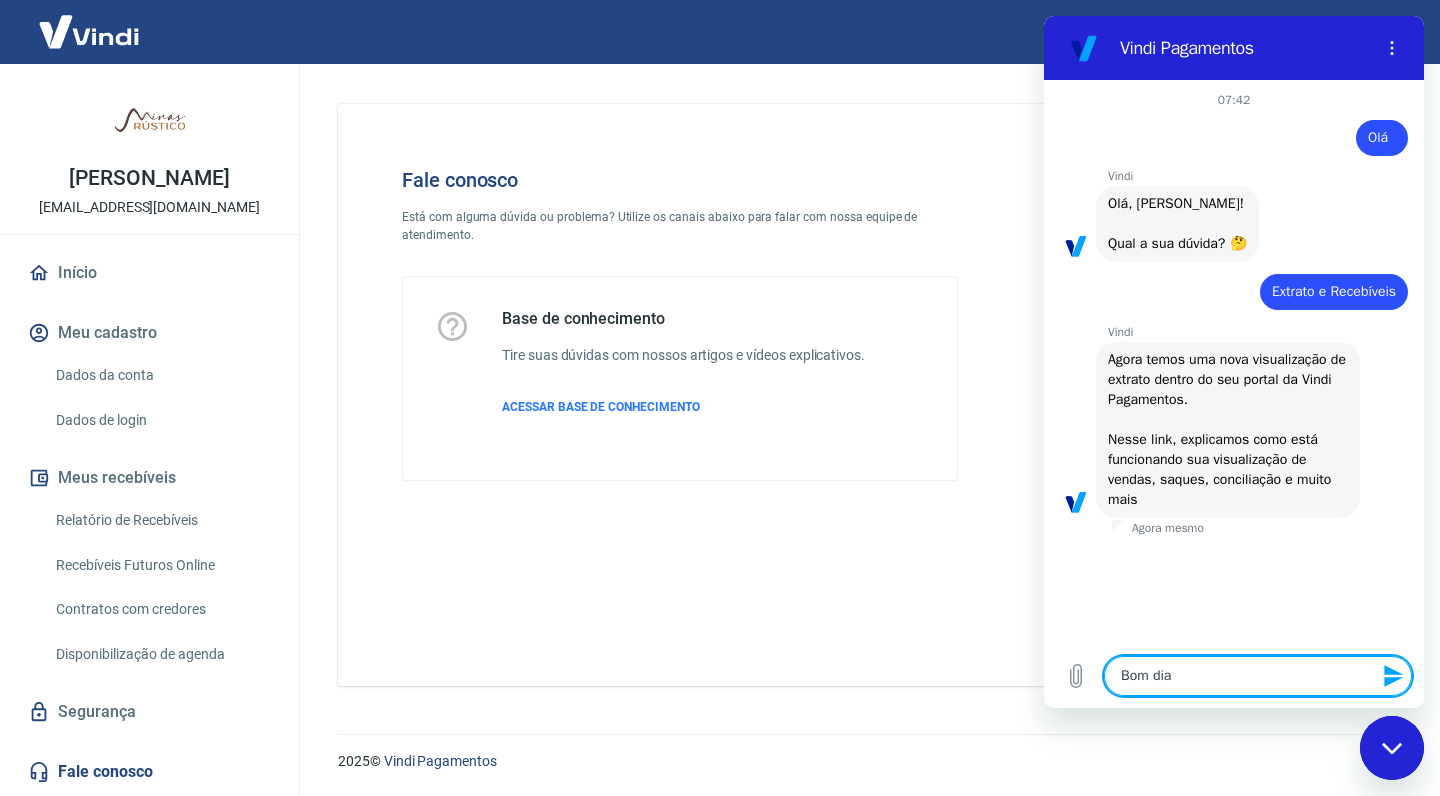 type on "Bom di" 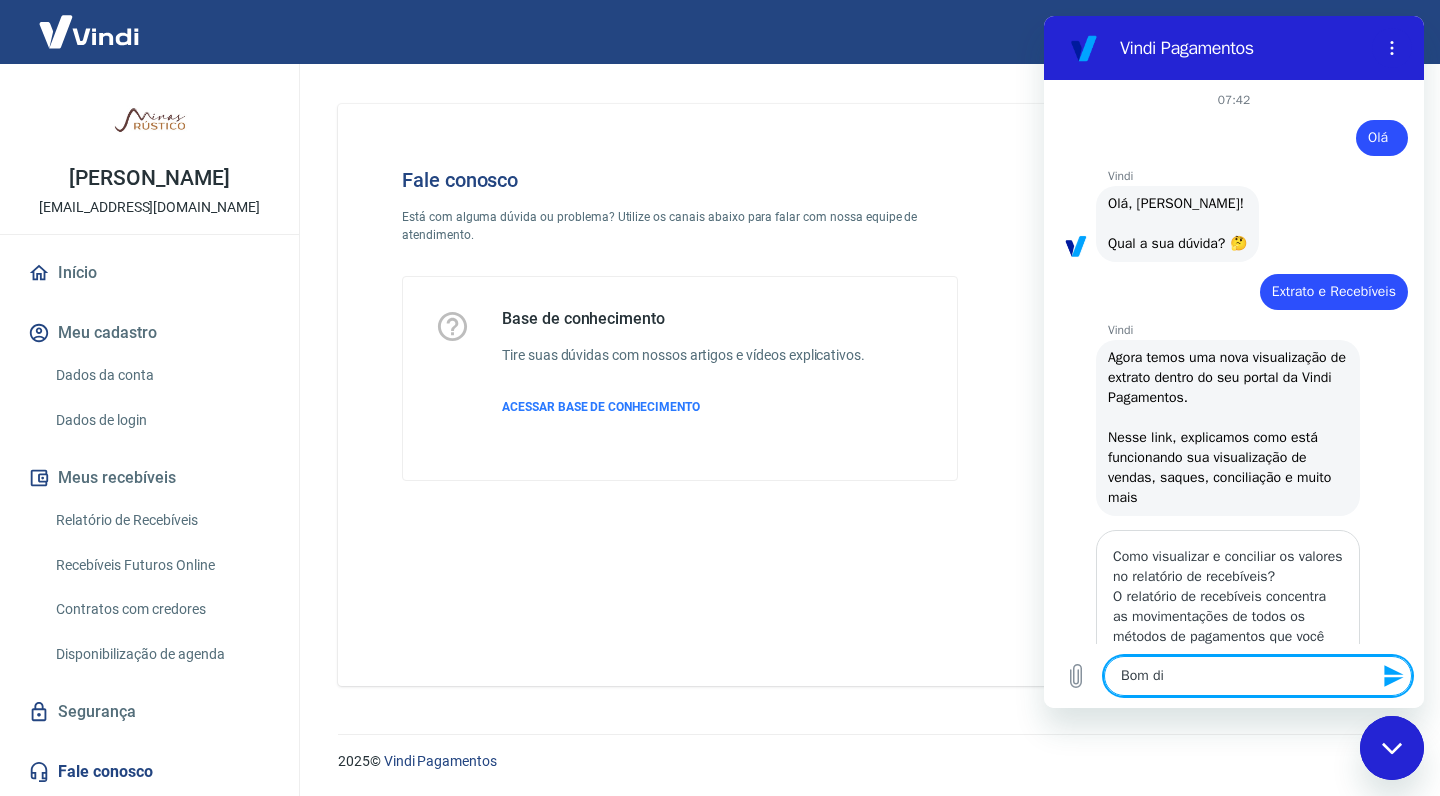 type on "x" 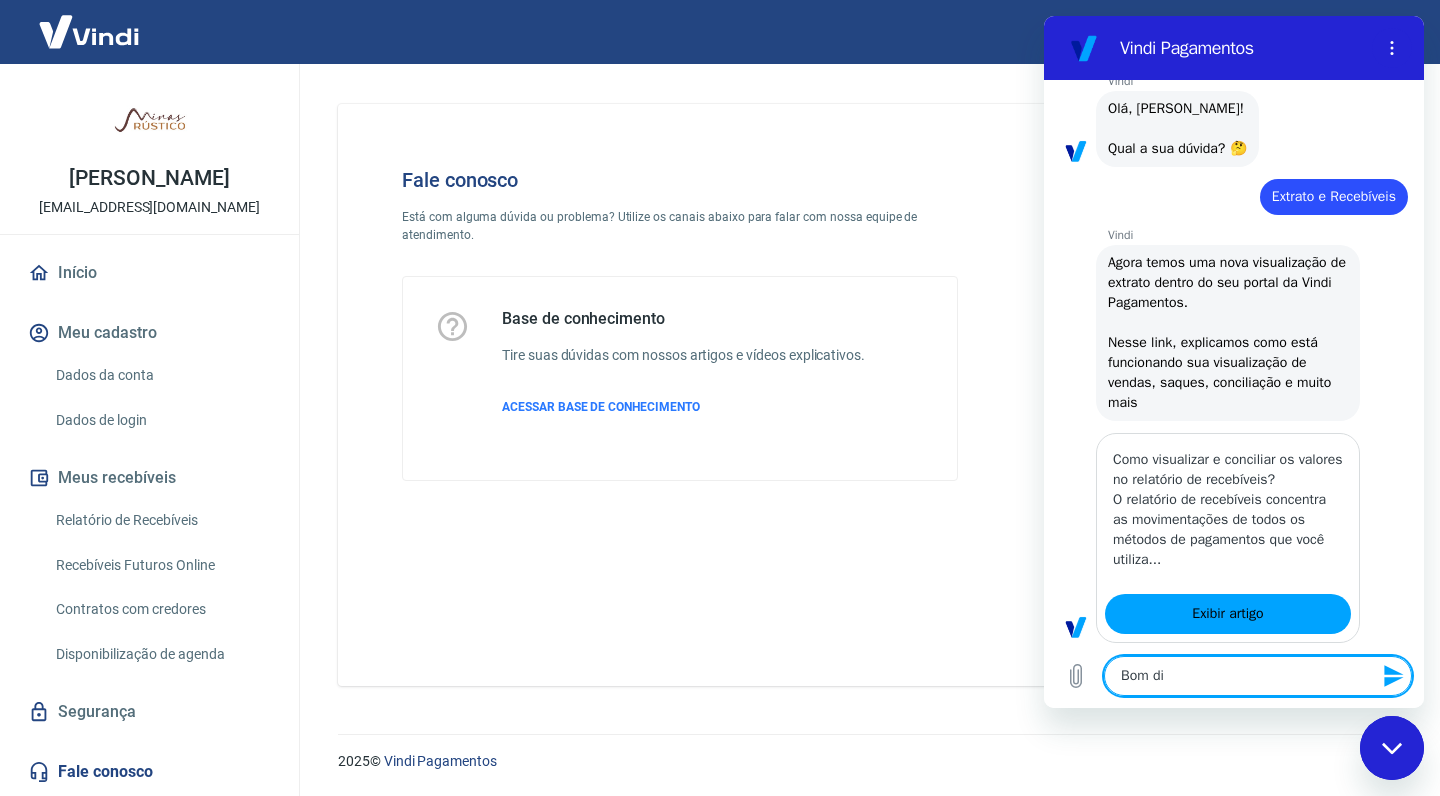 type on "Bom d" 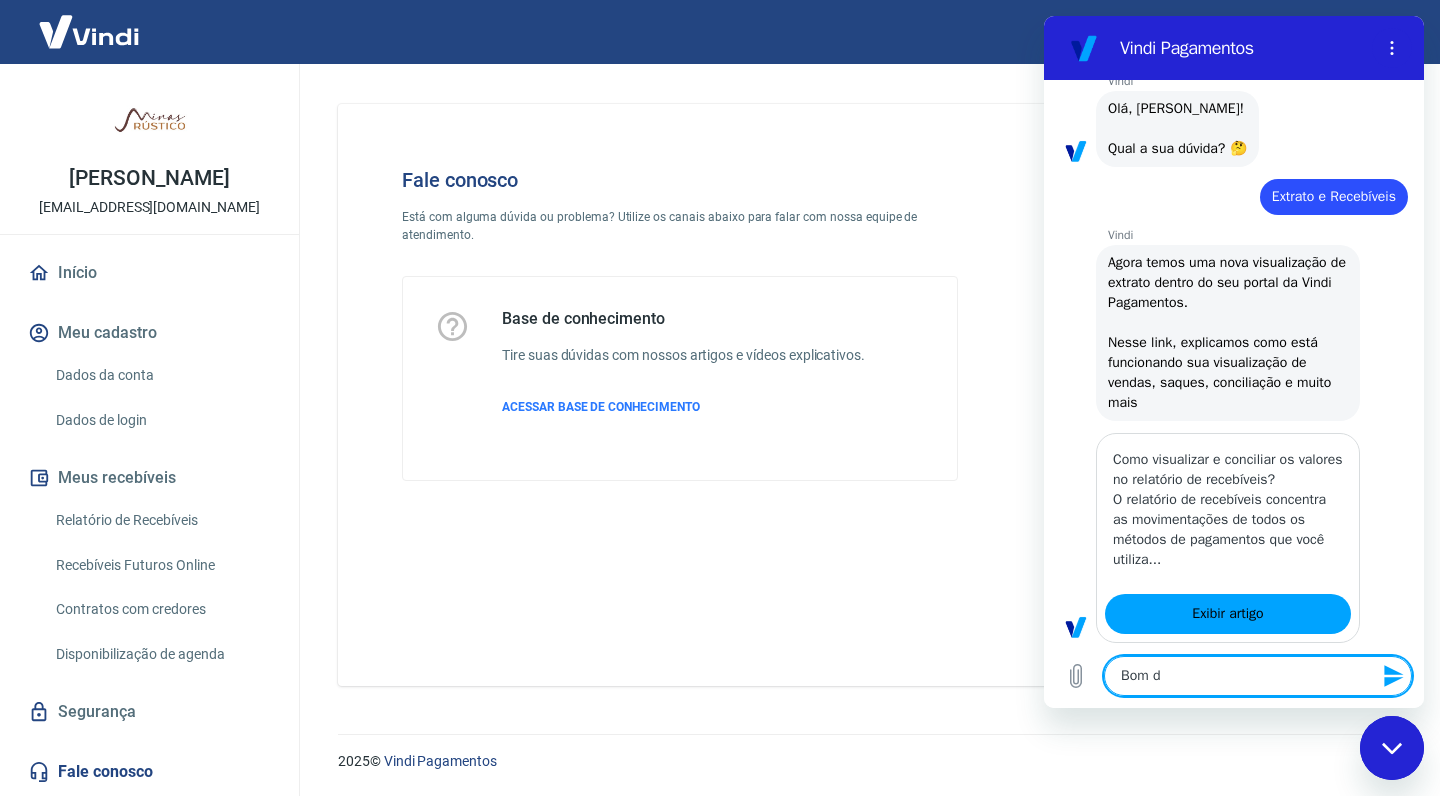 type on "x" 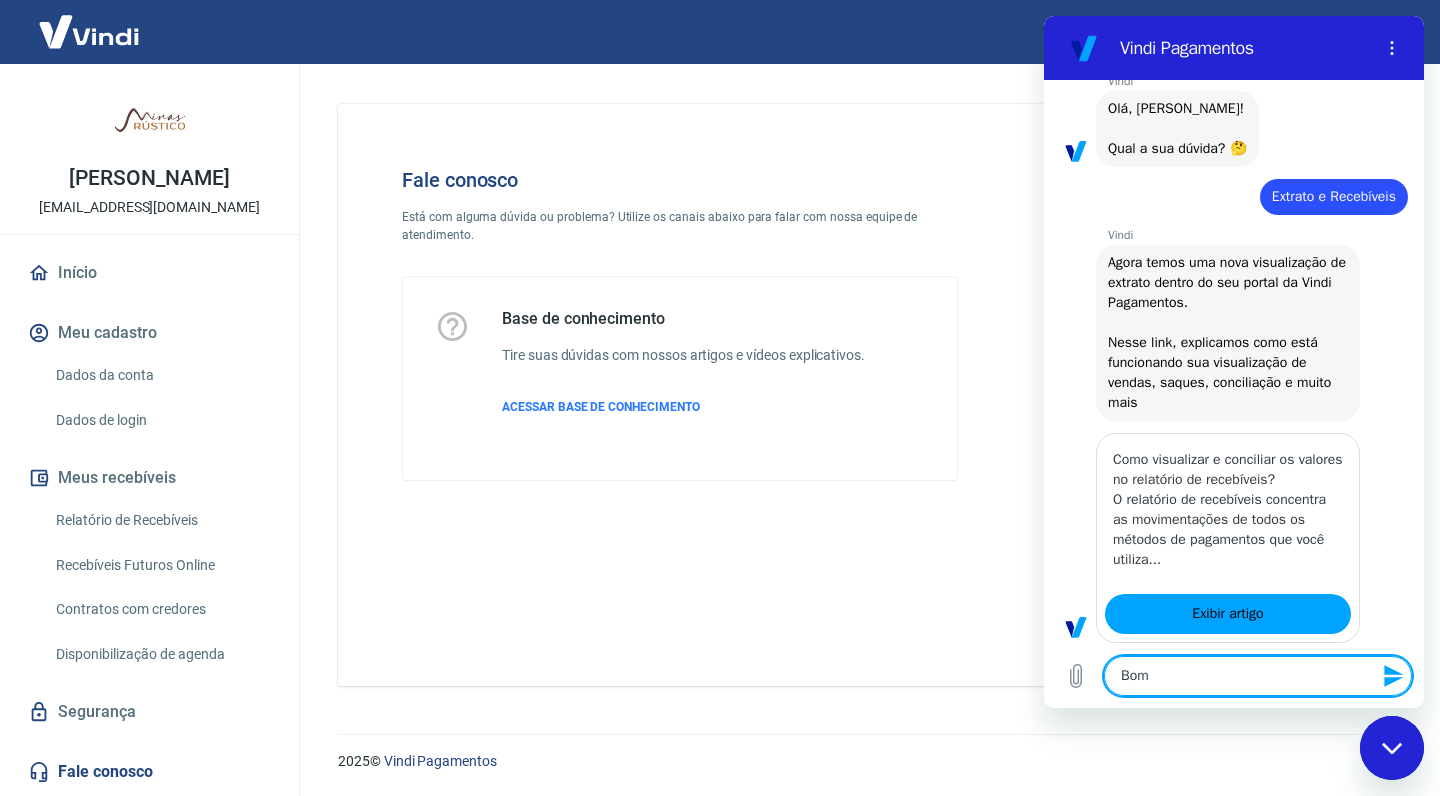 type on "x" 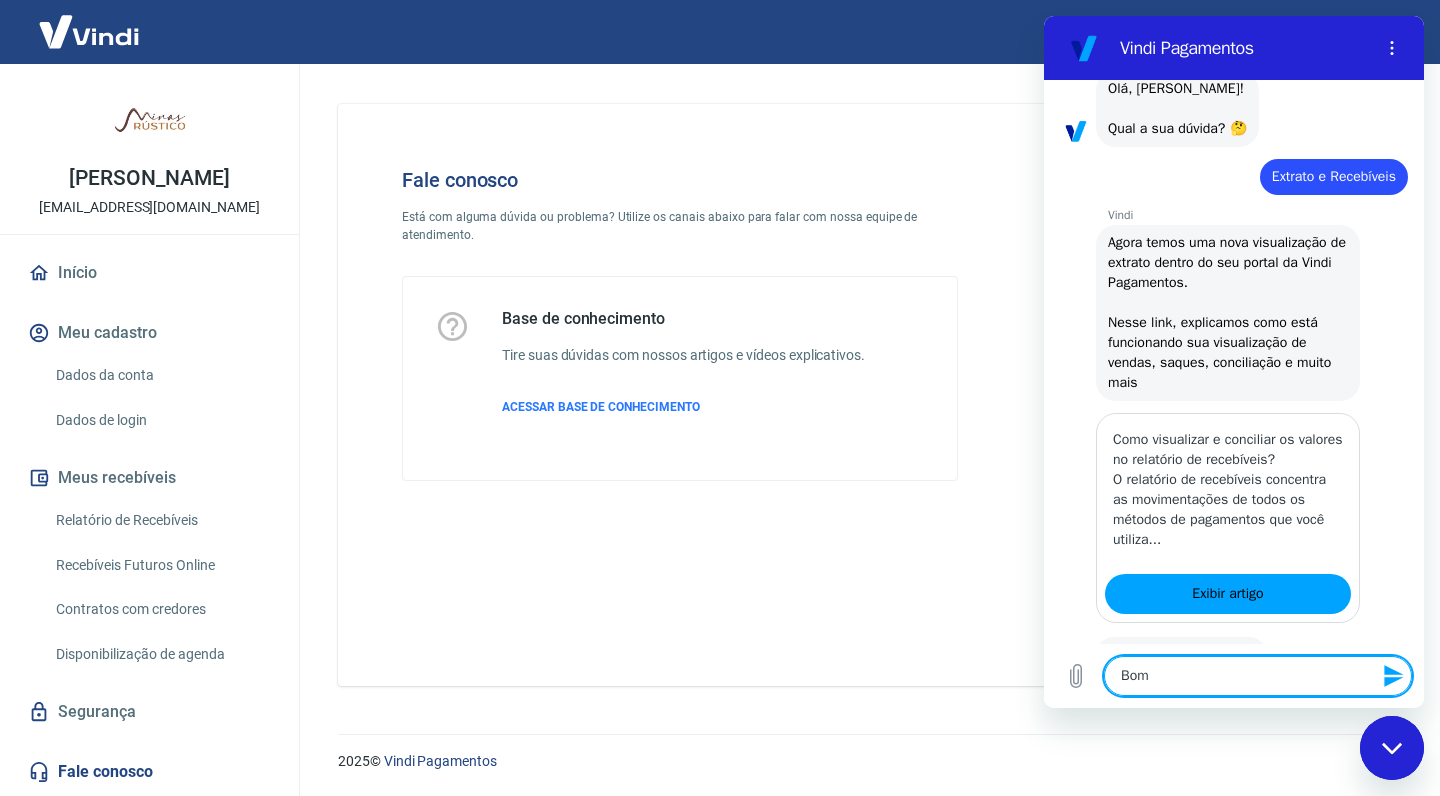 type on "Bom" 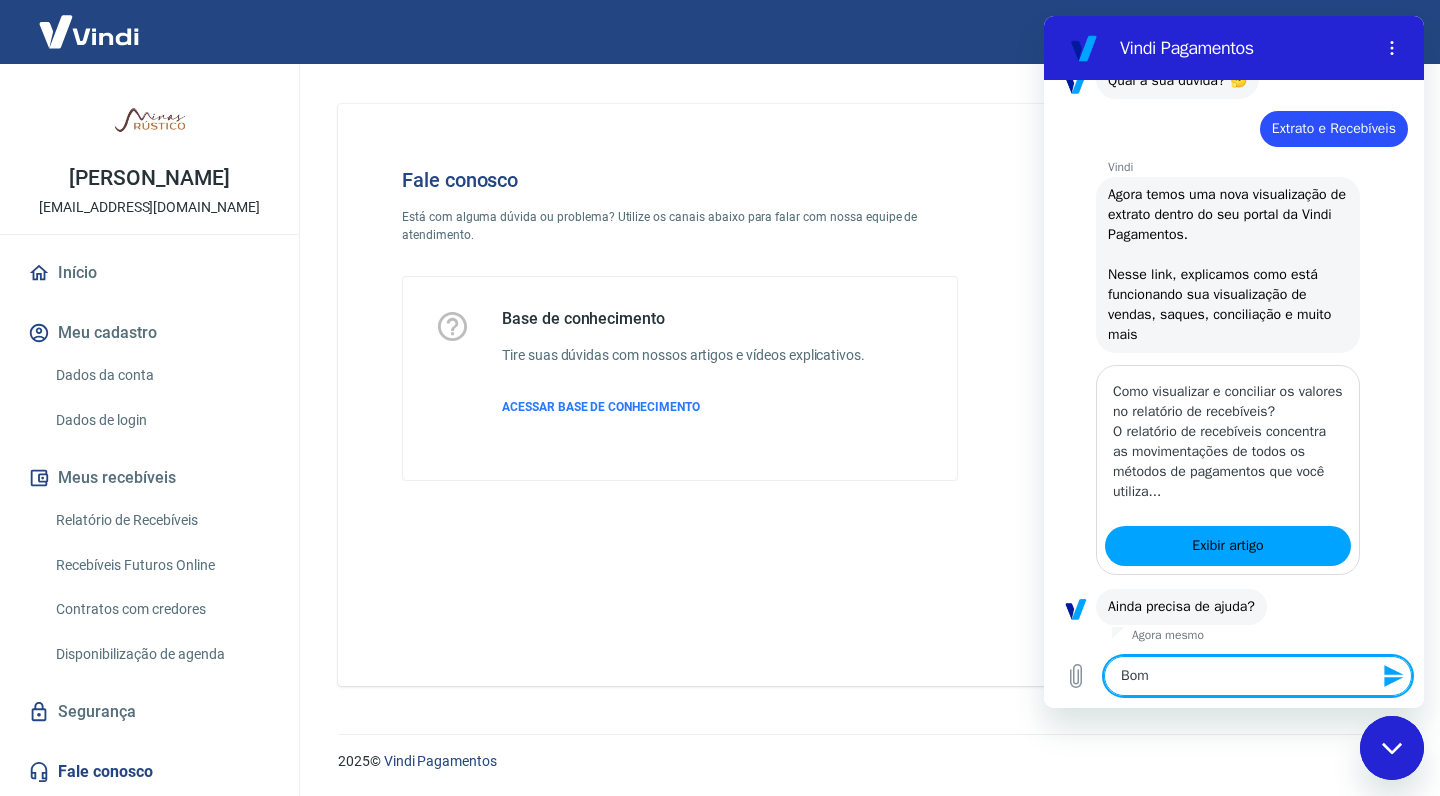 type on "Bo" 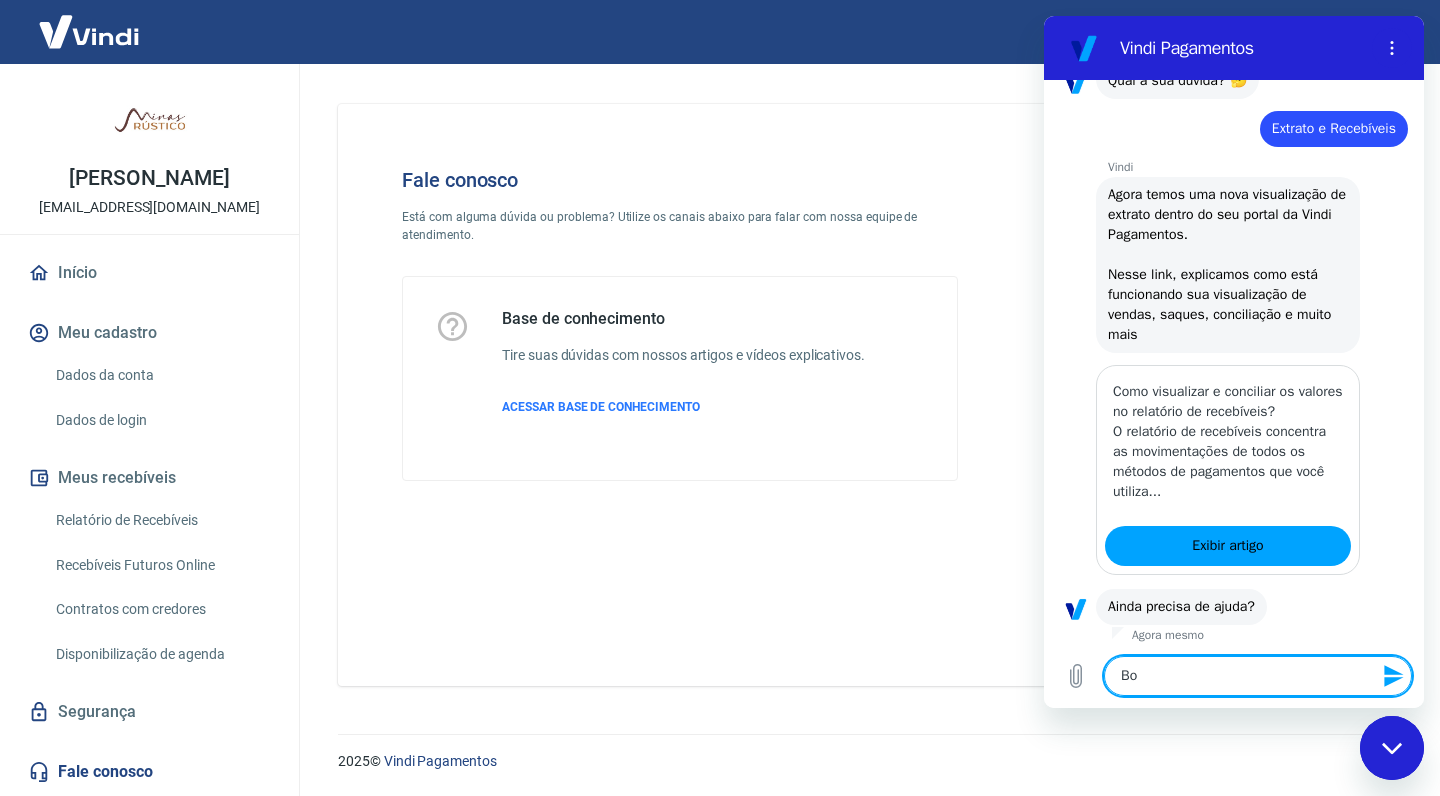 type on "B" 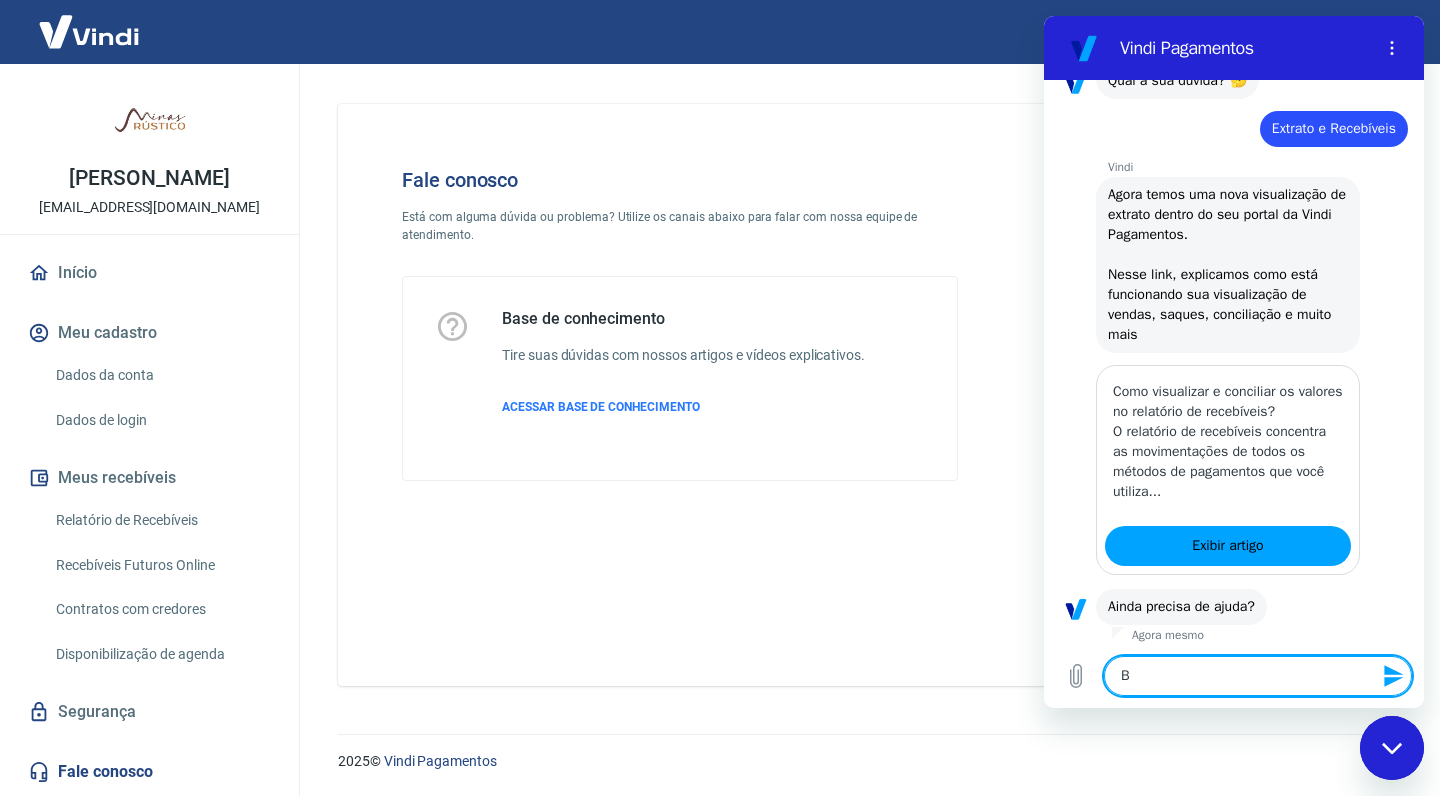 type 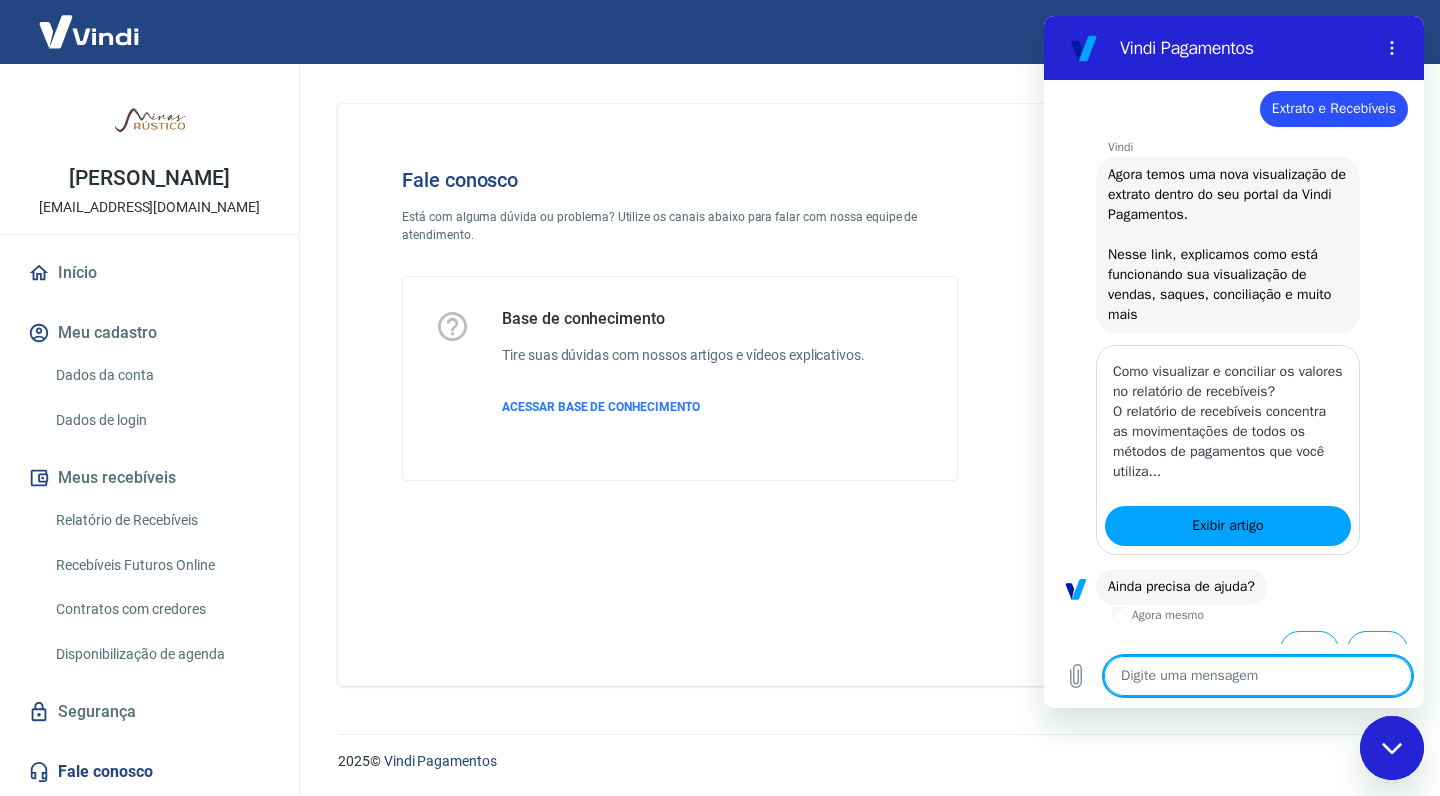 scroll, scrollTop: 233, scrollLeft: 0, axis: vertical 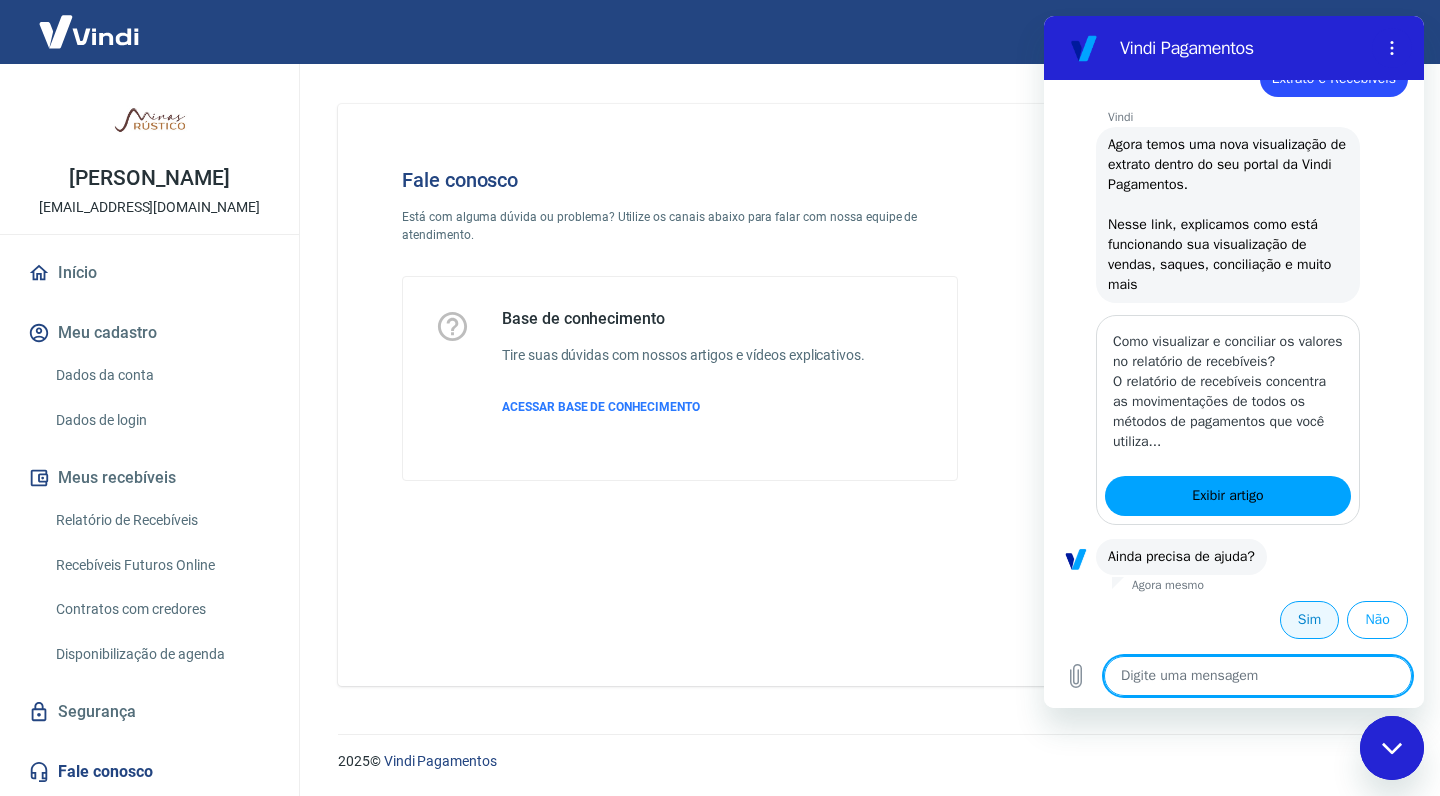 type 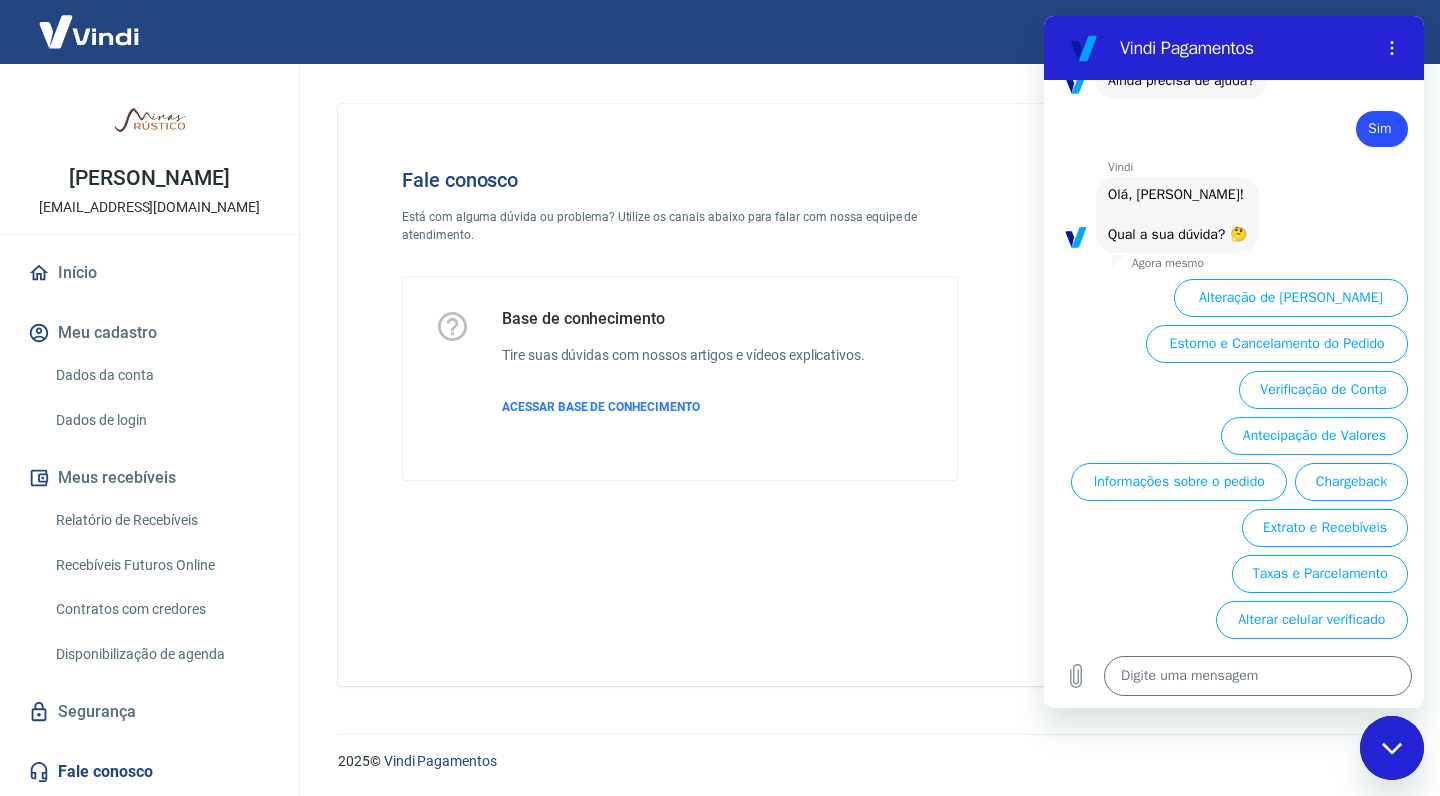 scroll, scrollTop: 709, scrollLeft: 0, axis: vertical 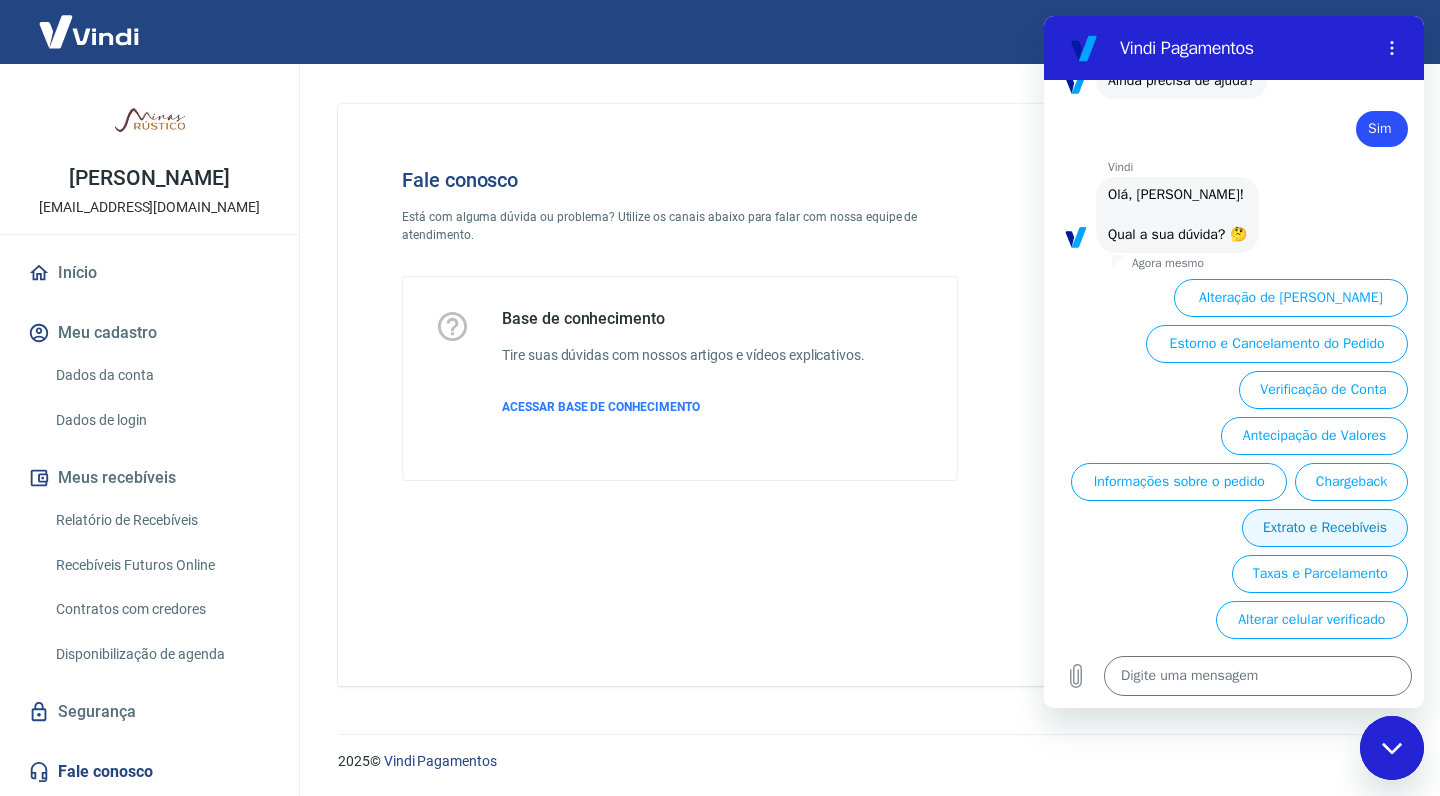 click on "Extrato e Recebíveis" at bounding box center (1325, 528) 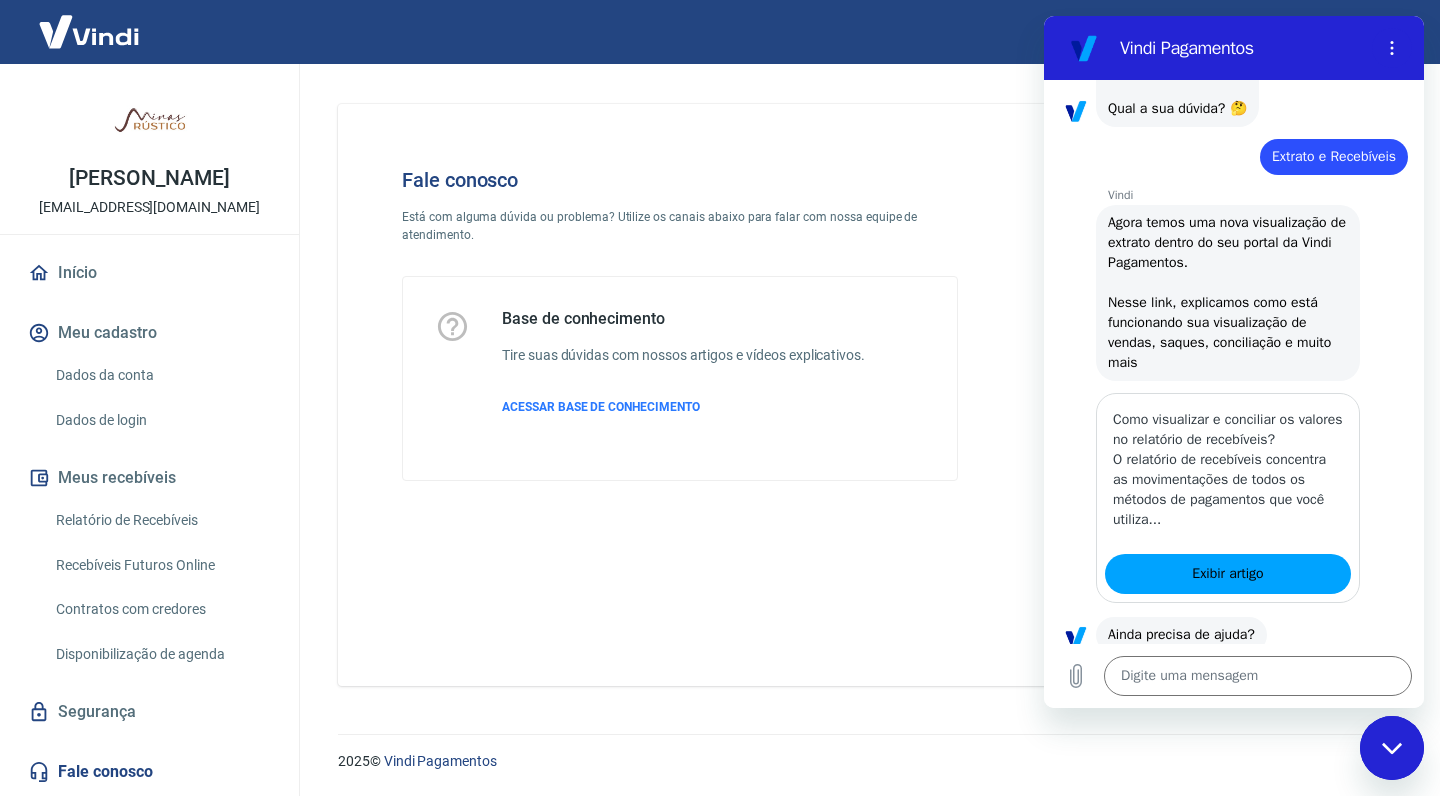 type on "x" 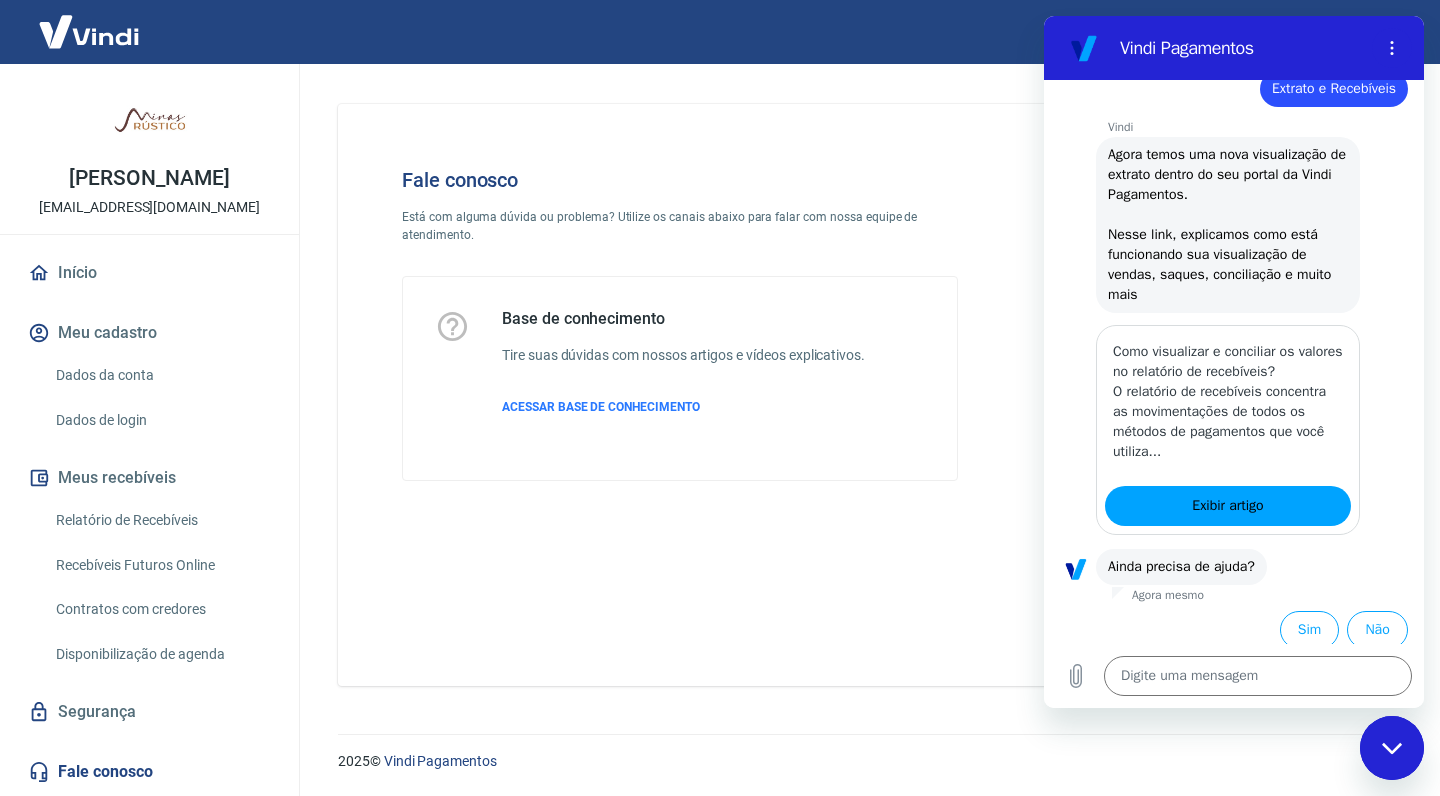scroll, scrollTop: 933, scrollLeft: 0, axis: vertical 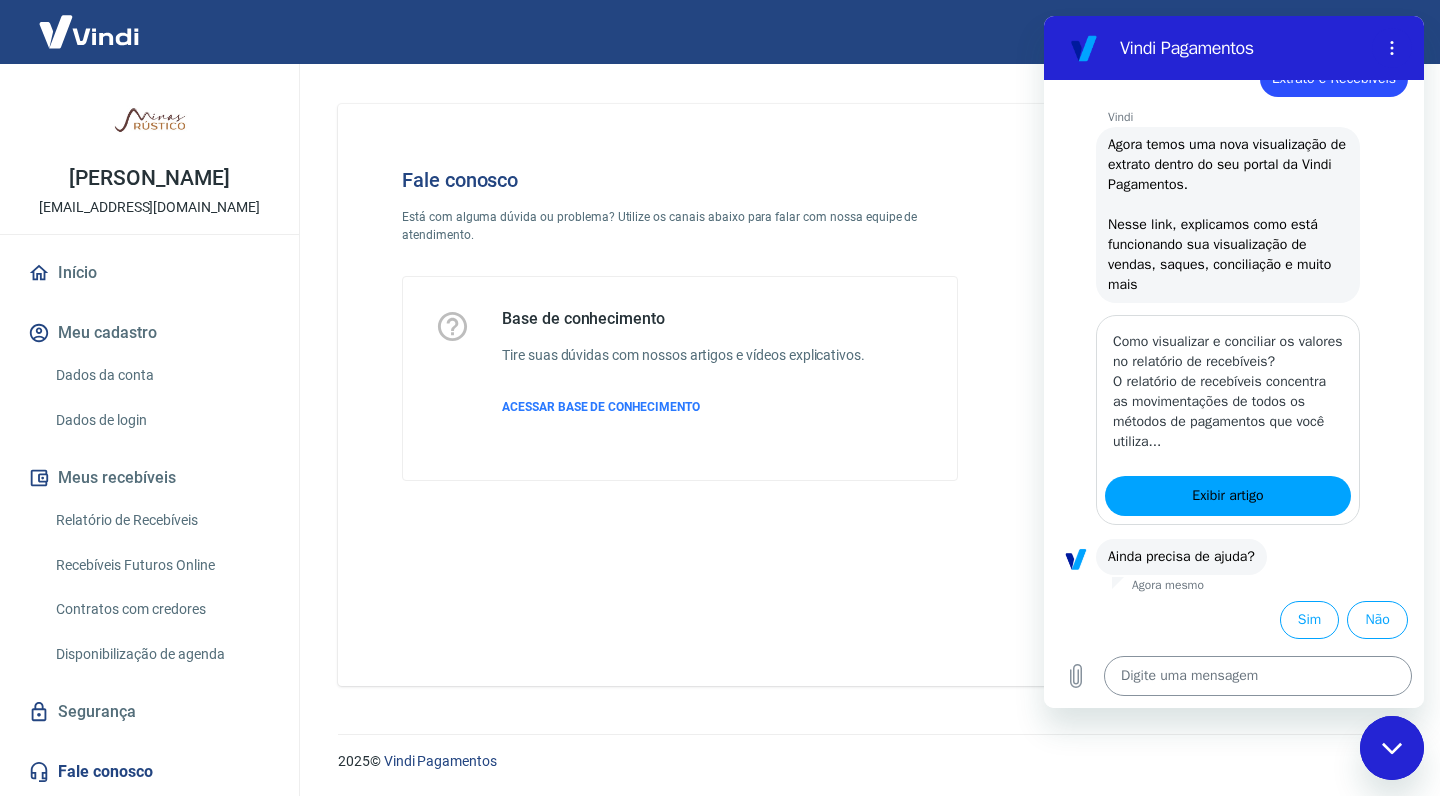 click at bounding box center [1258, 676] 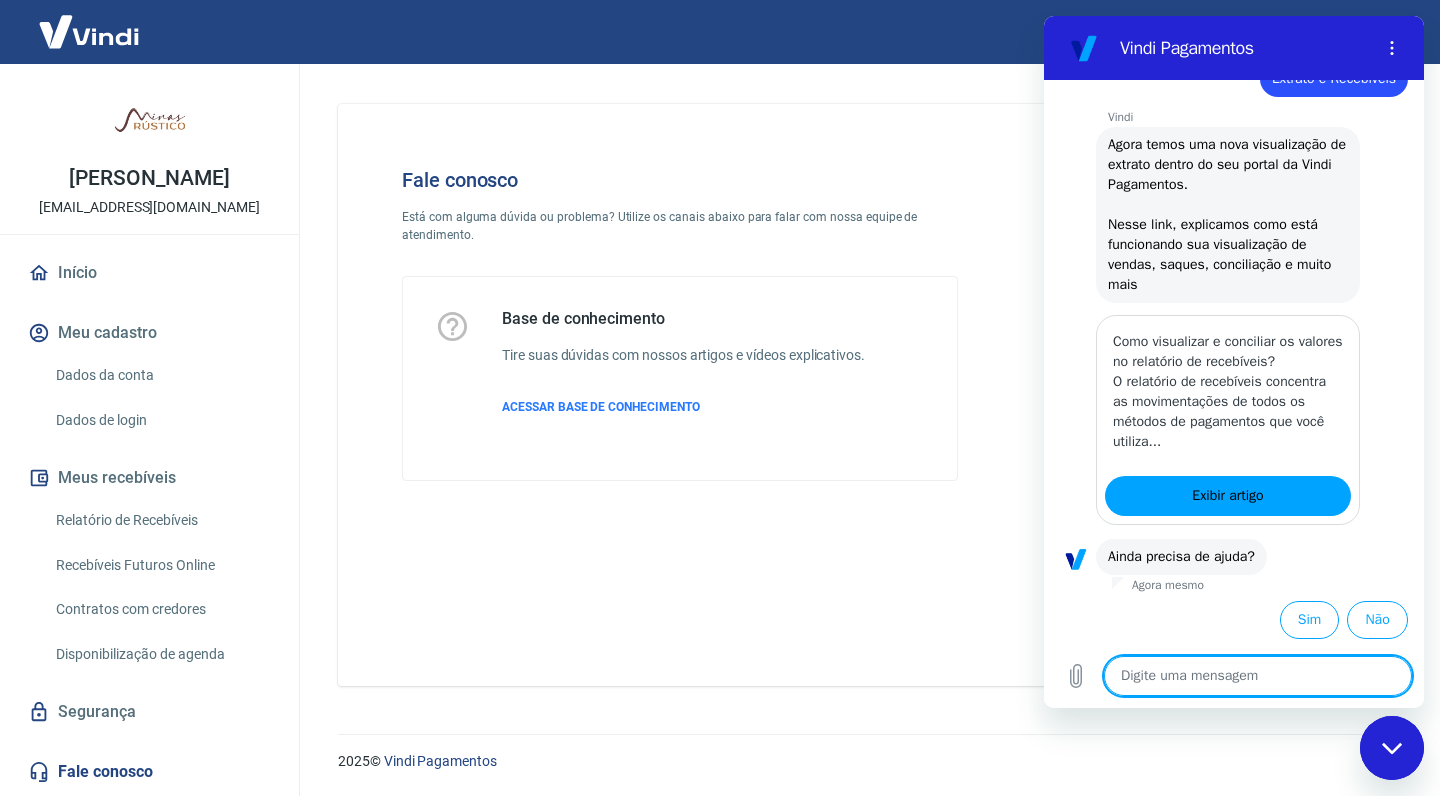 type on "P" 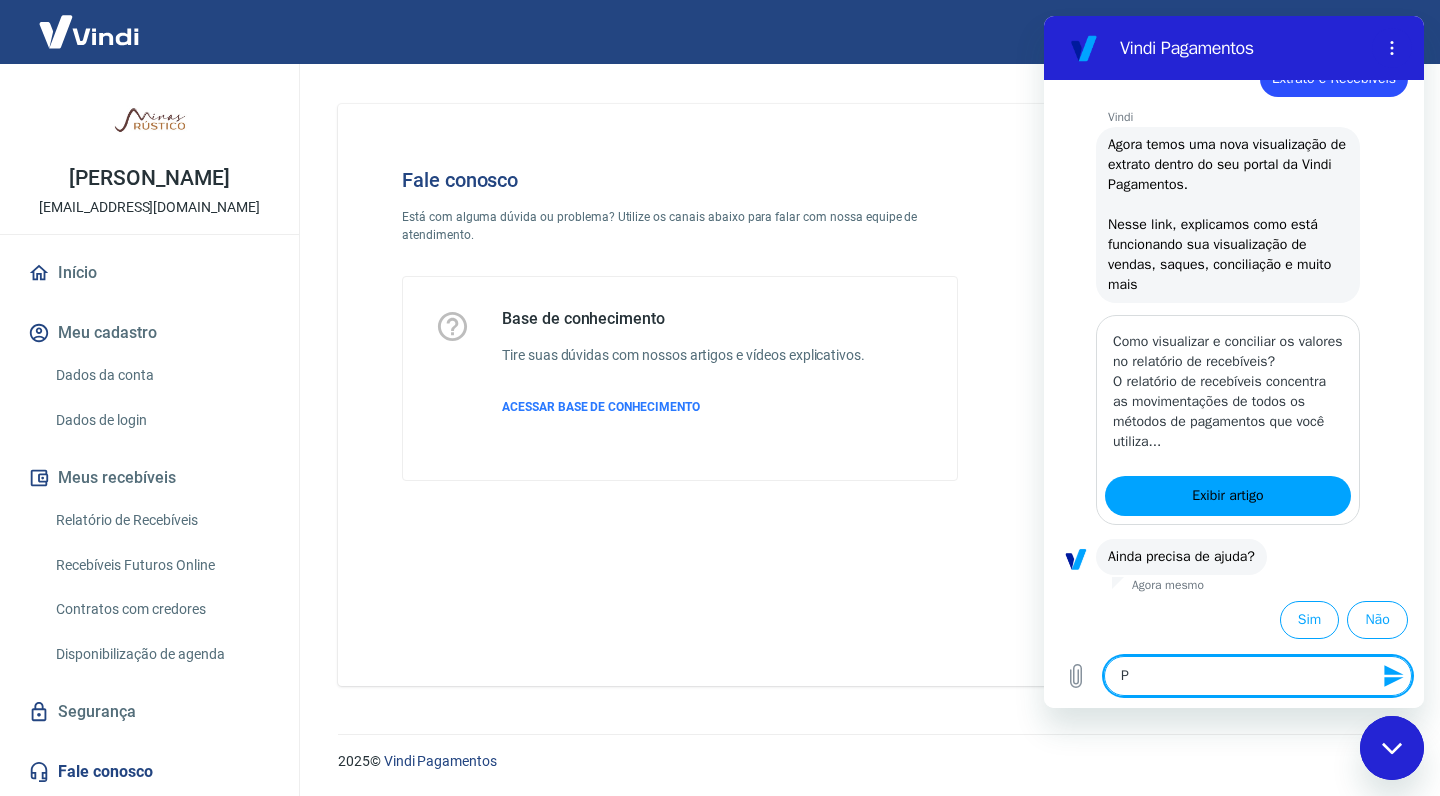 type on "Pr" 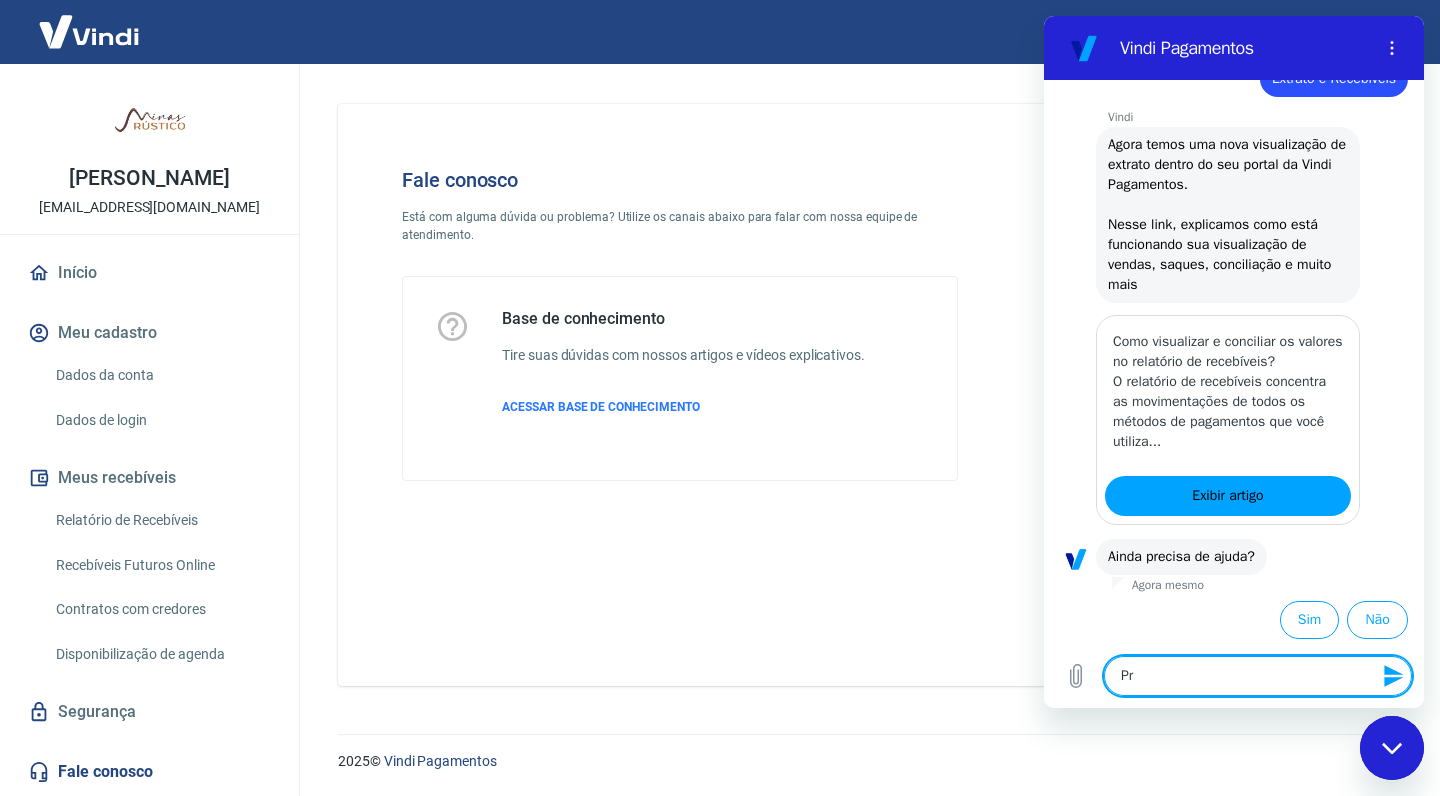 type on "Pre" 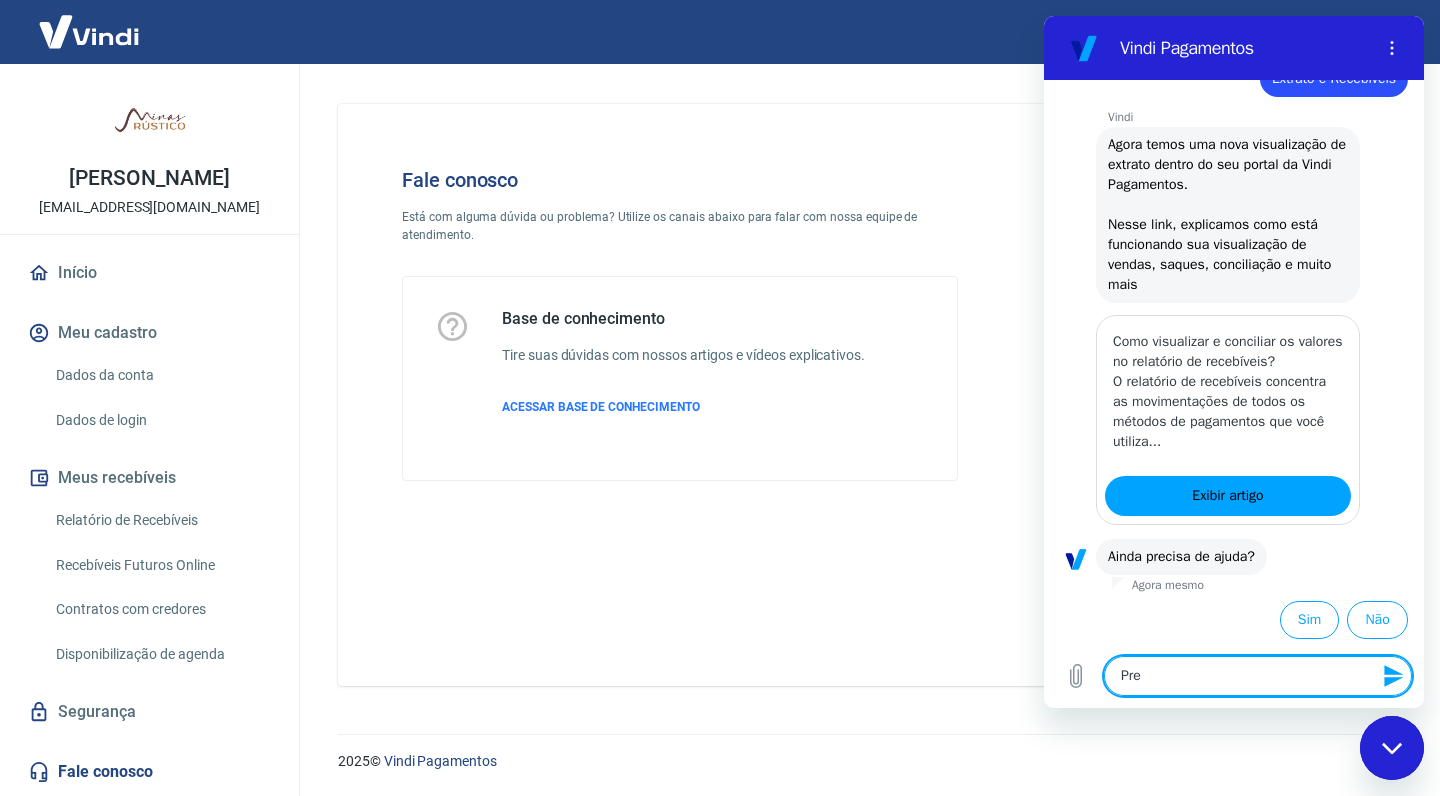 type on "Prec" 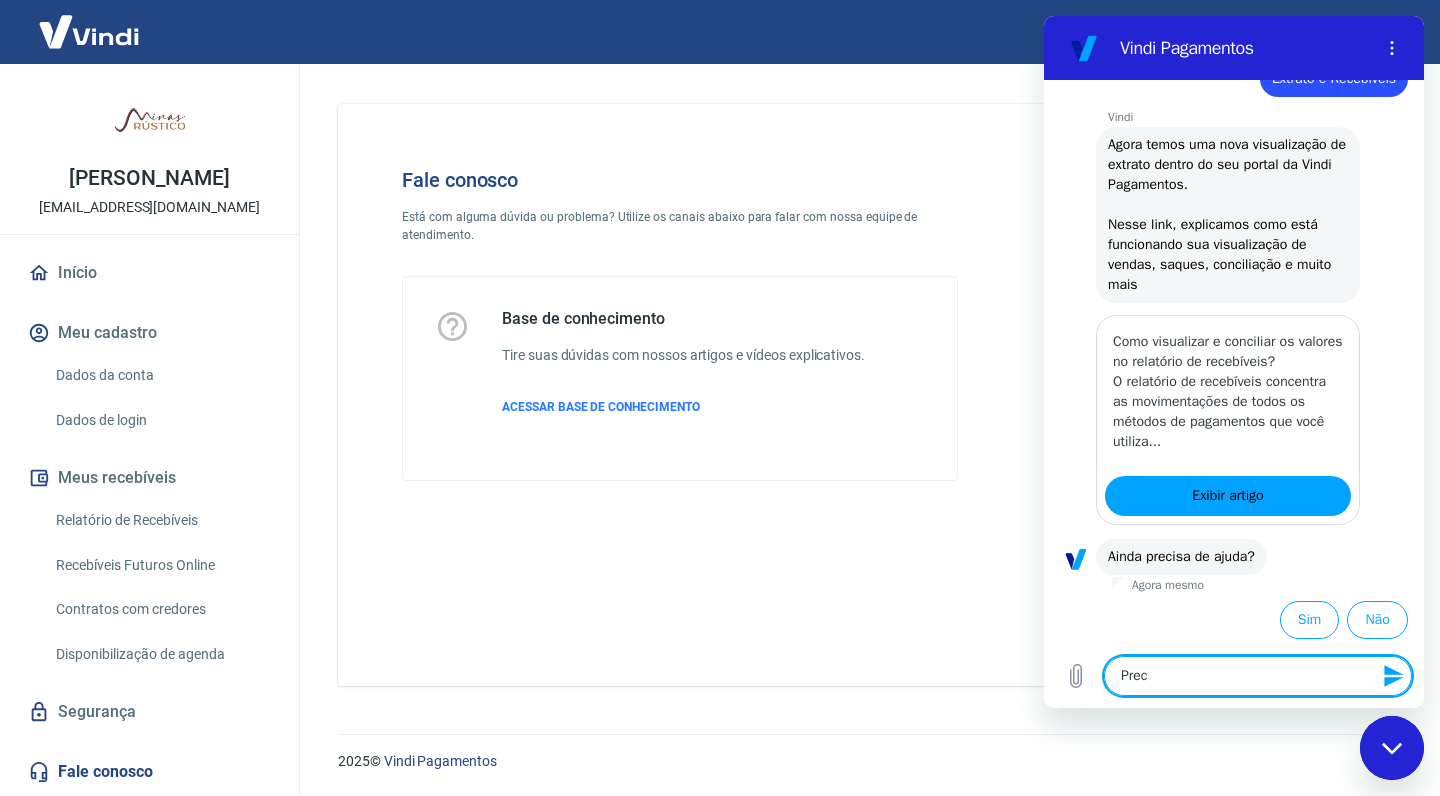 type on "Preci" 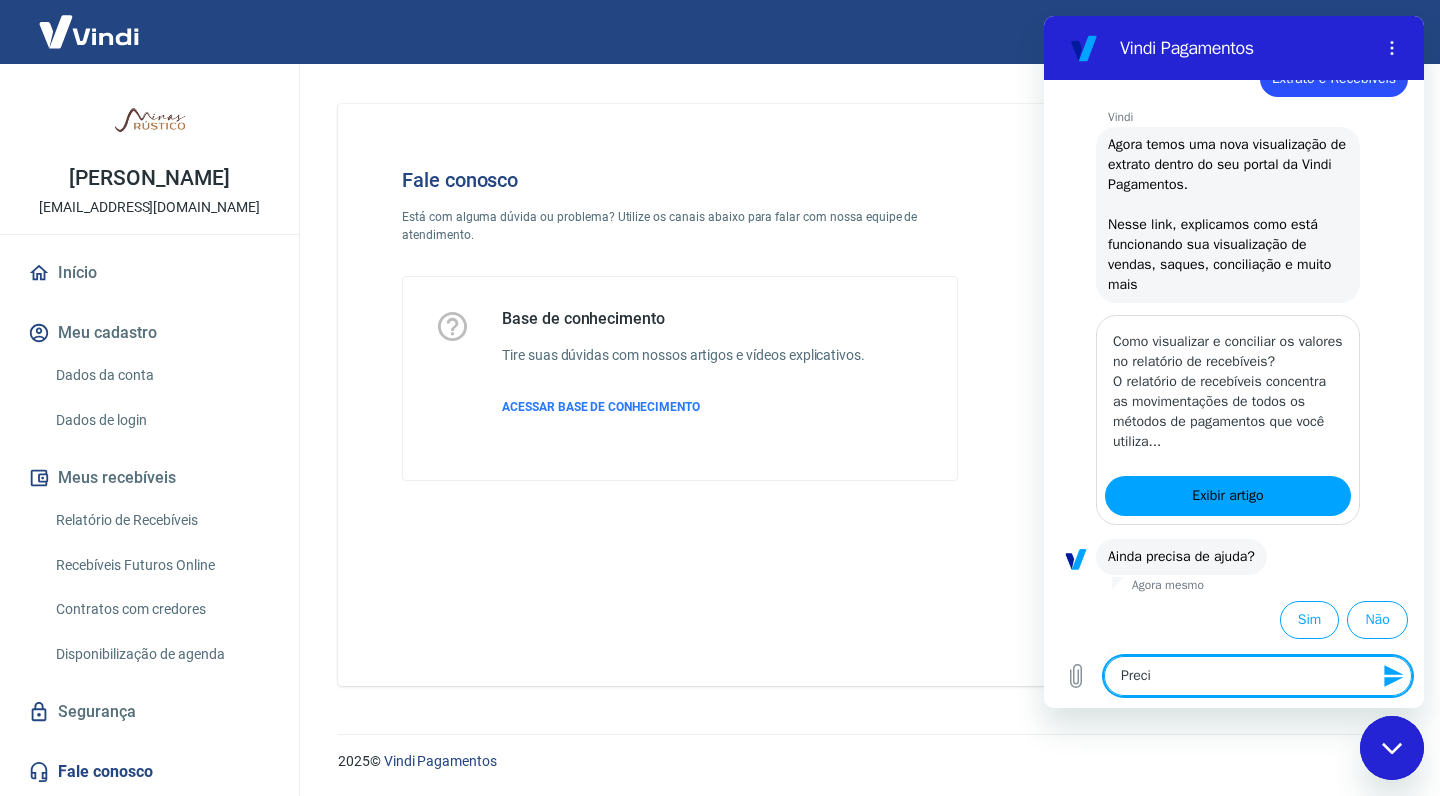 type on "Precis" 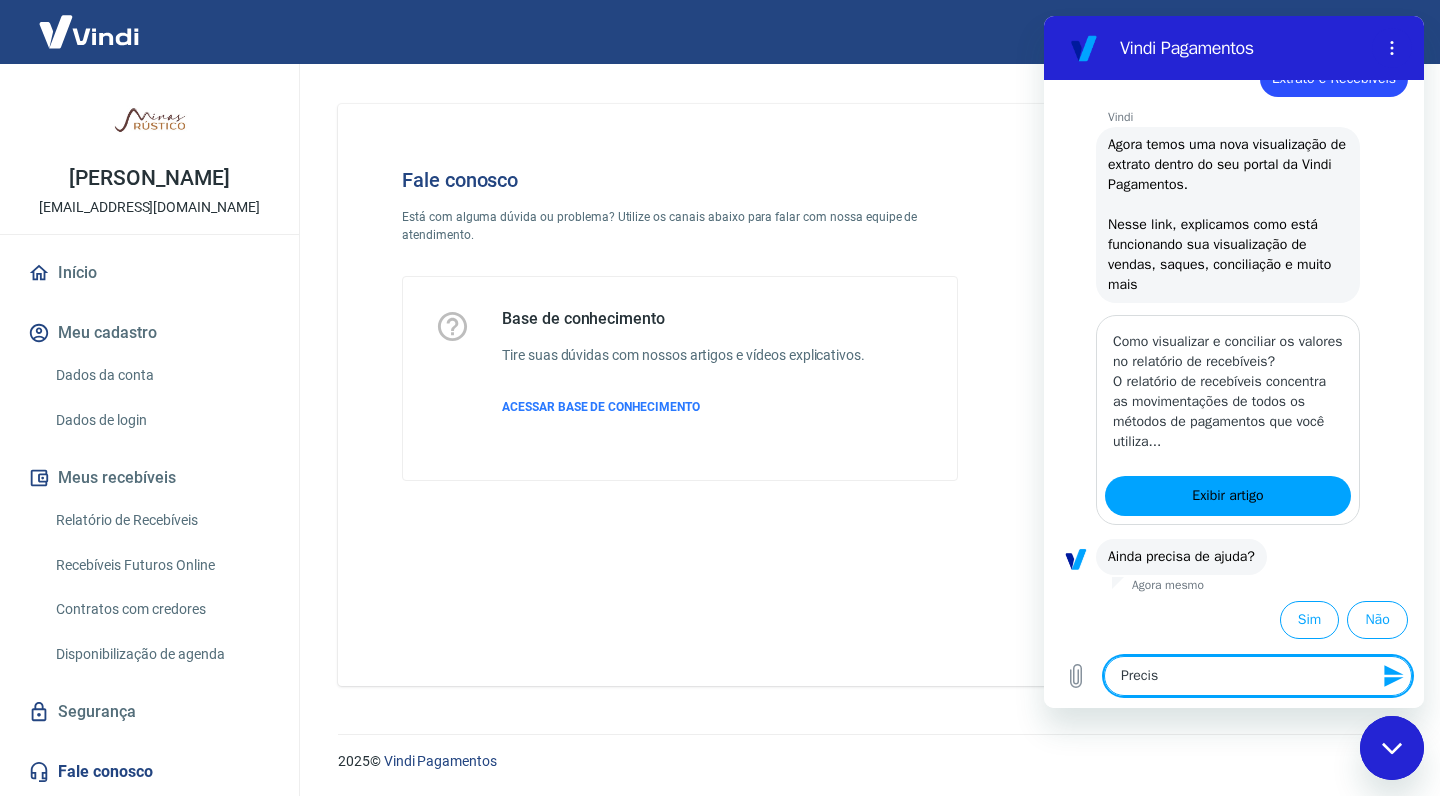 type on "Preciso" 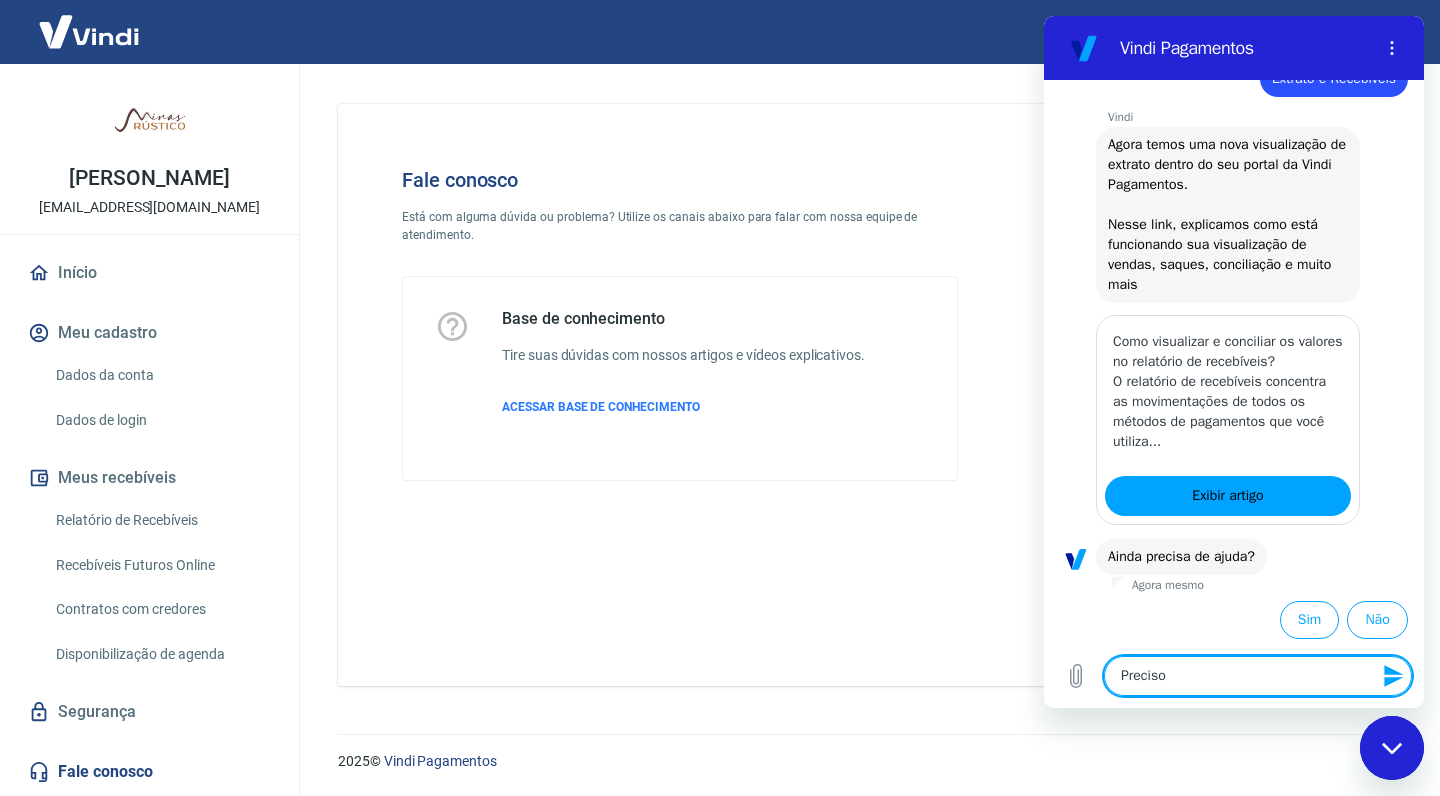type on "Preciso" 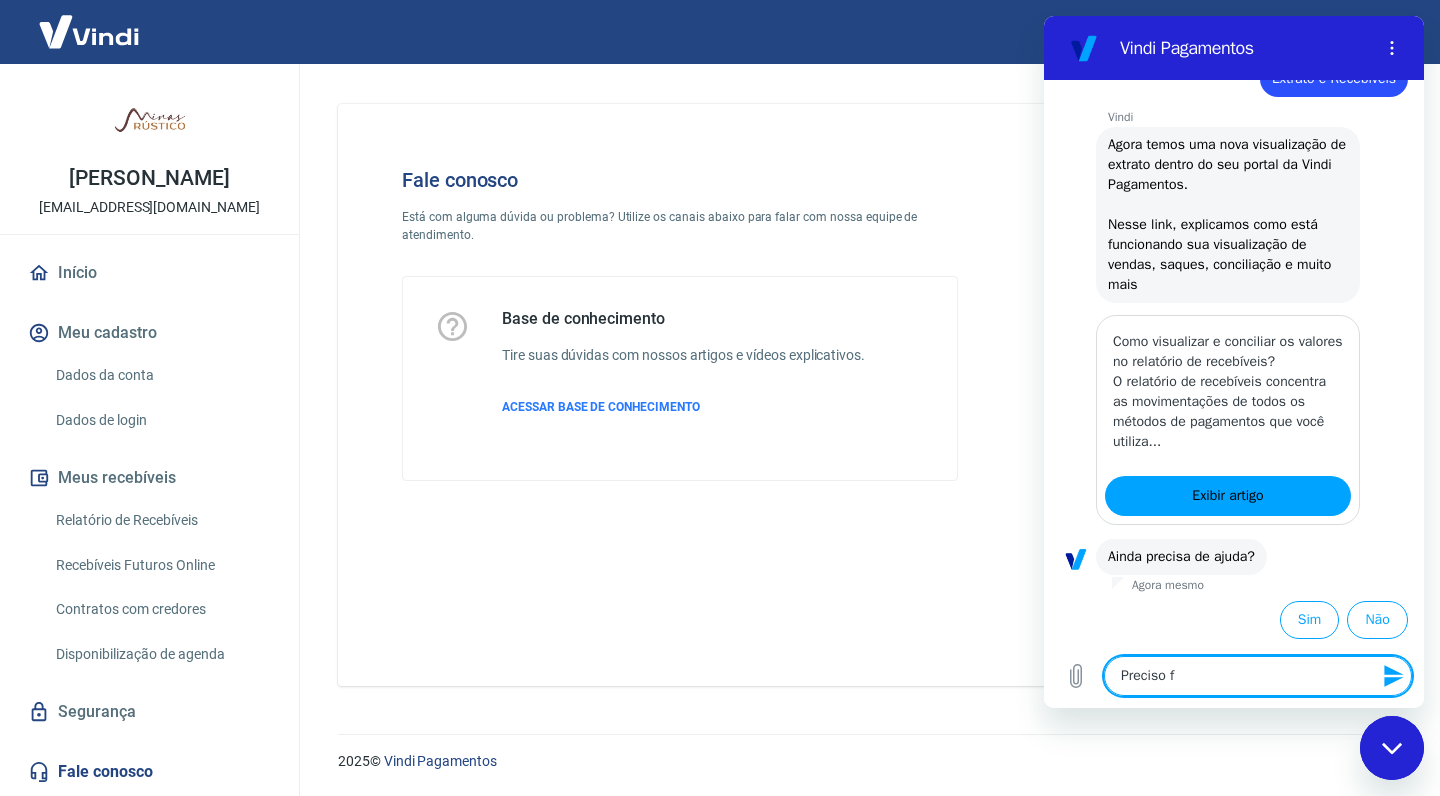 type on "Preciso fa" 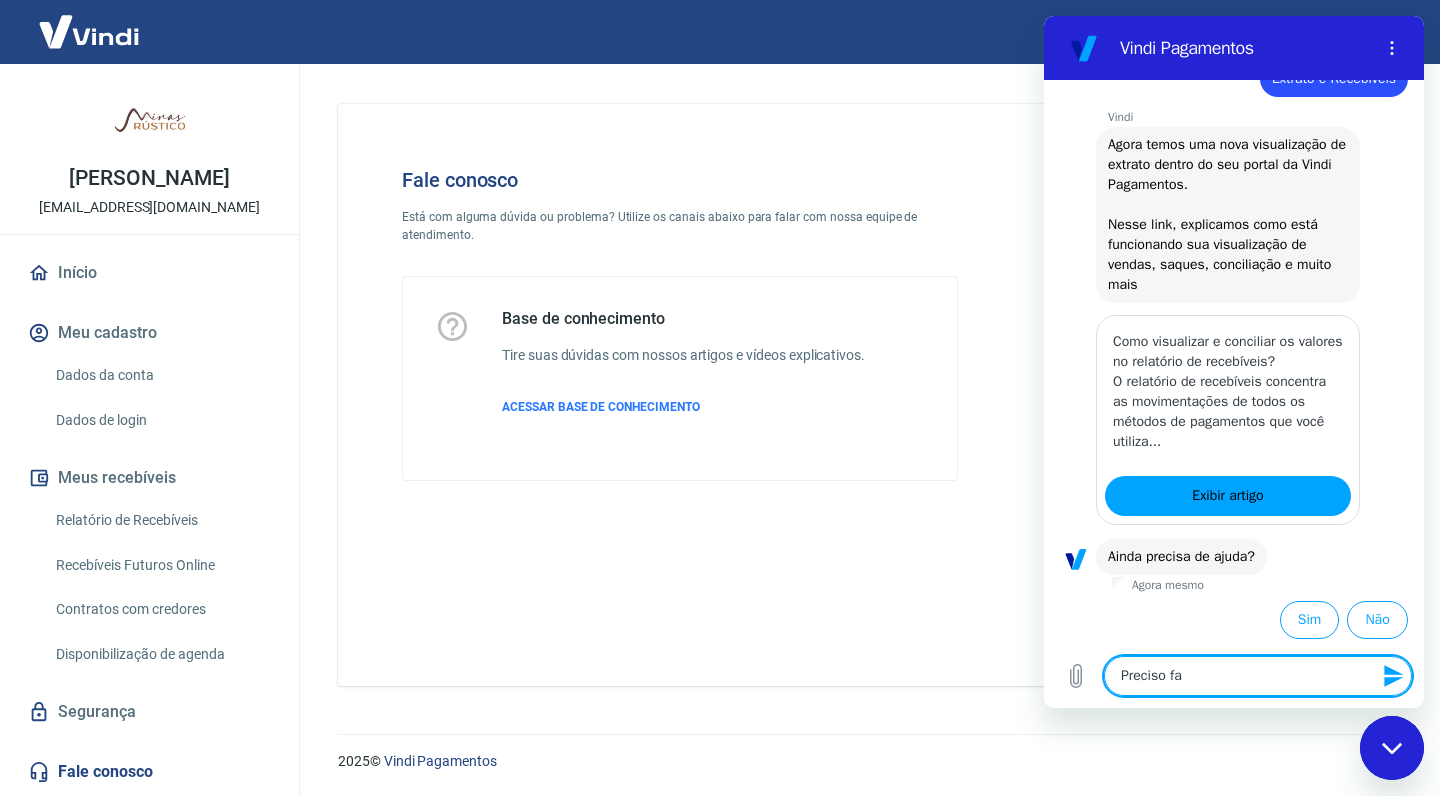 type on "Preciso fal" 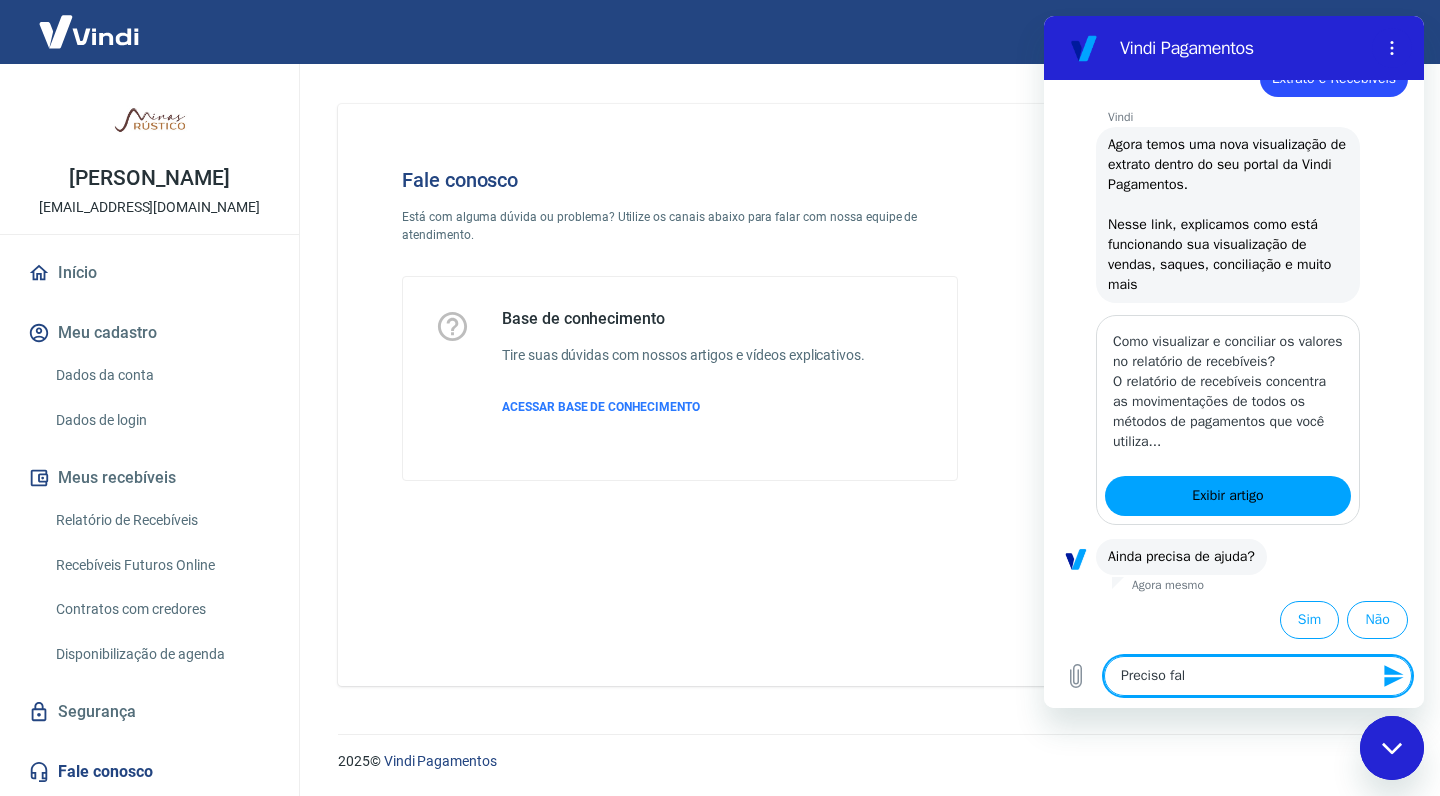 type on "Preciso fala" 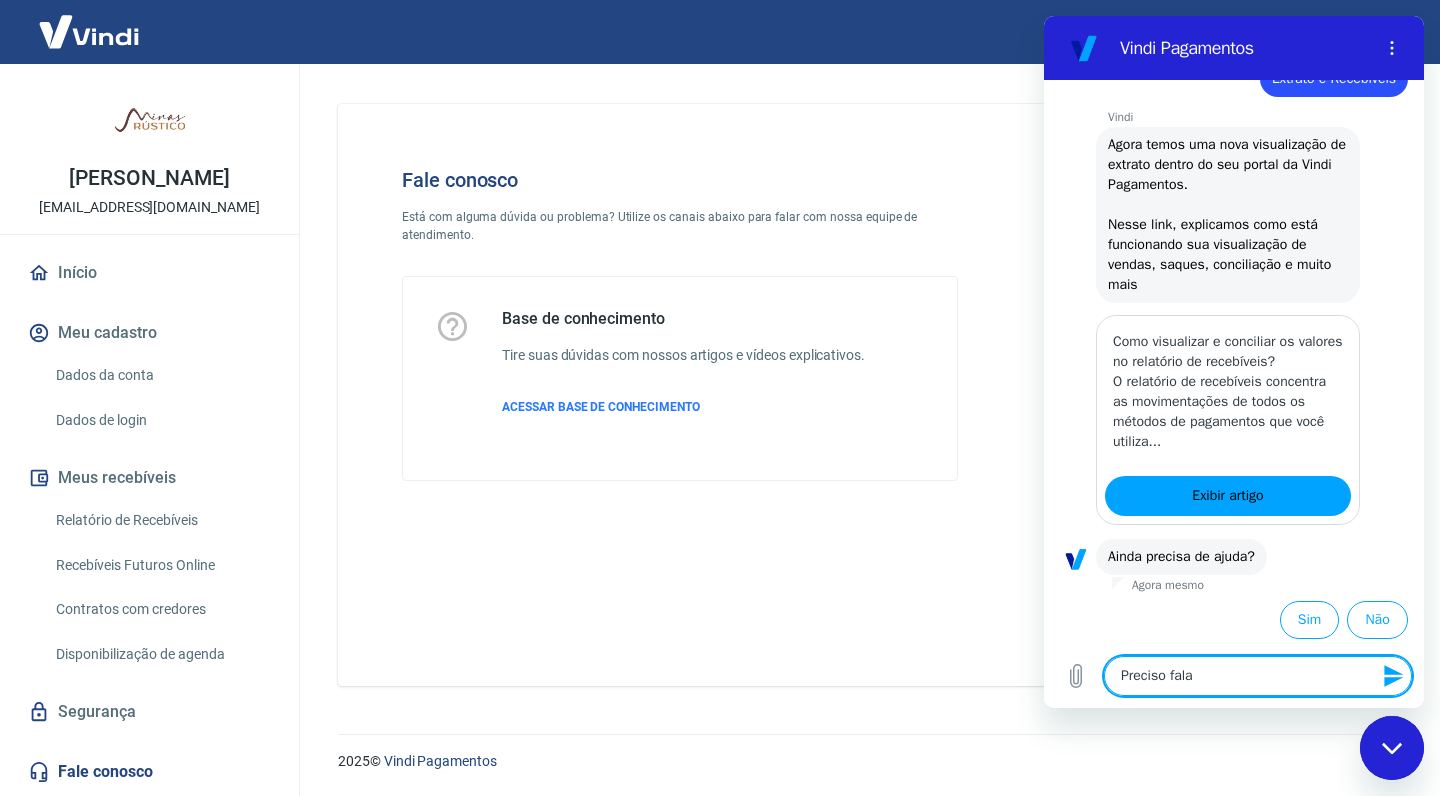 type on "Preciso falar" 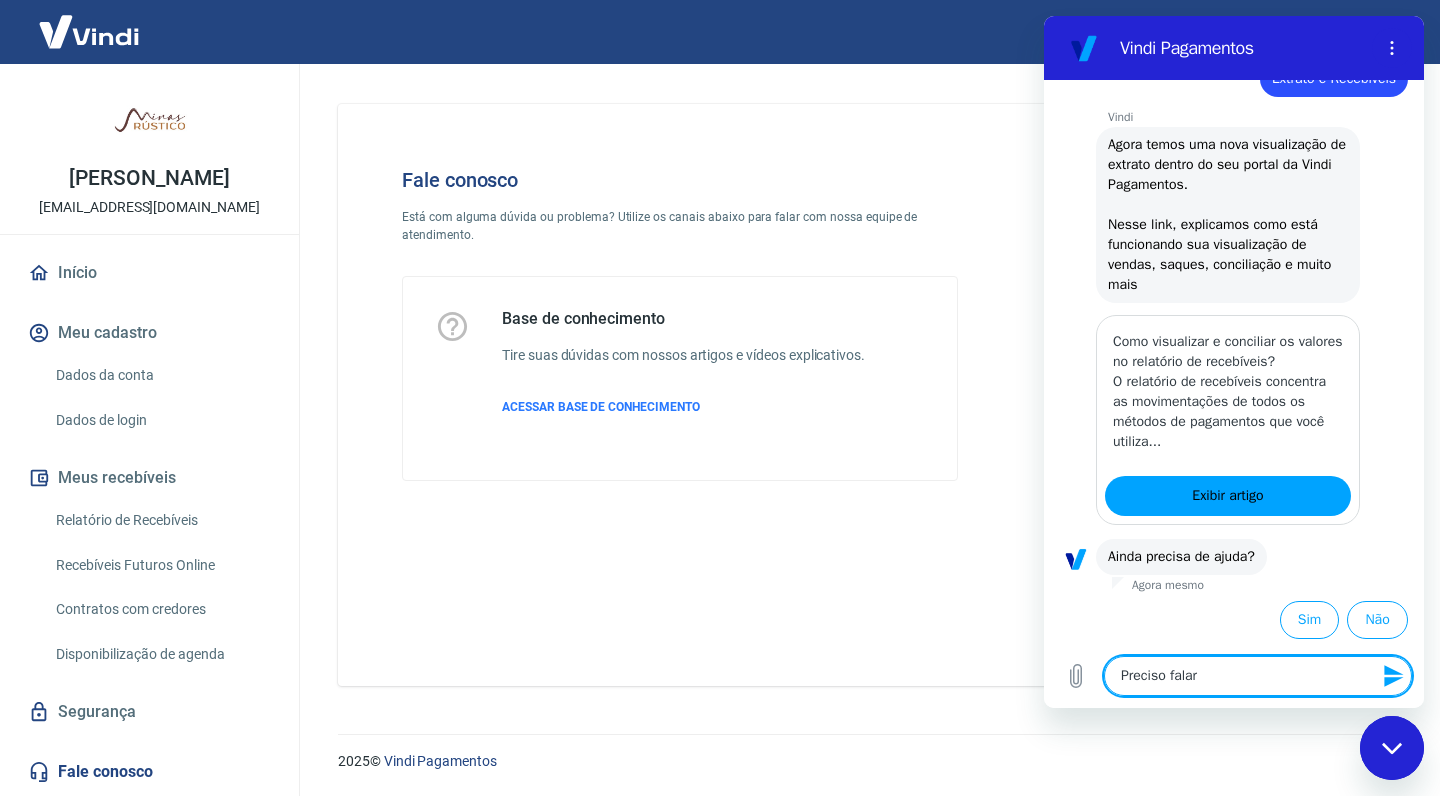type on "Preciso falar" 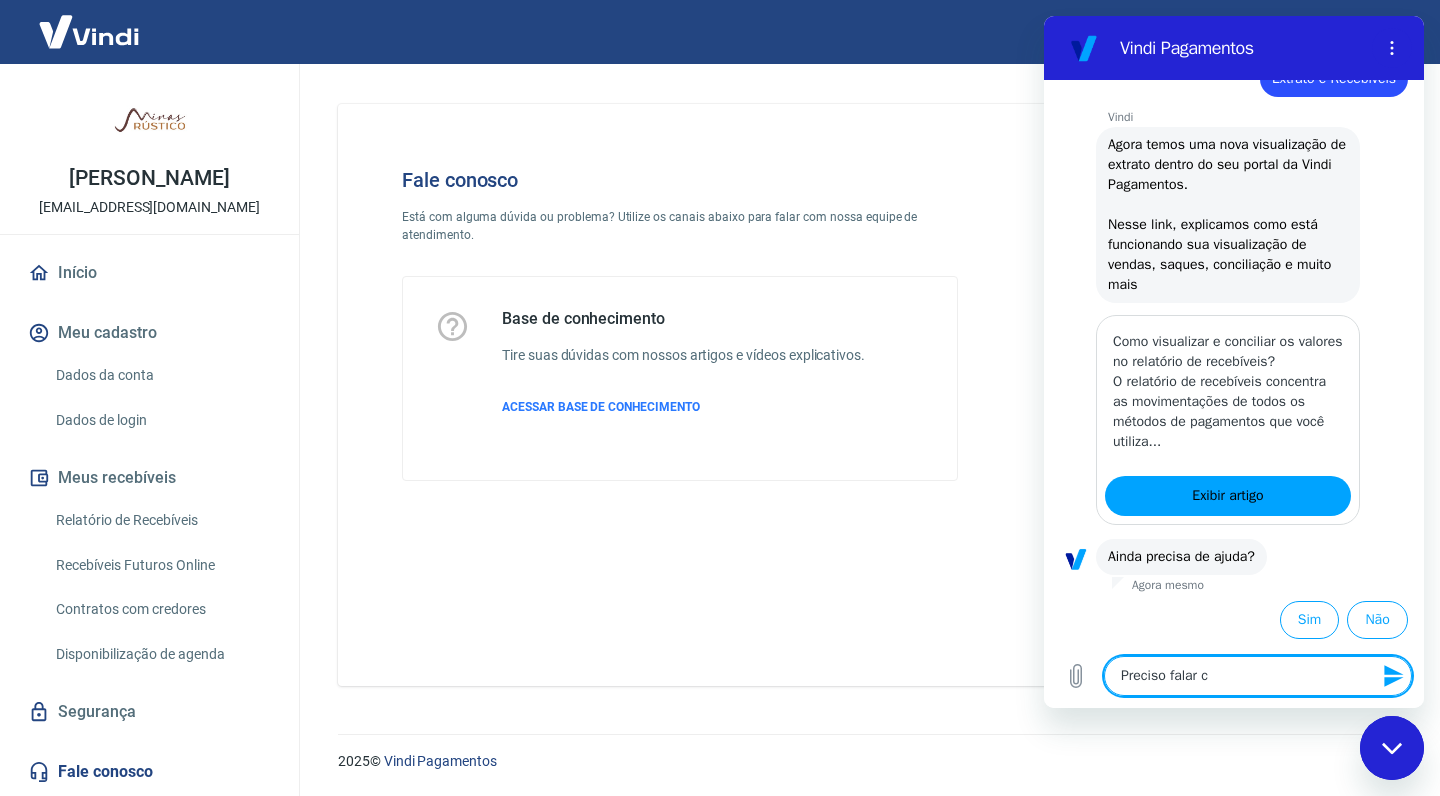 type on "Preciso falar co" 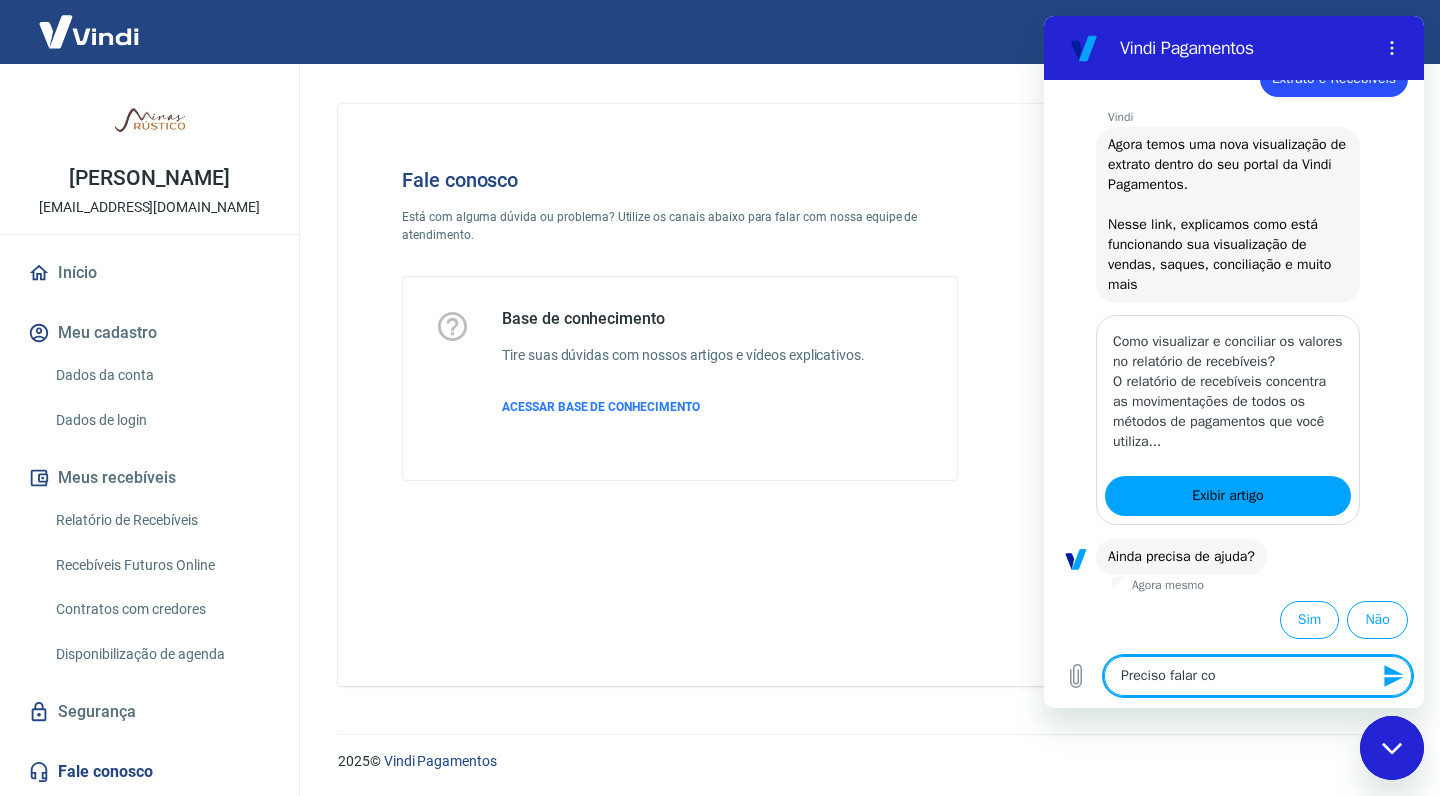 type on "Preciso falar com" 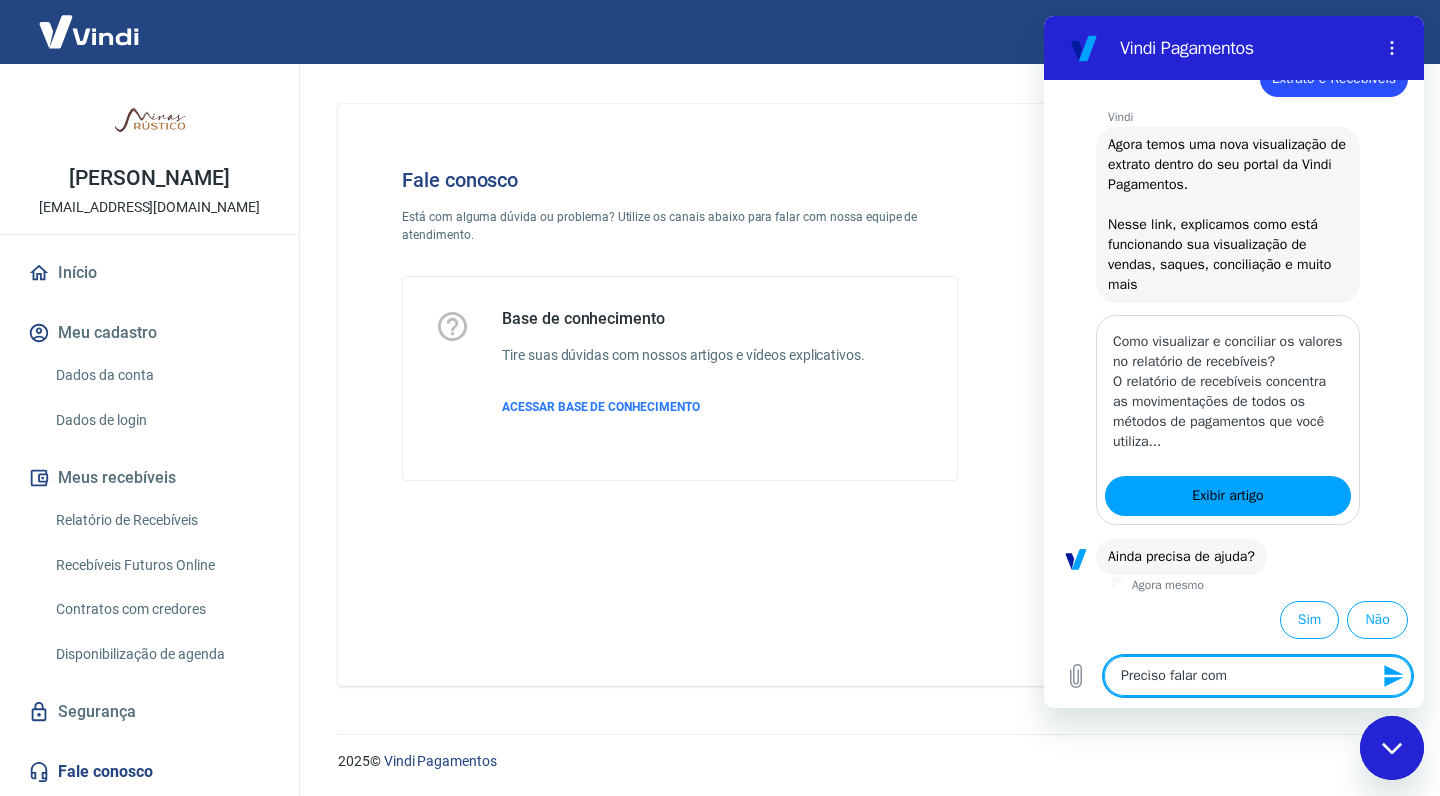 type on "Preciso falar com" 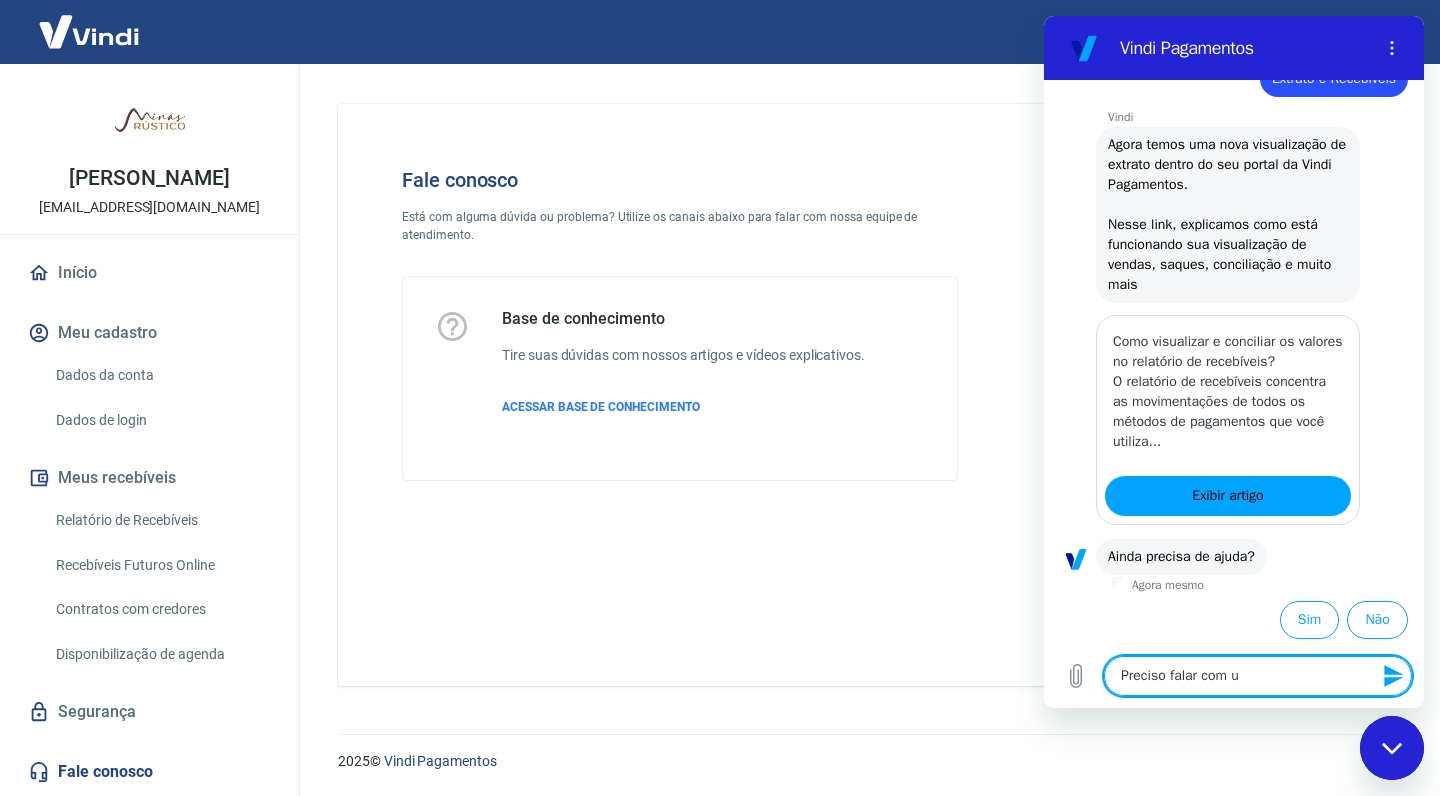 type on "Preciso falar com um" 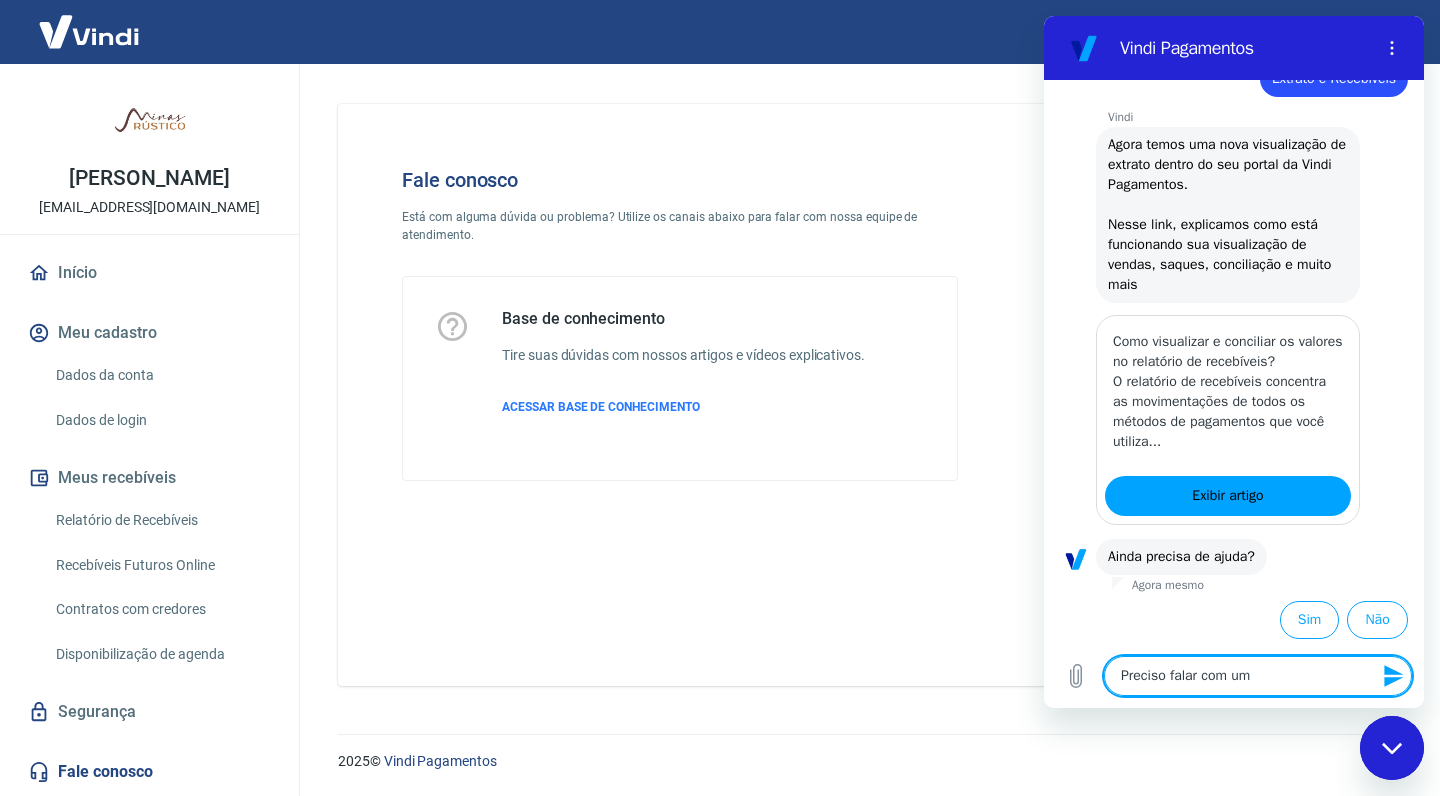 type on "Preciso falar com um" 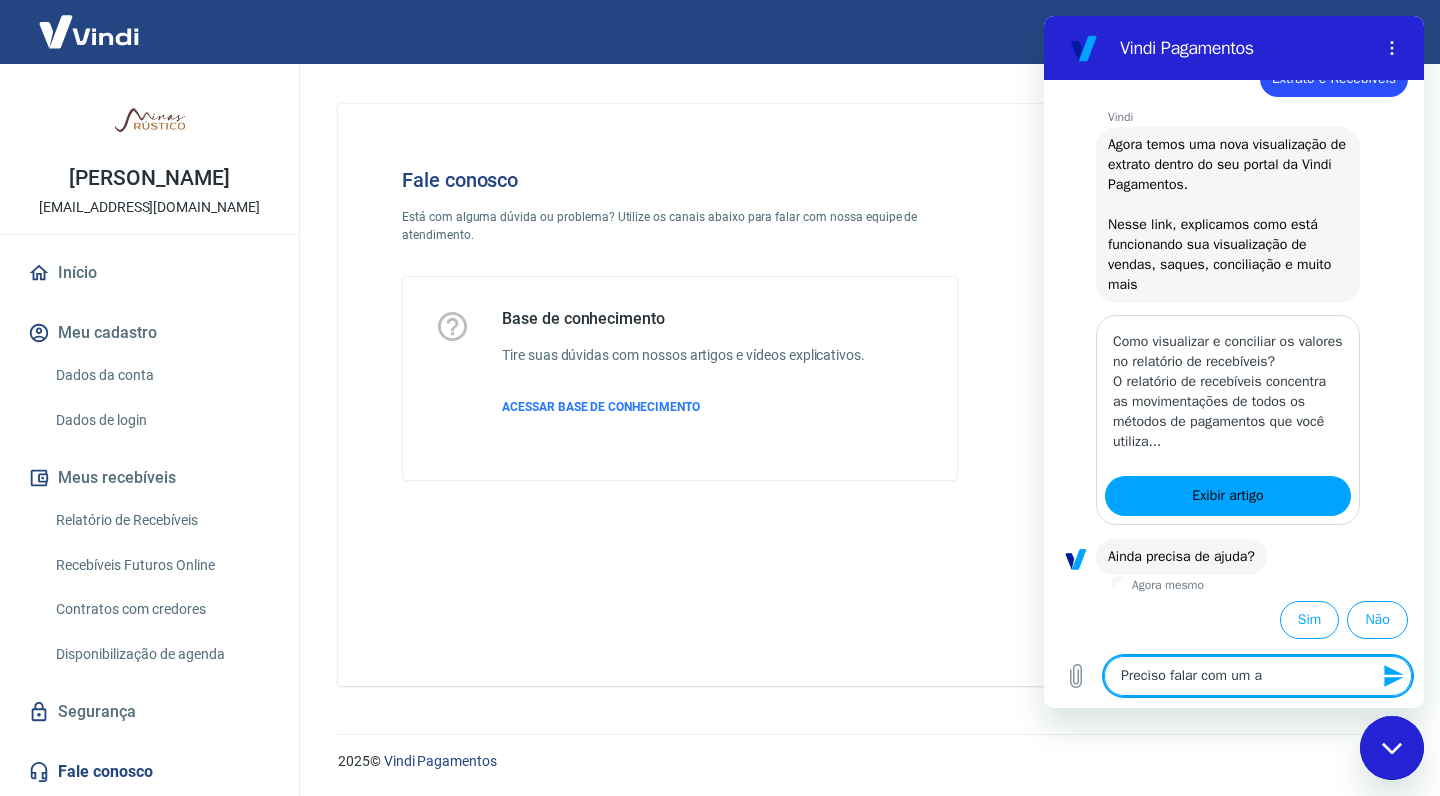 type on "Preciso falar com um at" 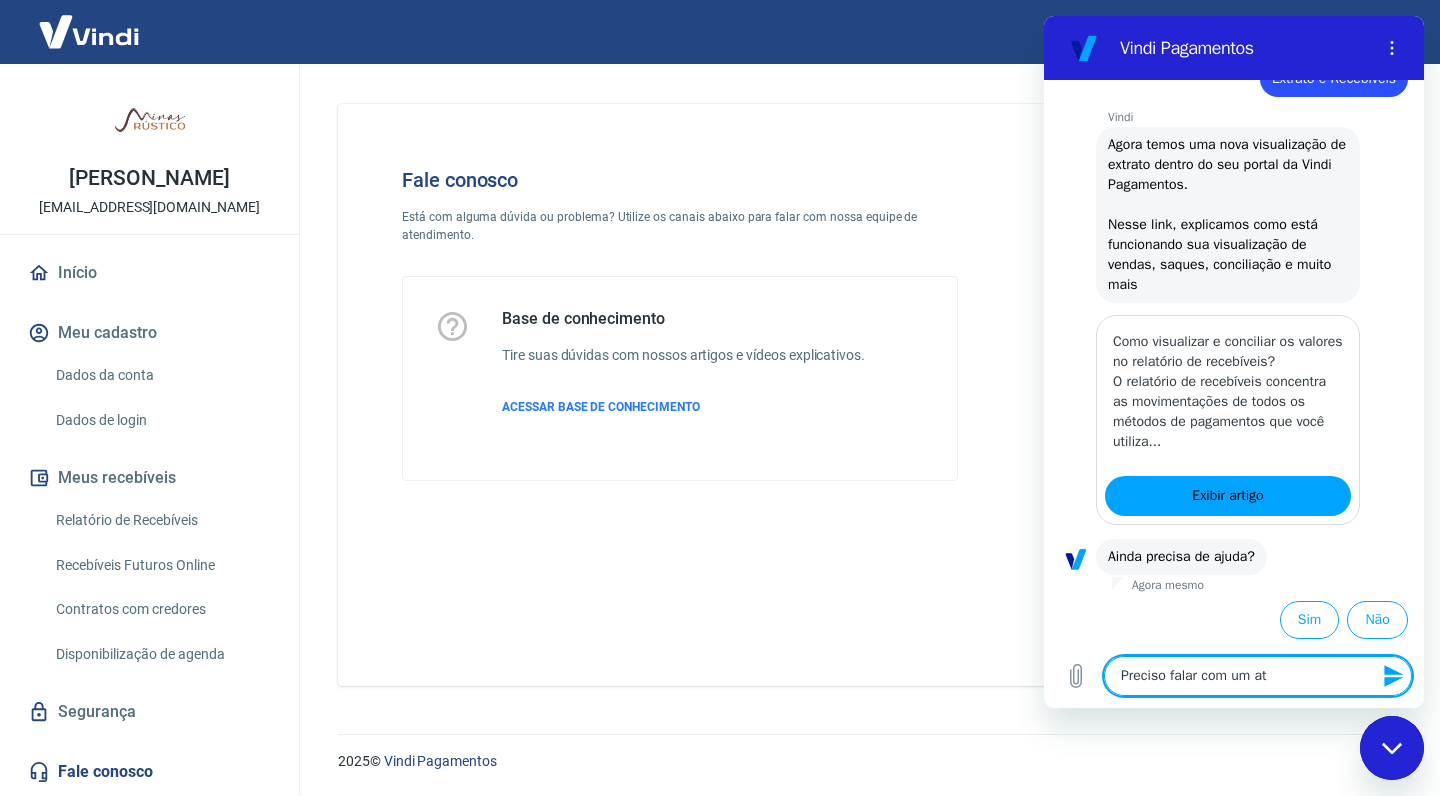 type on "Preciso falar com um ate" 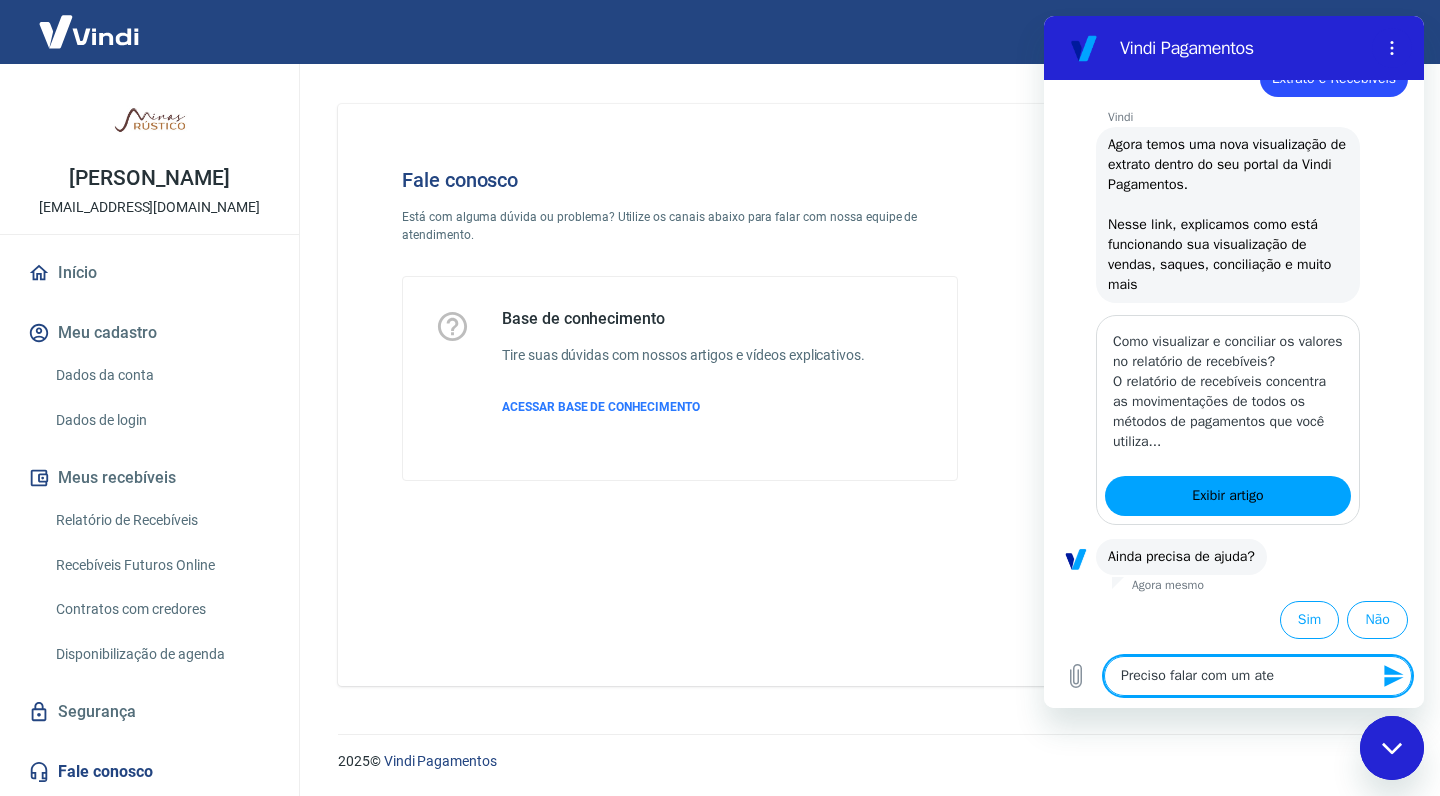 type on "Preciso falar com um [GEOGRAPHIC_DATA]" 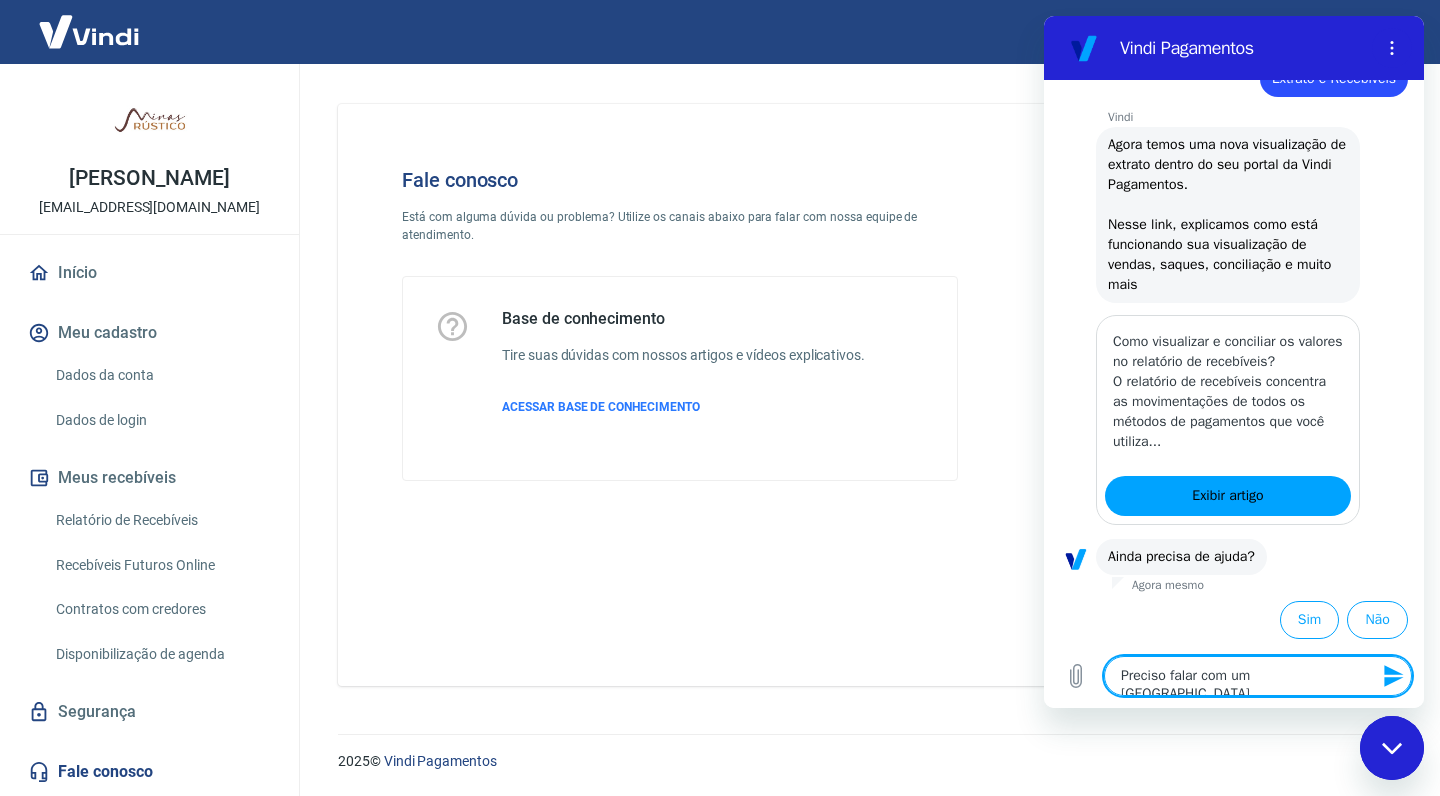 type on "Preciso falar com um atend" 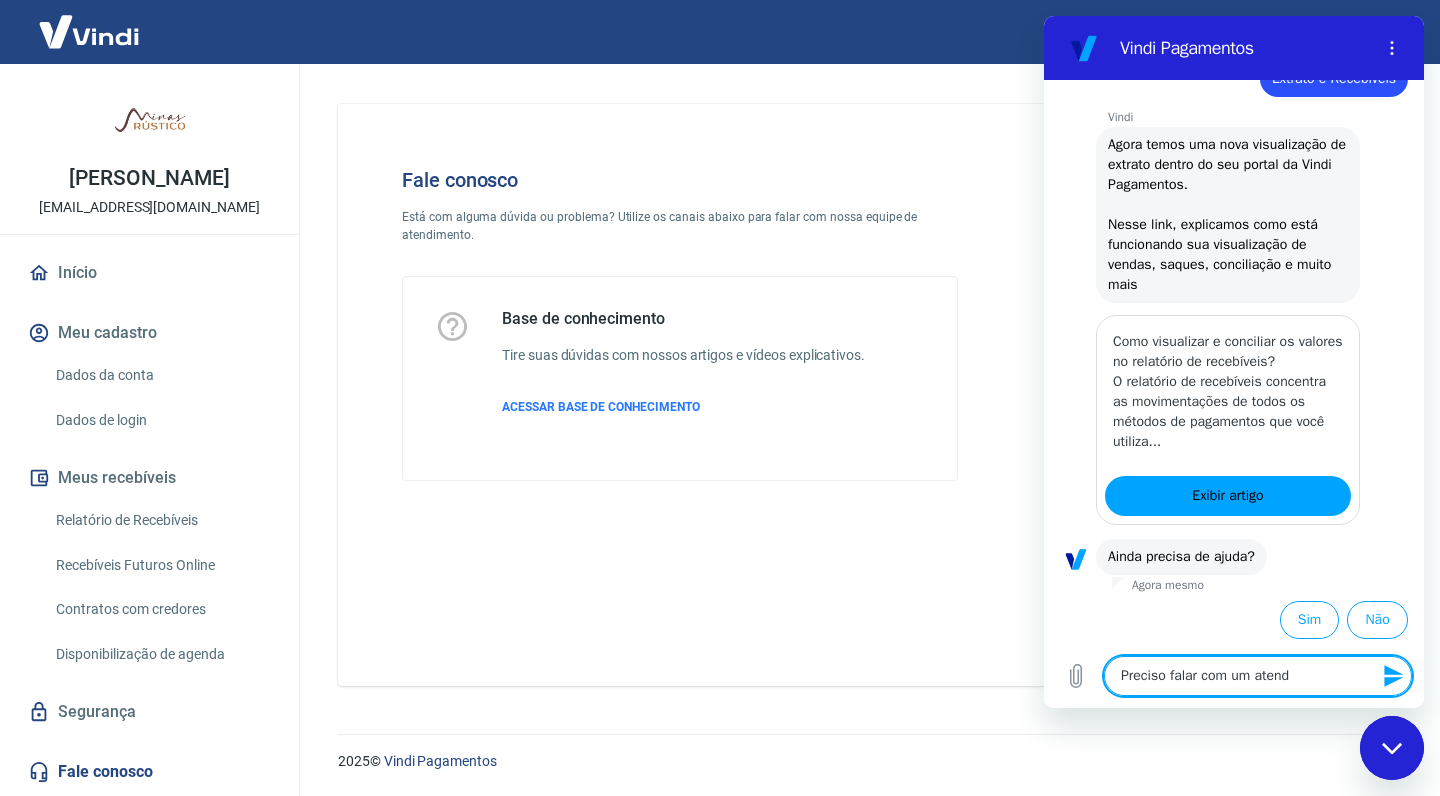 type on "Preciso falar com um atende" 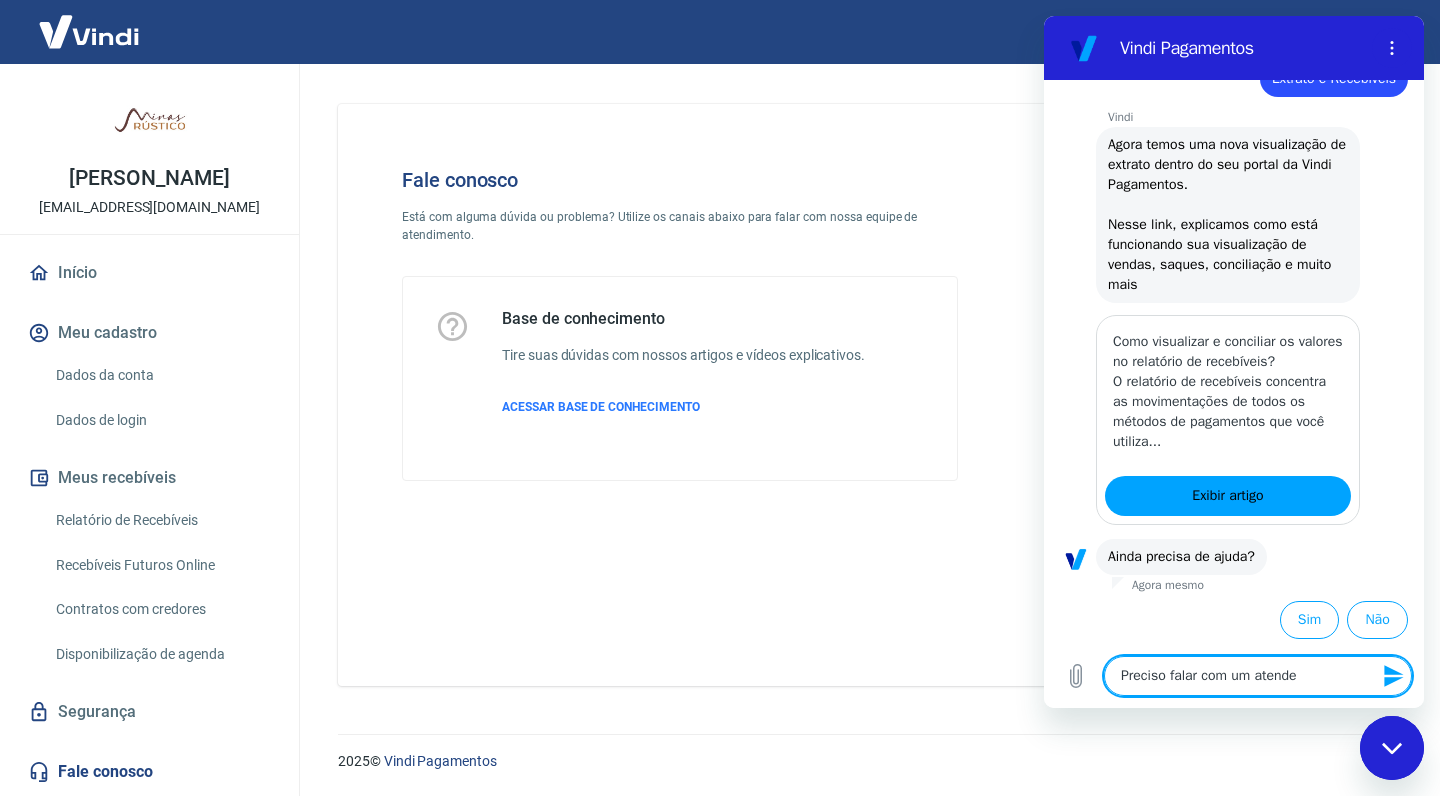 type on "Preciso falar com um atenden" 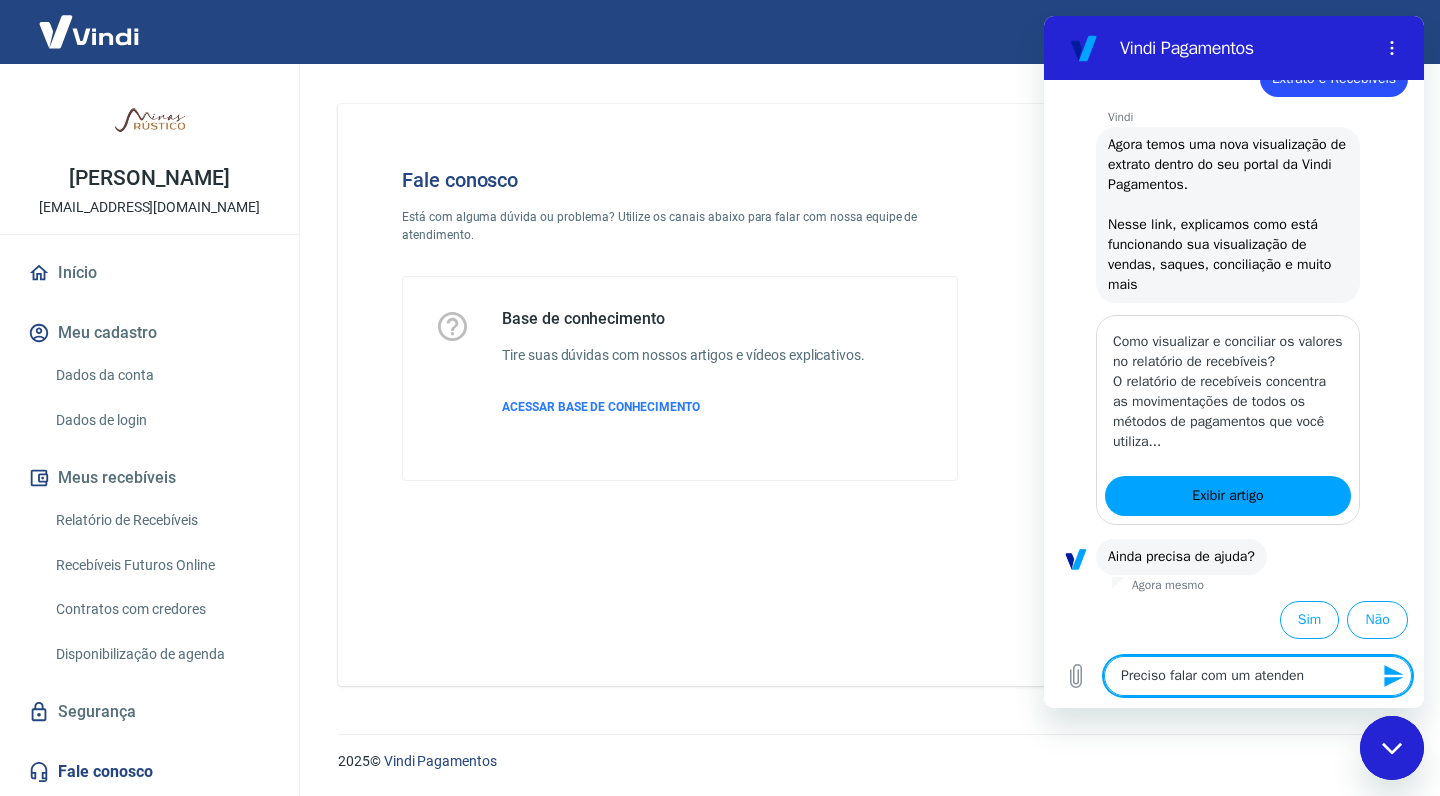 type on "Preciso falar com um atendent" 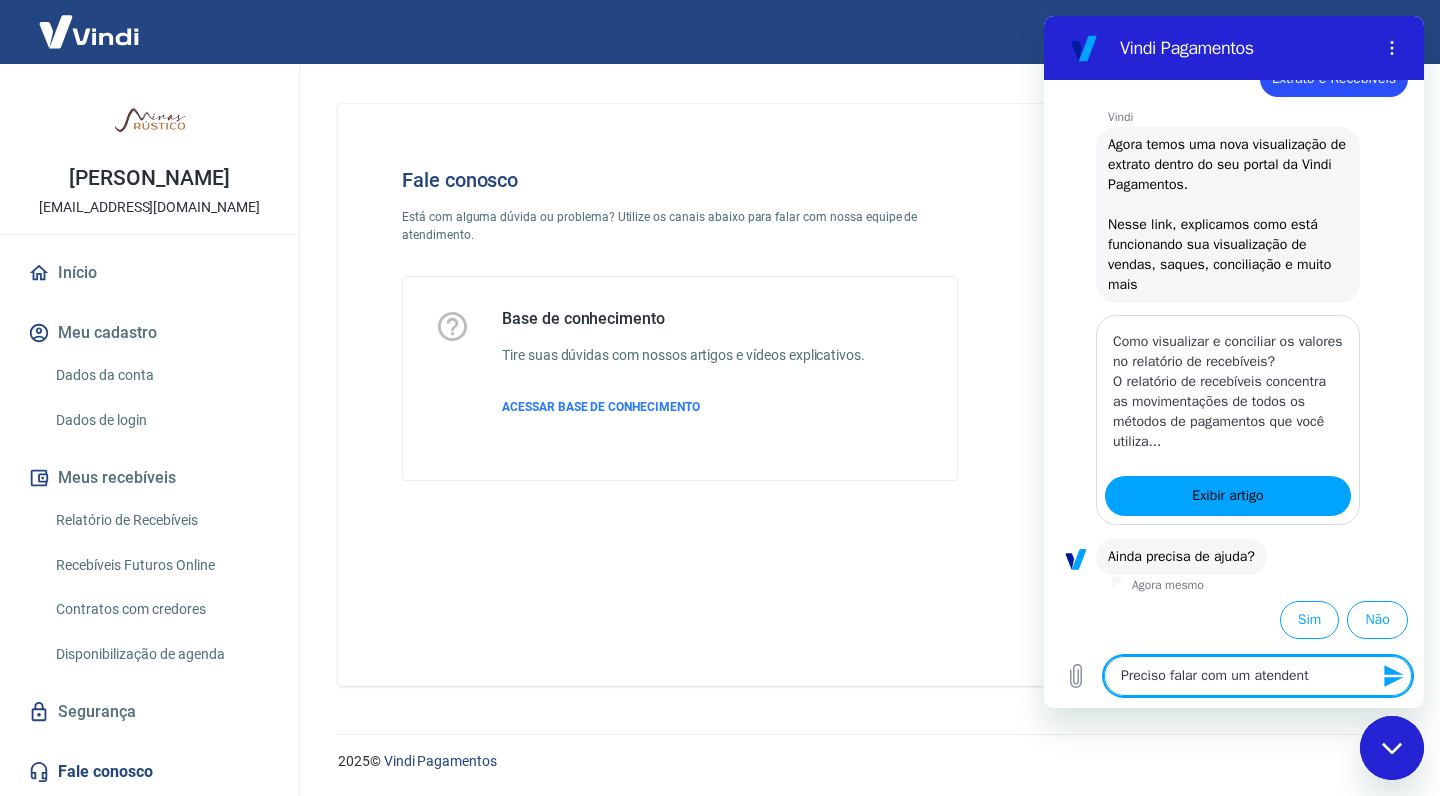 type on "Preciso falar com um atendente" 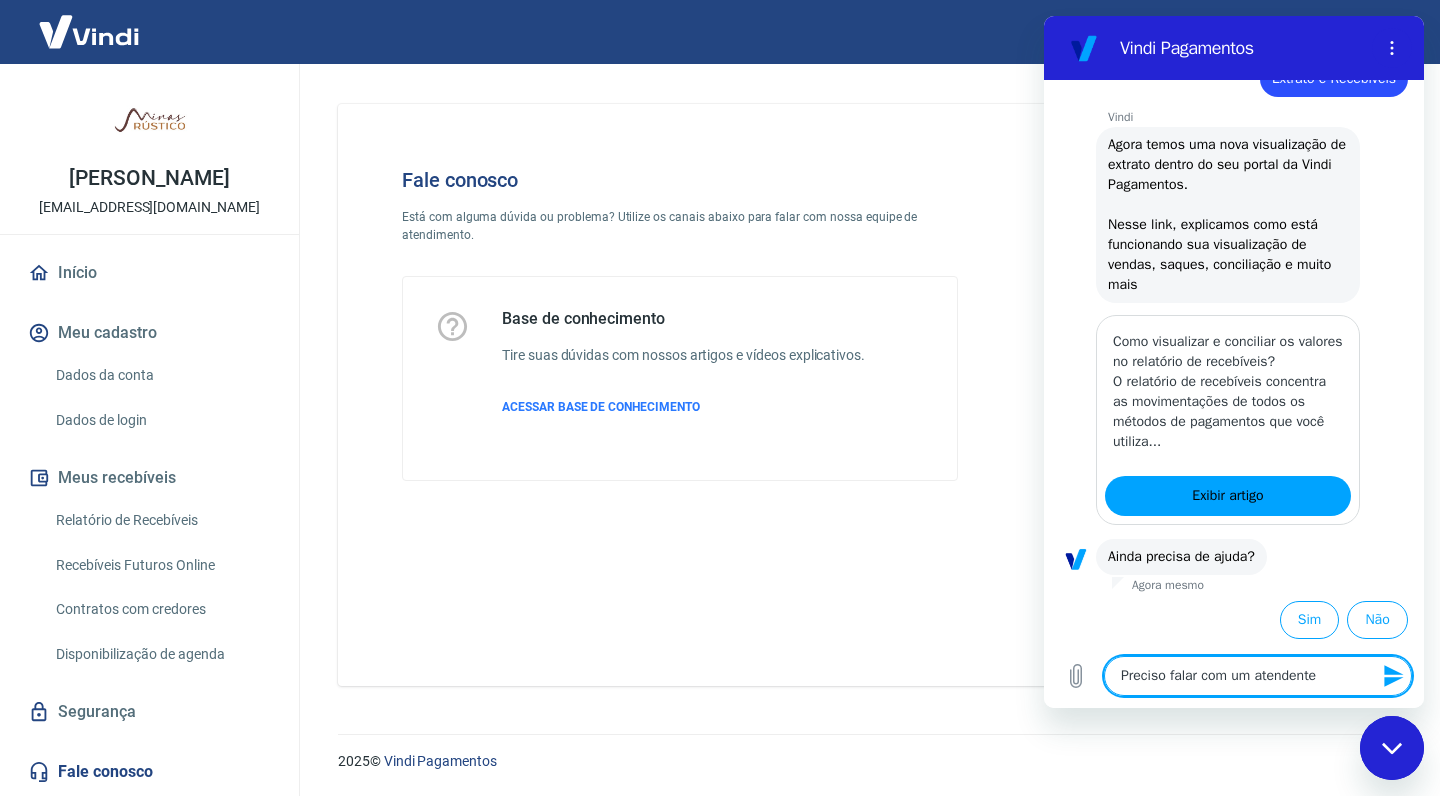 type 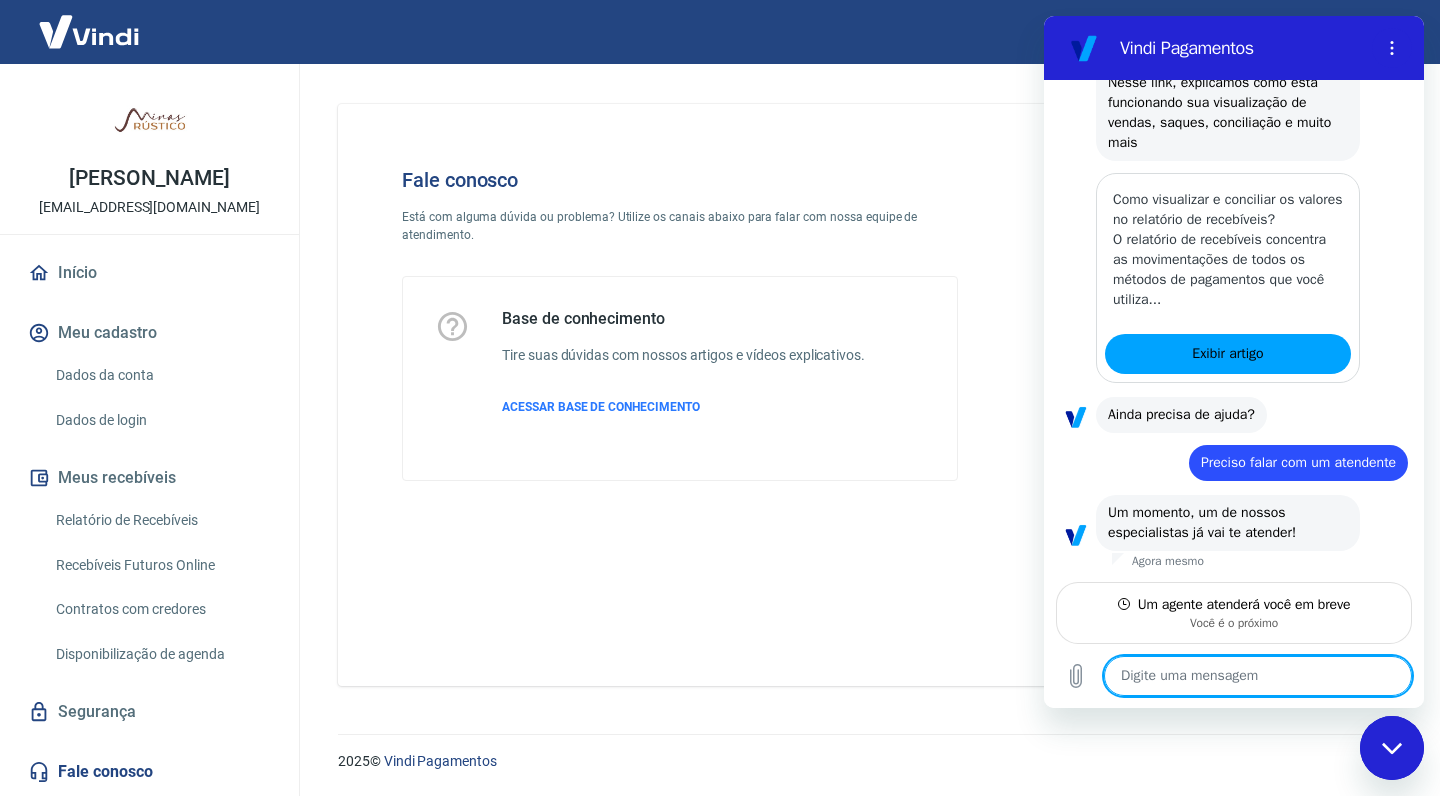 scroll, scrollTop: 1075, scrollLeft: 0, axis: vertical 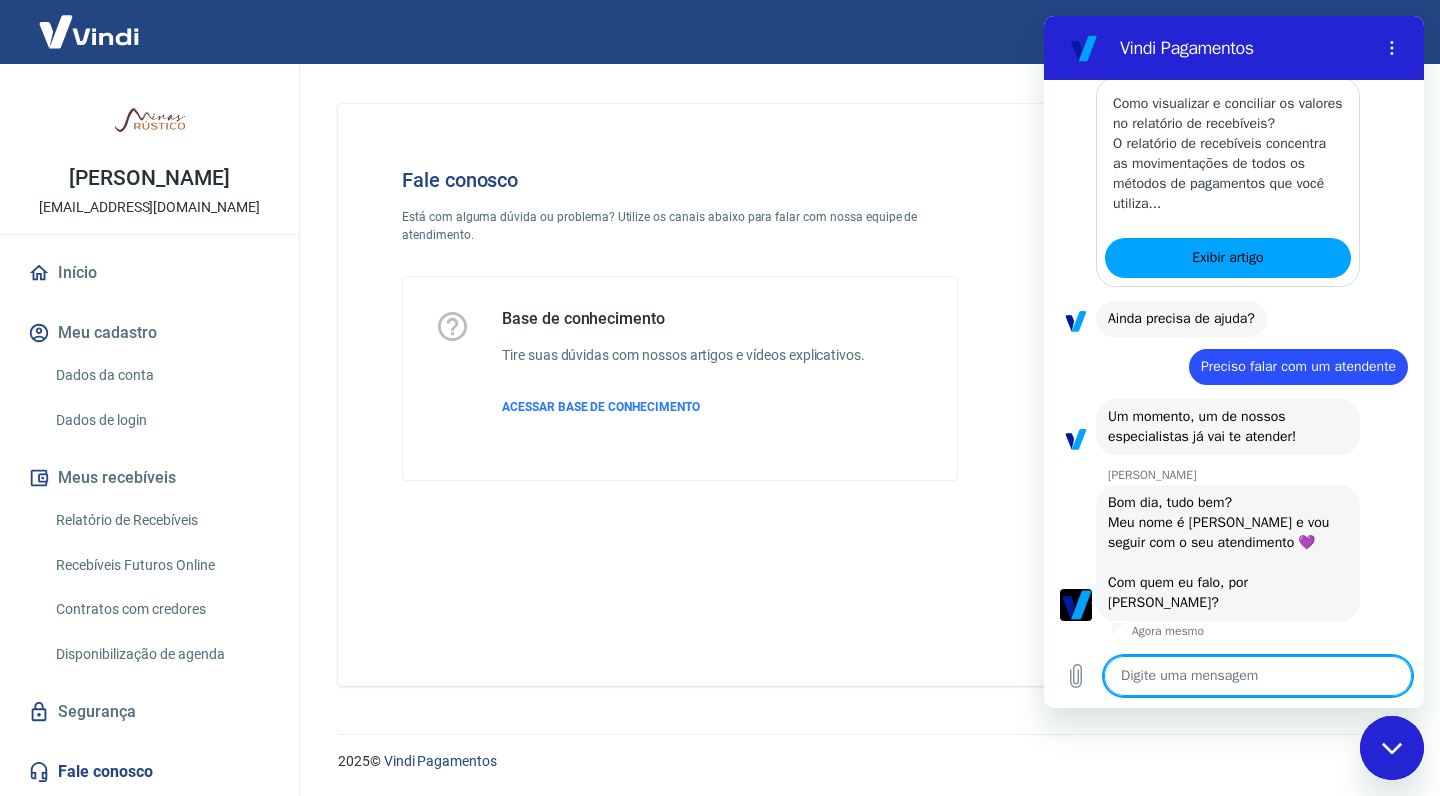 type on "x" 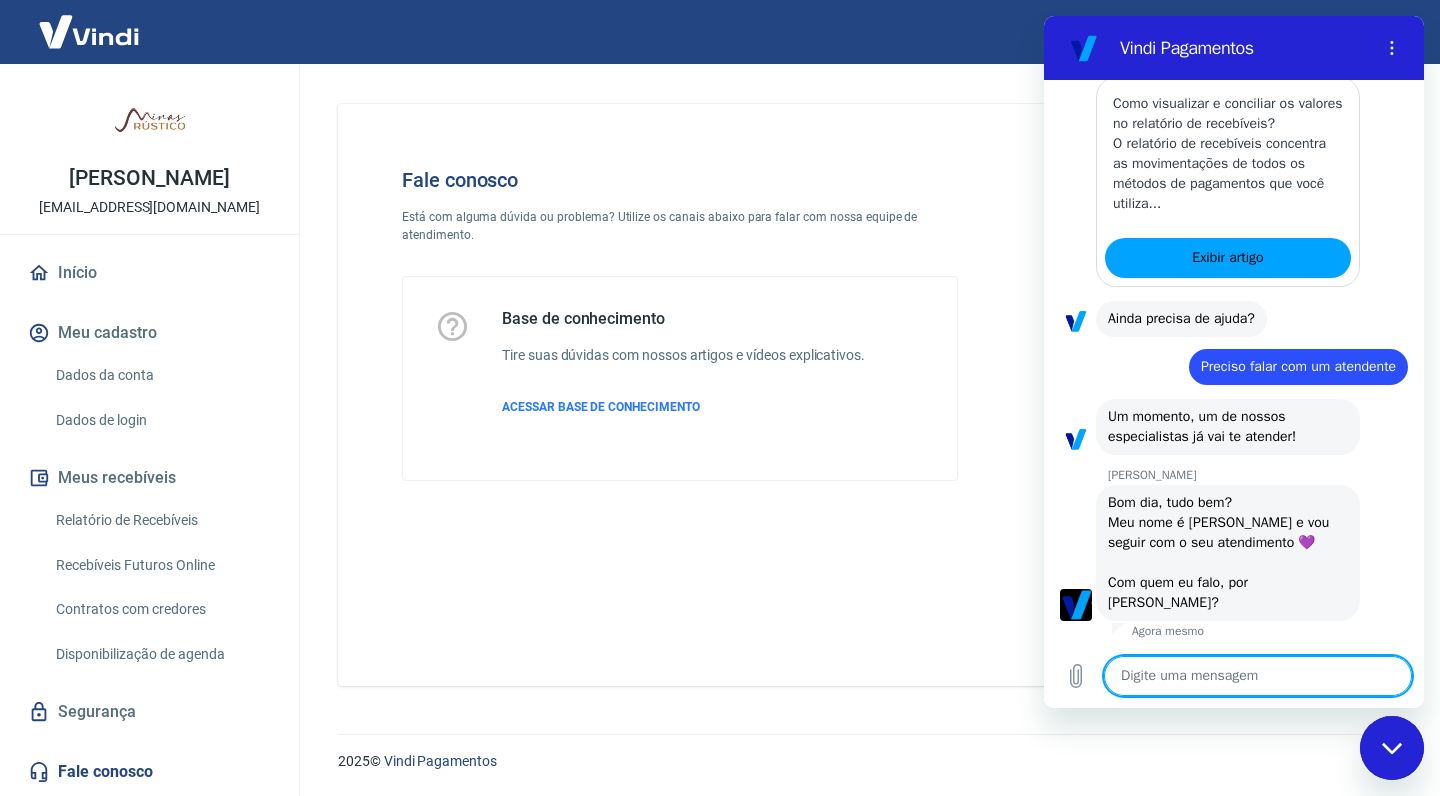 type on "O" 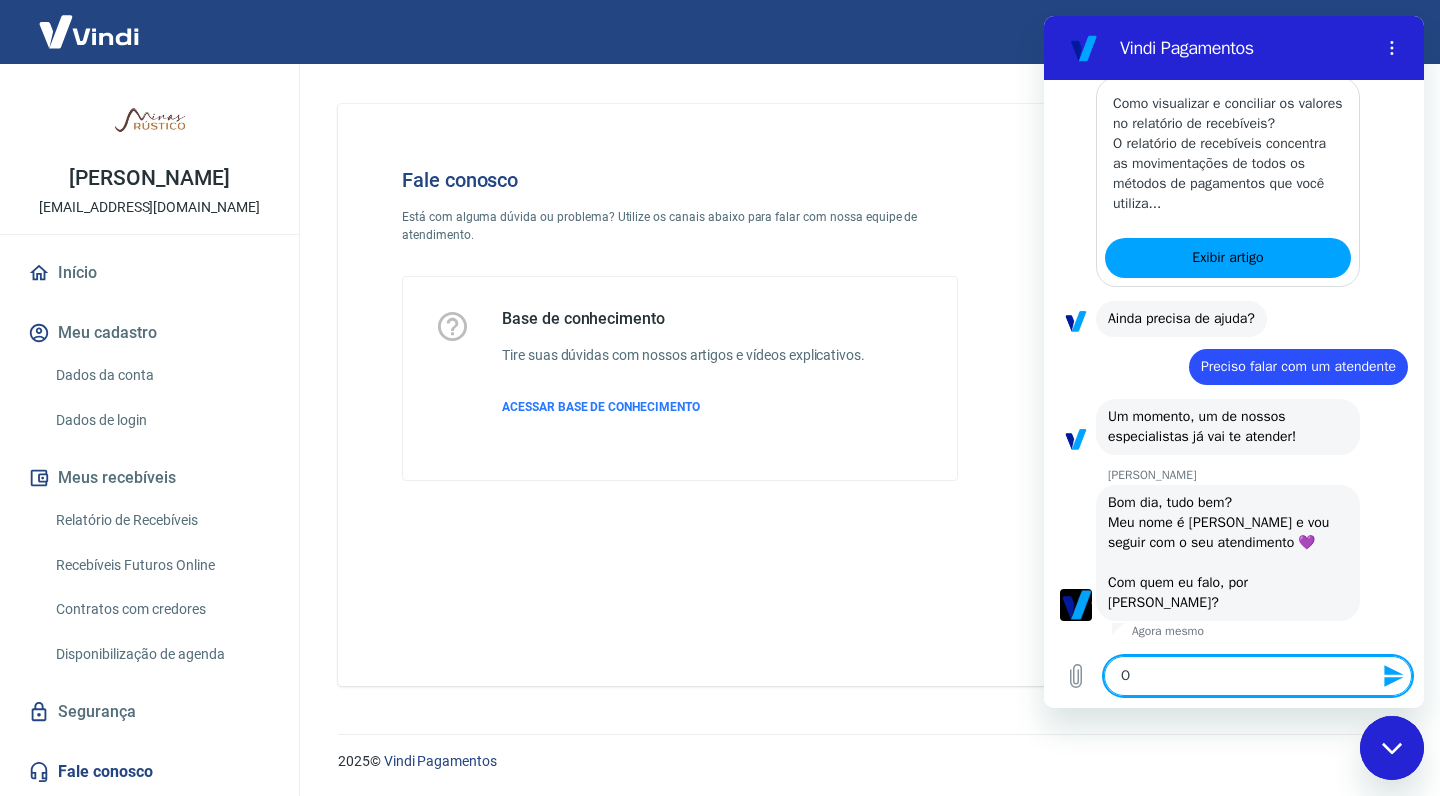 type on "Ol" 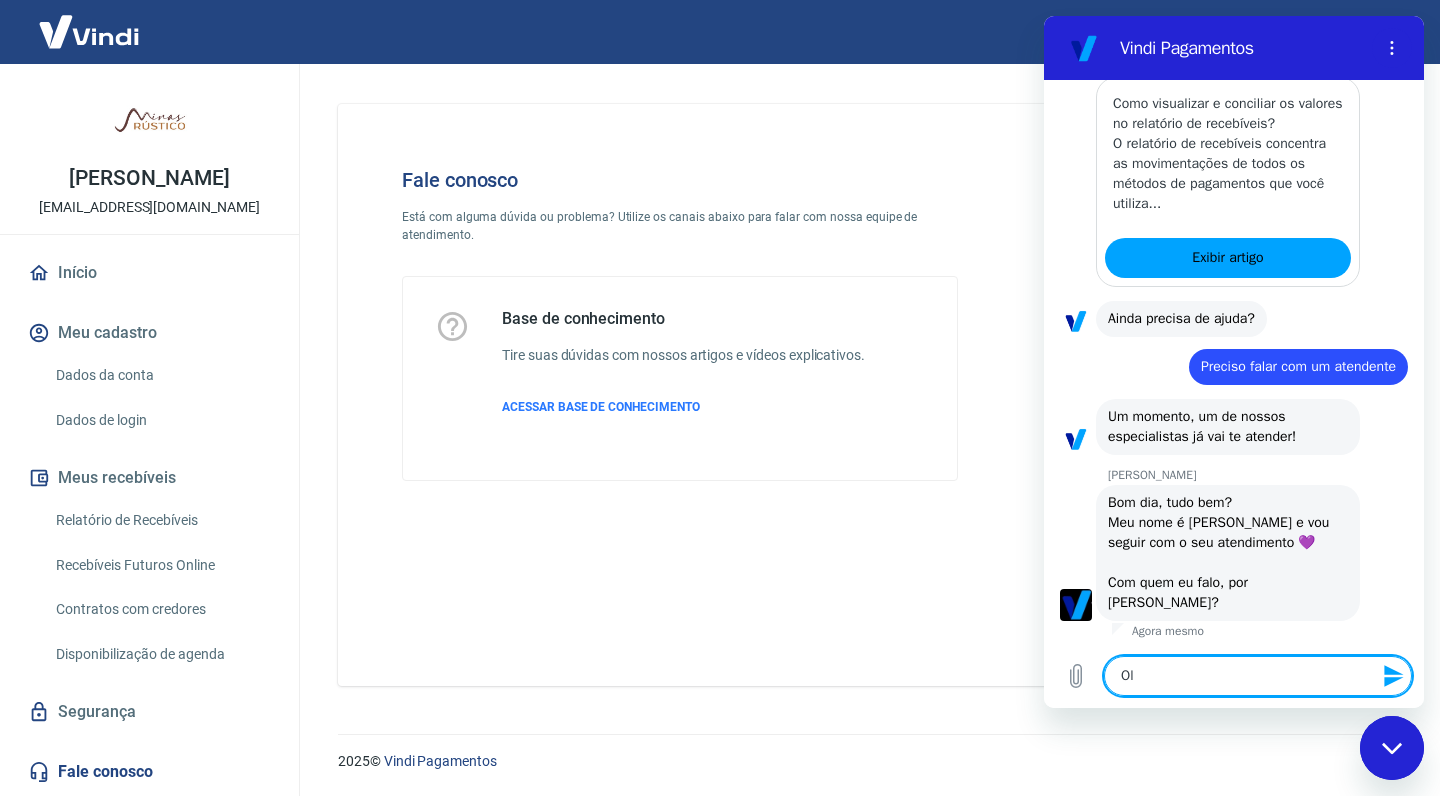 type on "Ol'" 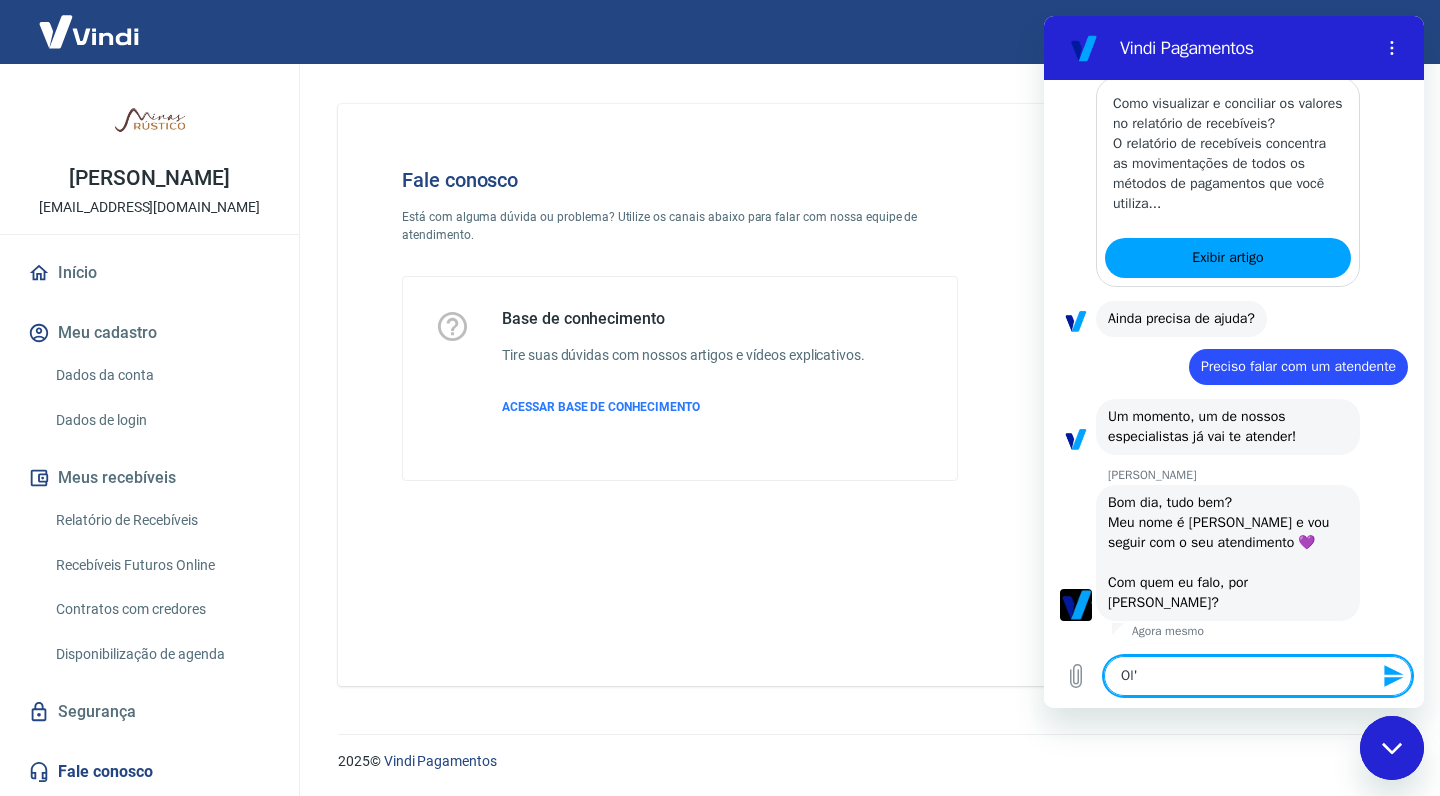 type on "x" 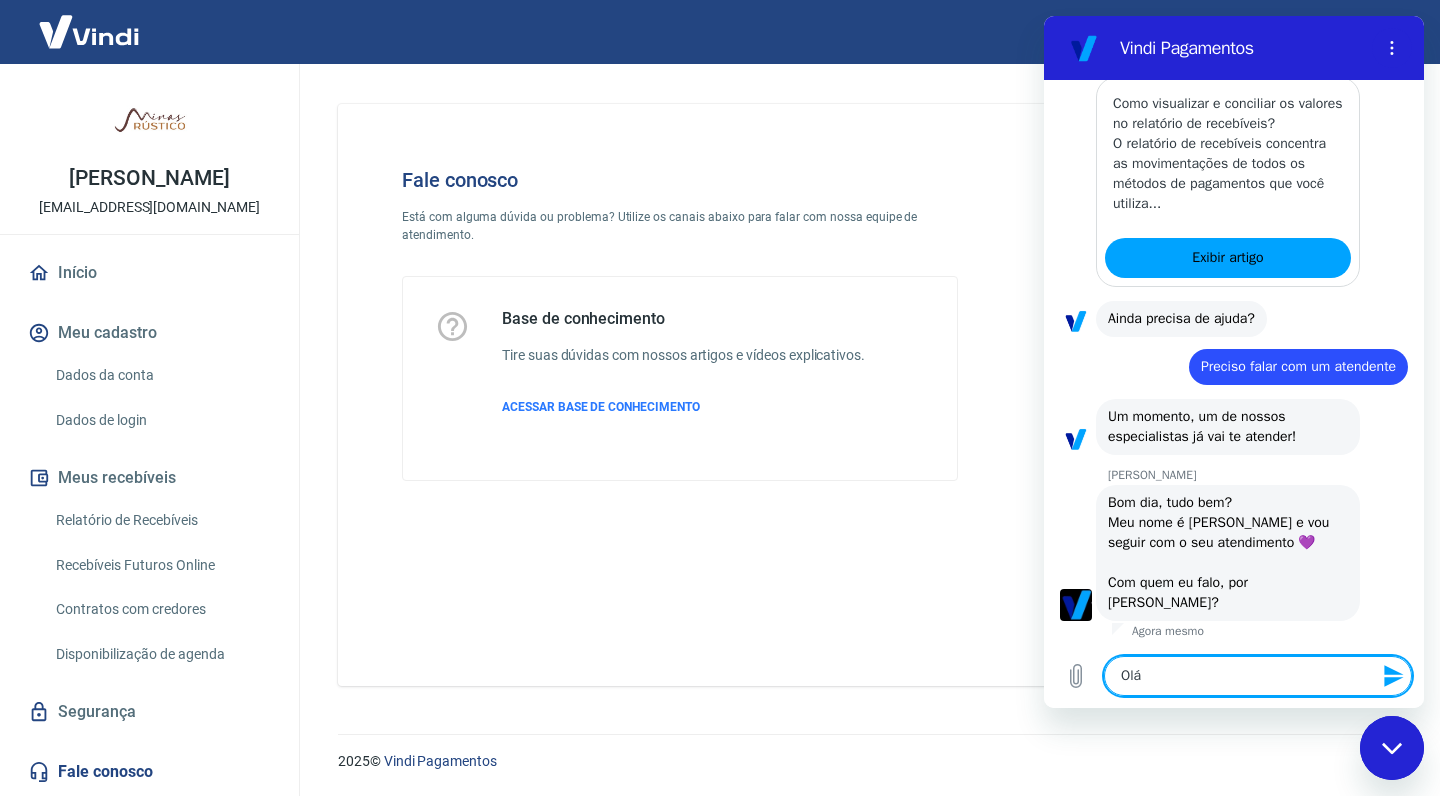 type on "x" 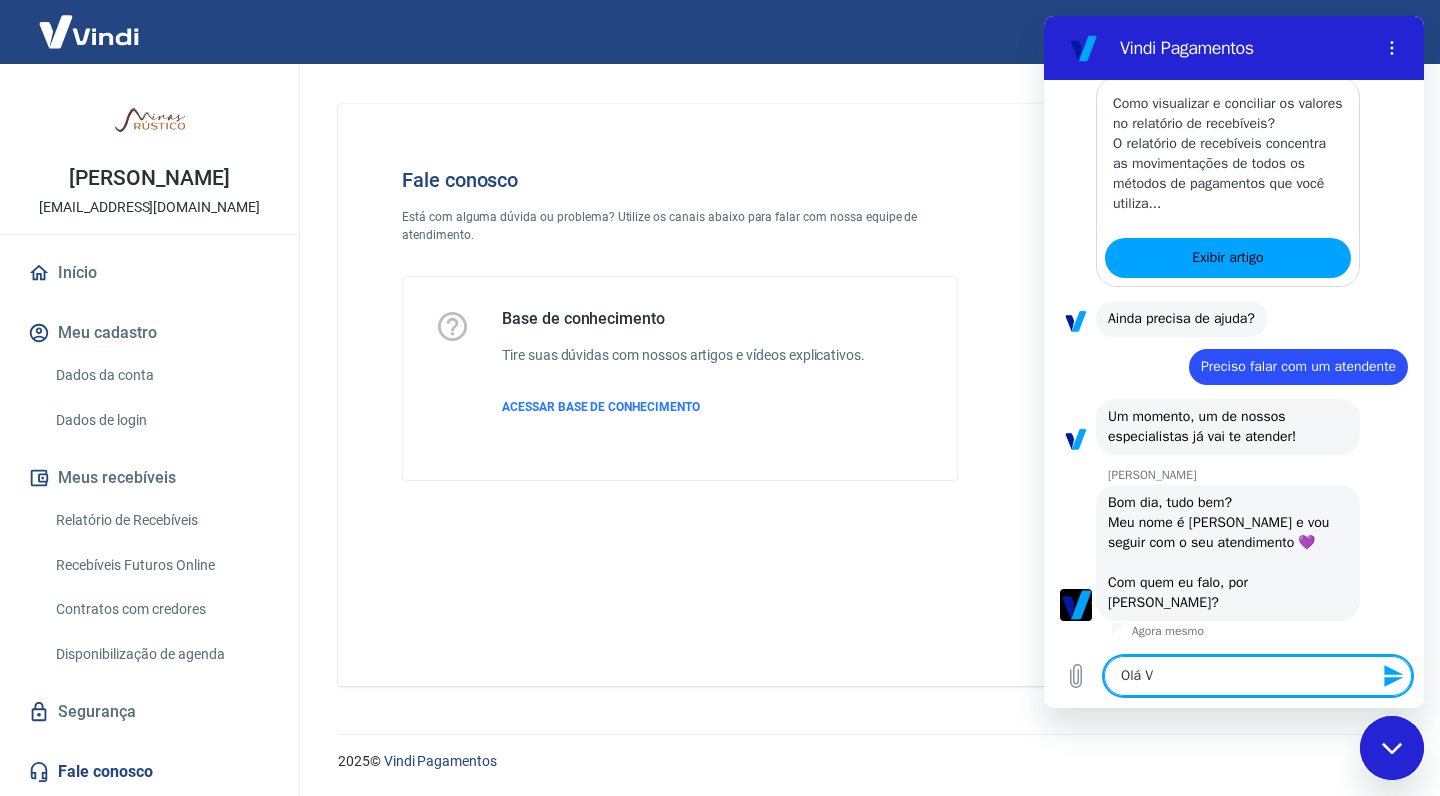 type on "Olá Vi" 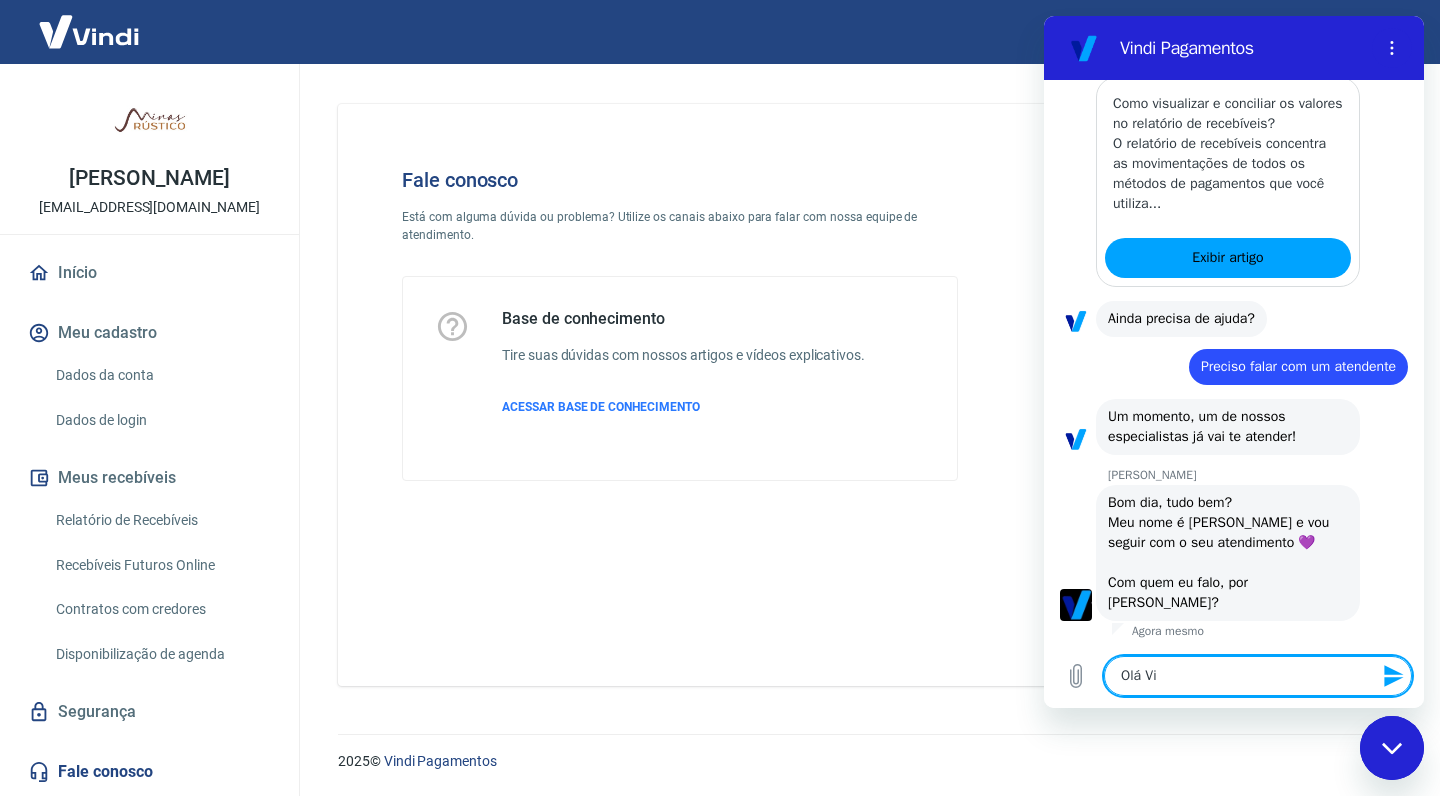 type on "Olá Viv" 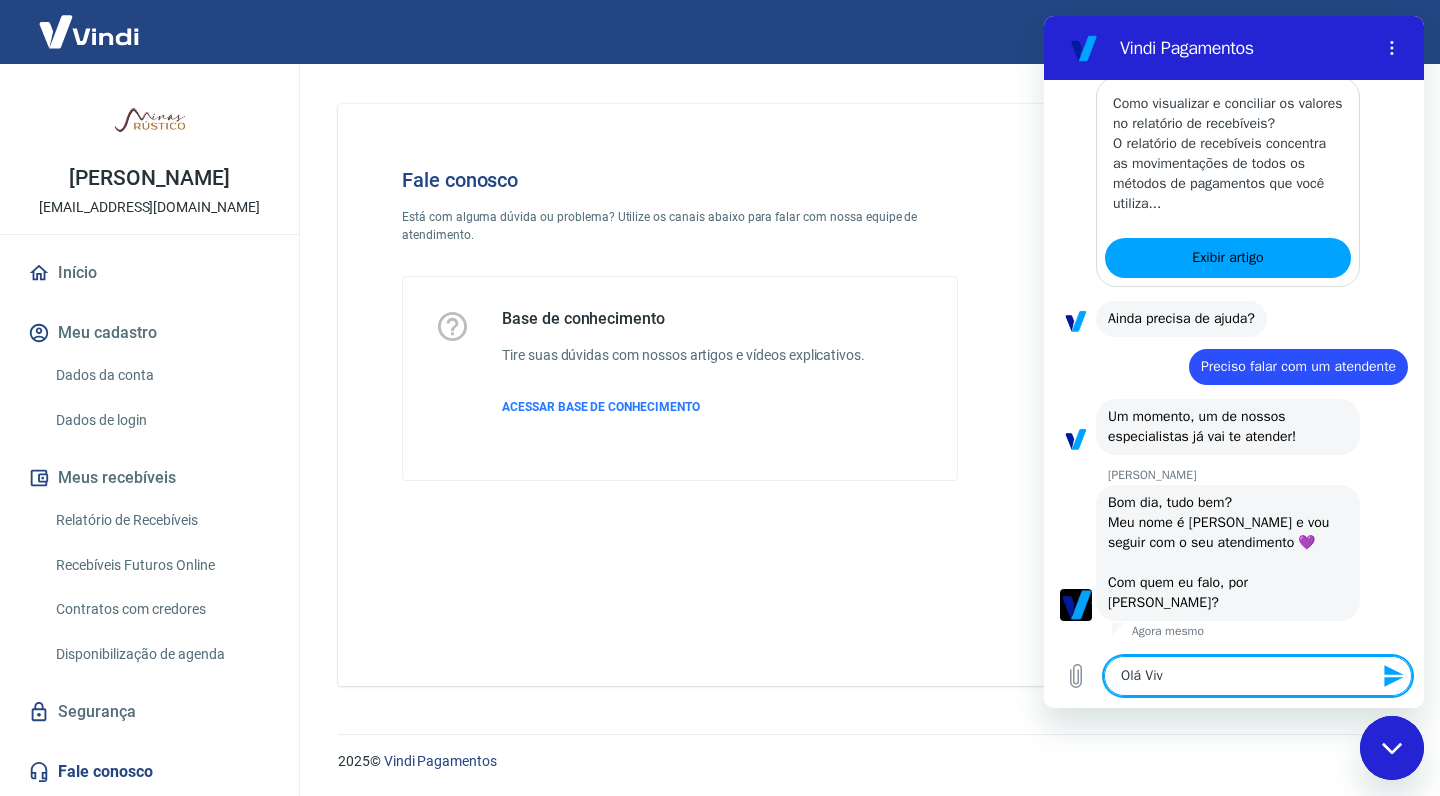 type on "Olá Vivi" 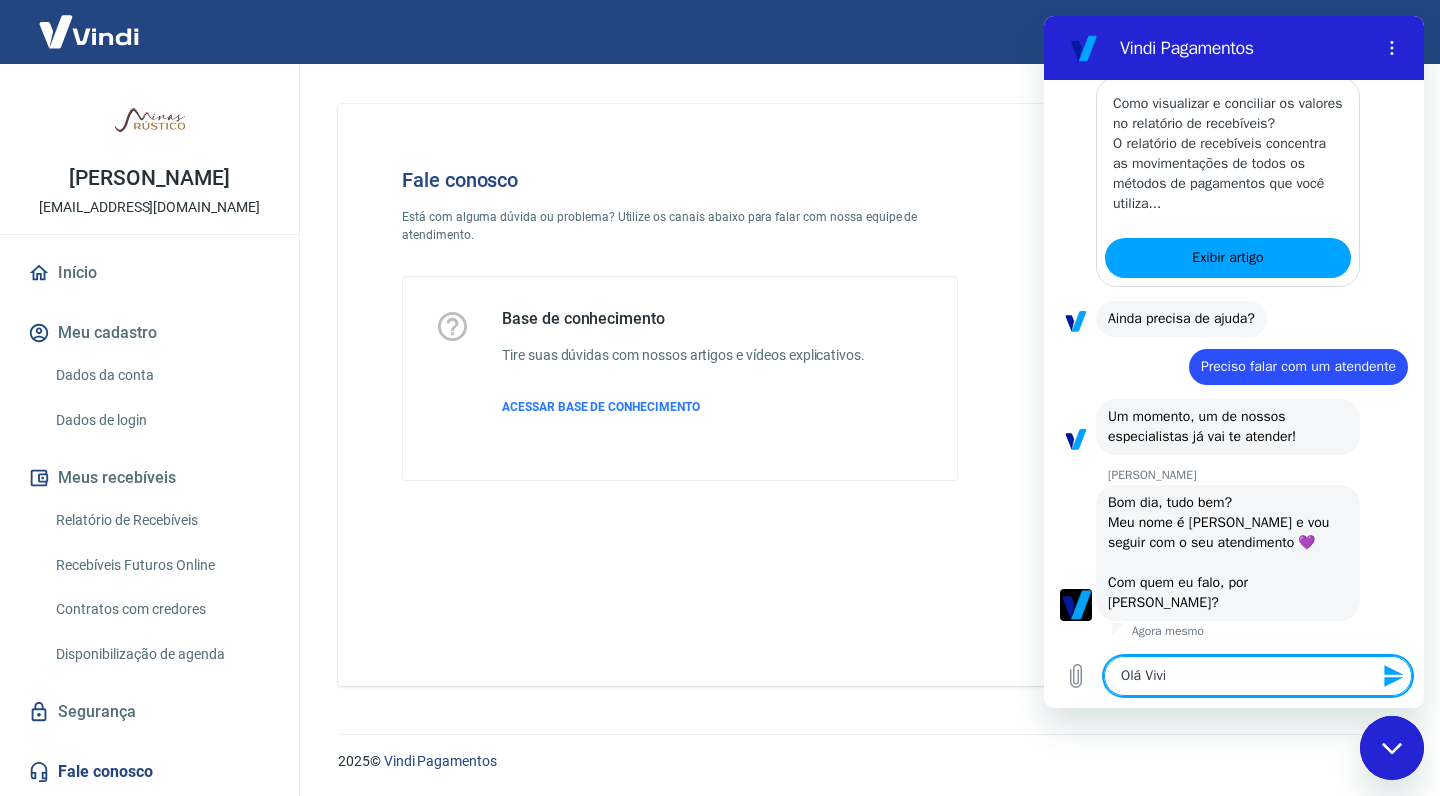 type on "Olá Vivia" 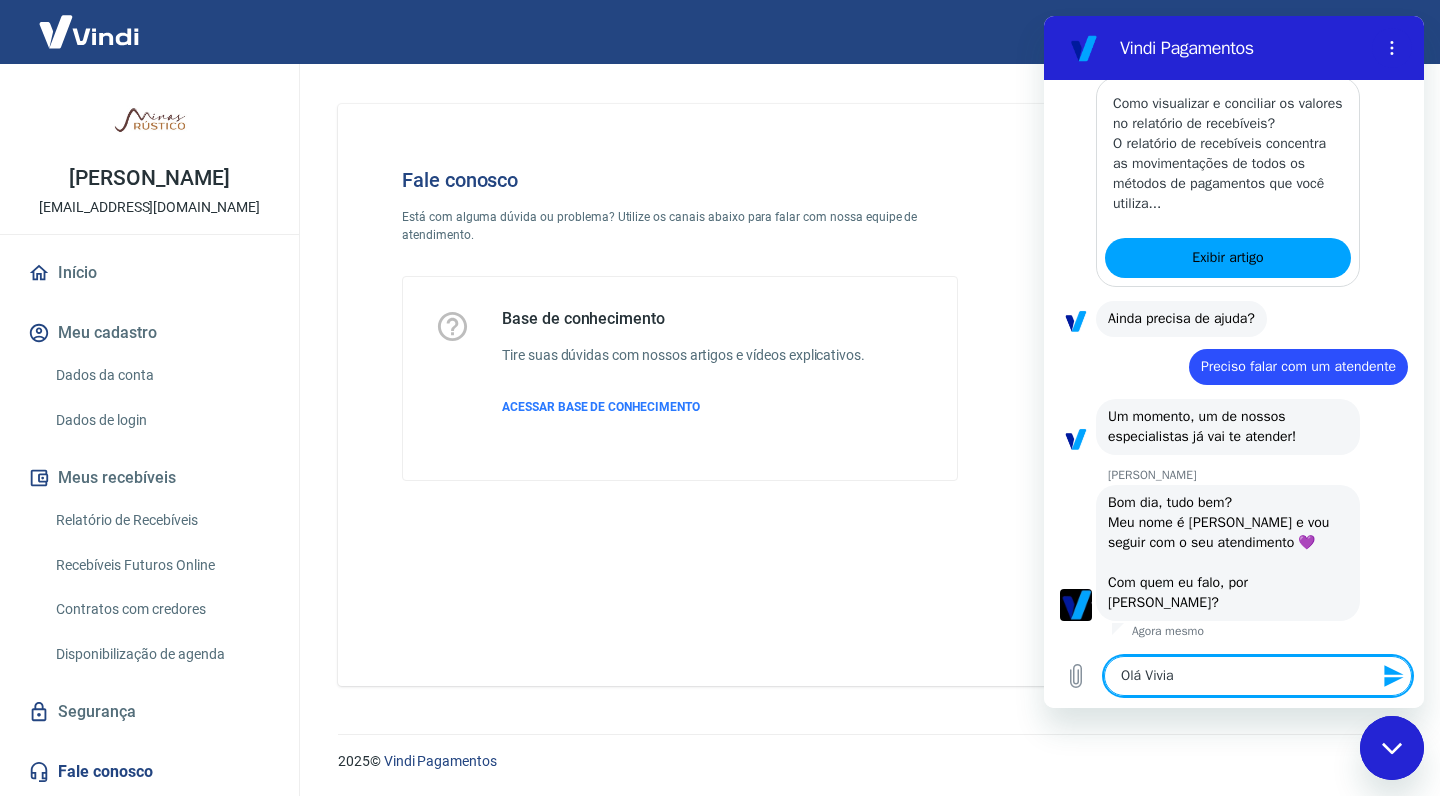 type on "[PERSON_NAME]" 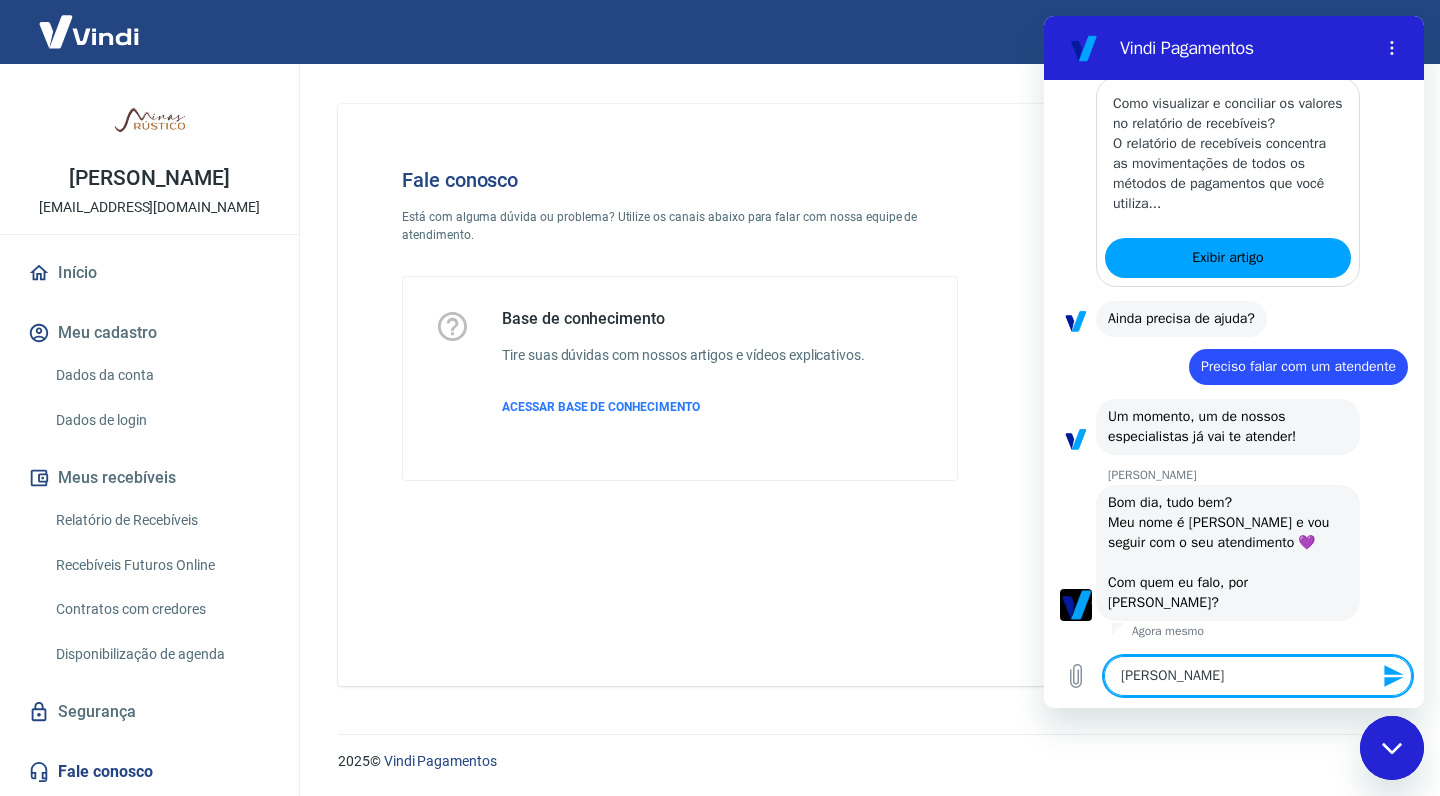 type on "[PERSON_NAME]" 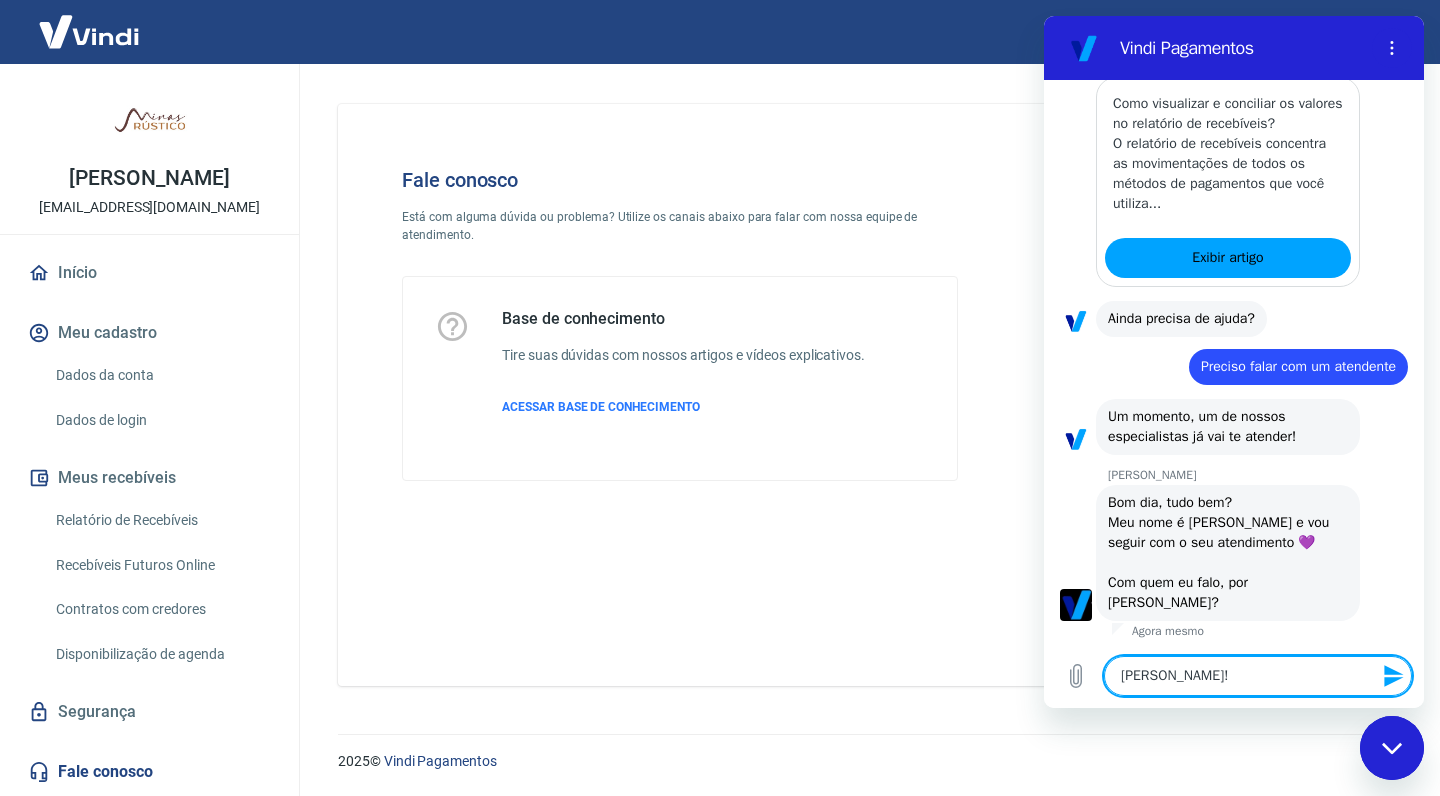 type 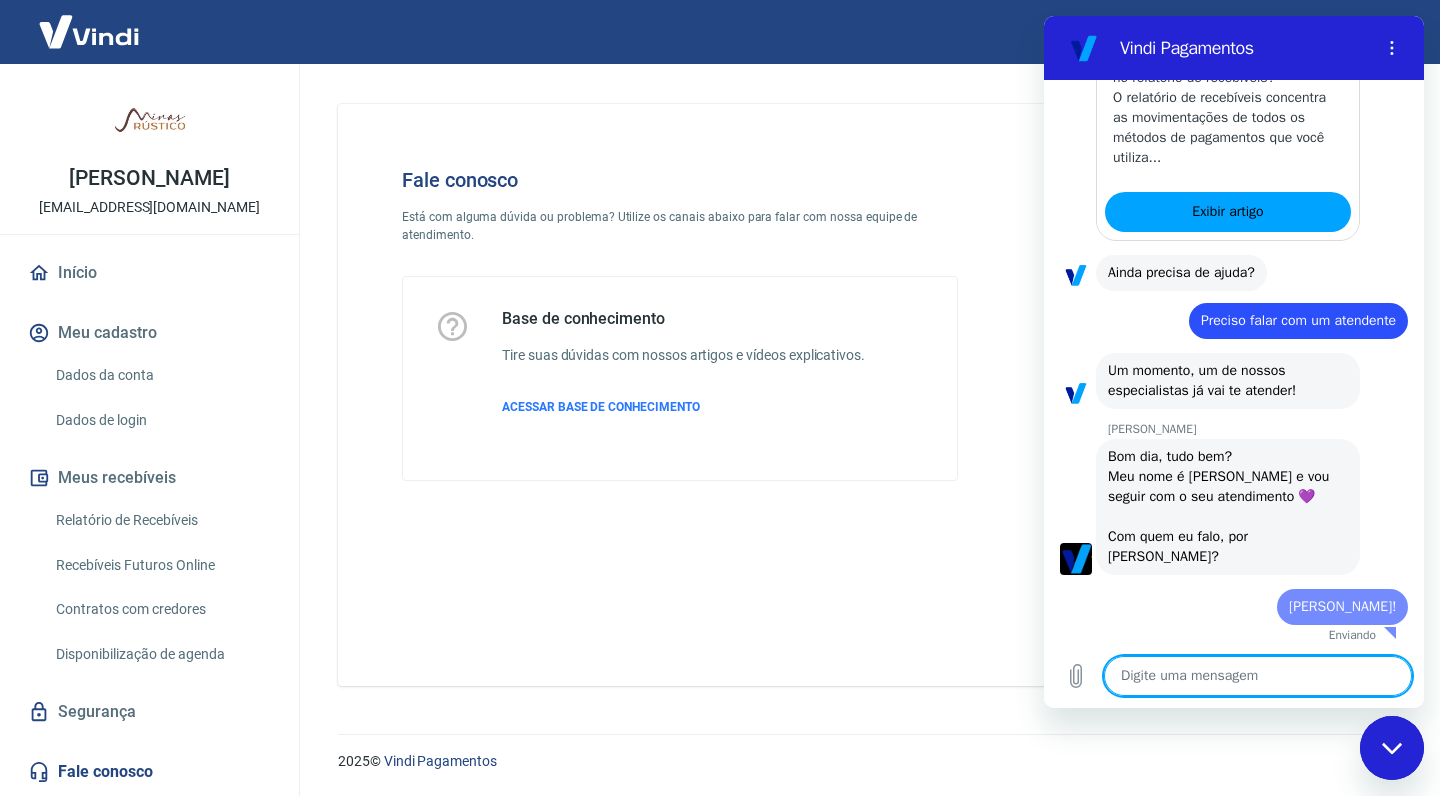 type on "x" 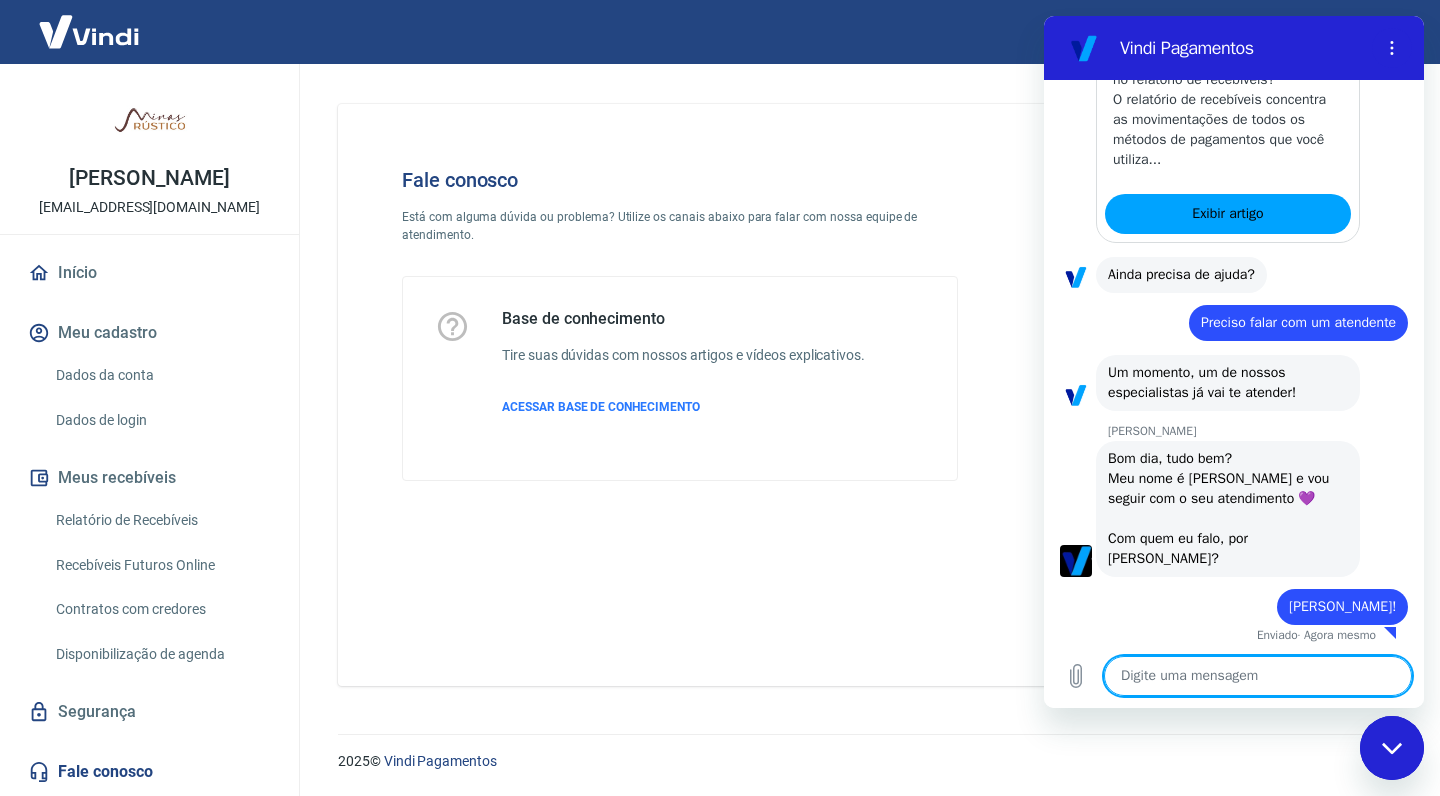 type on "B" 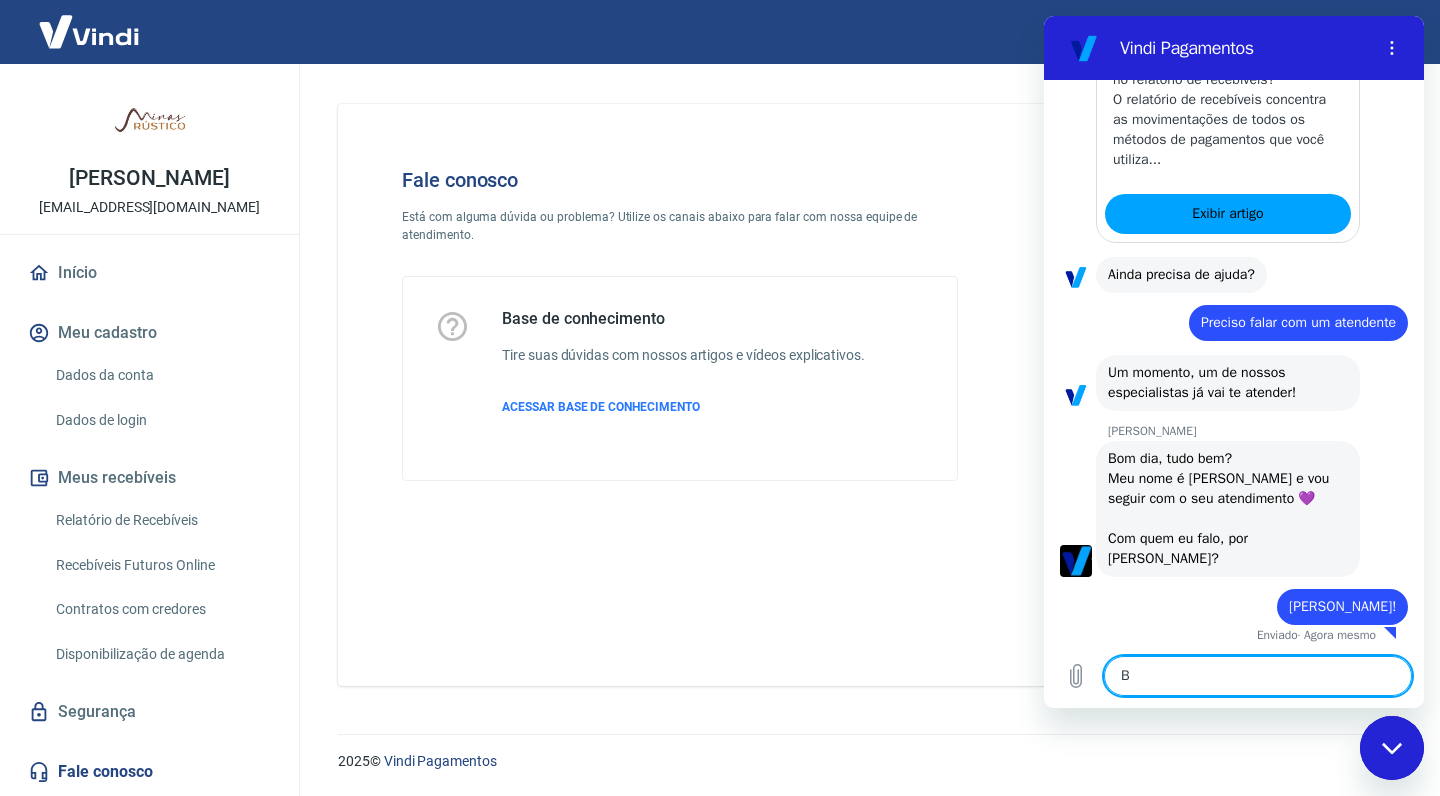 type on "Bo" 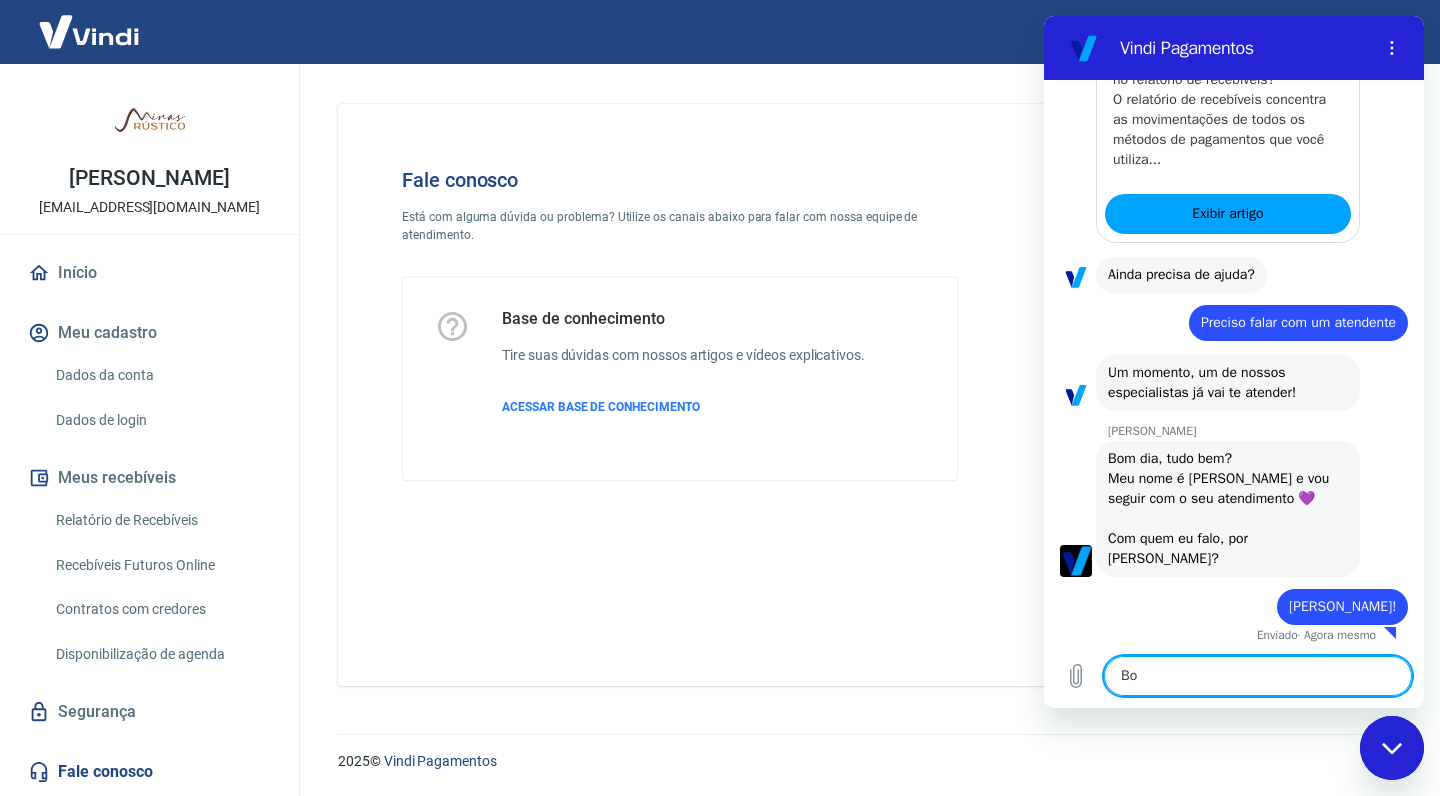 type on "x" 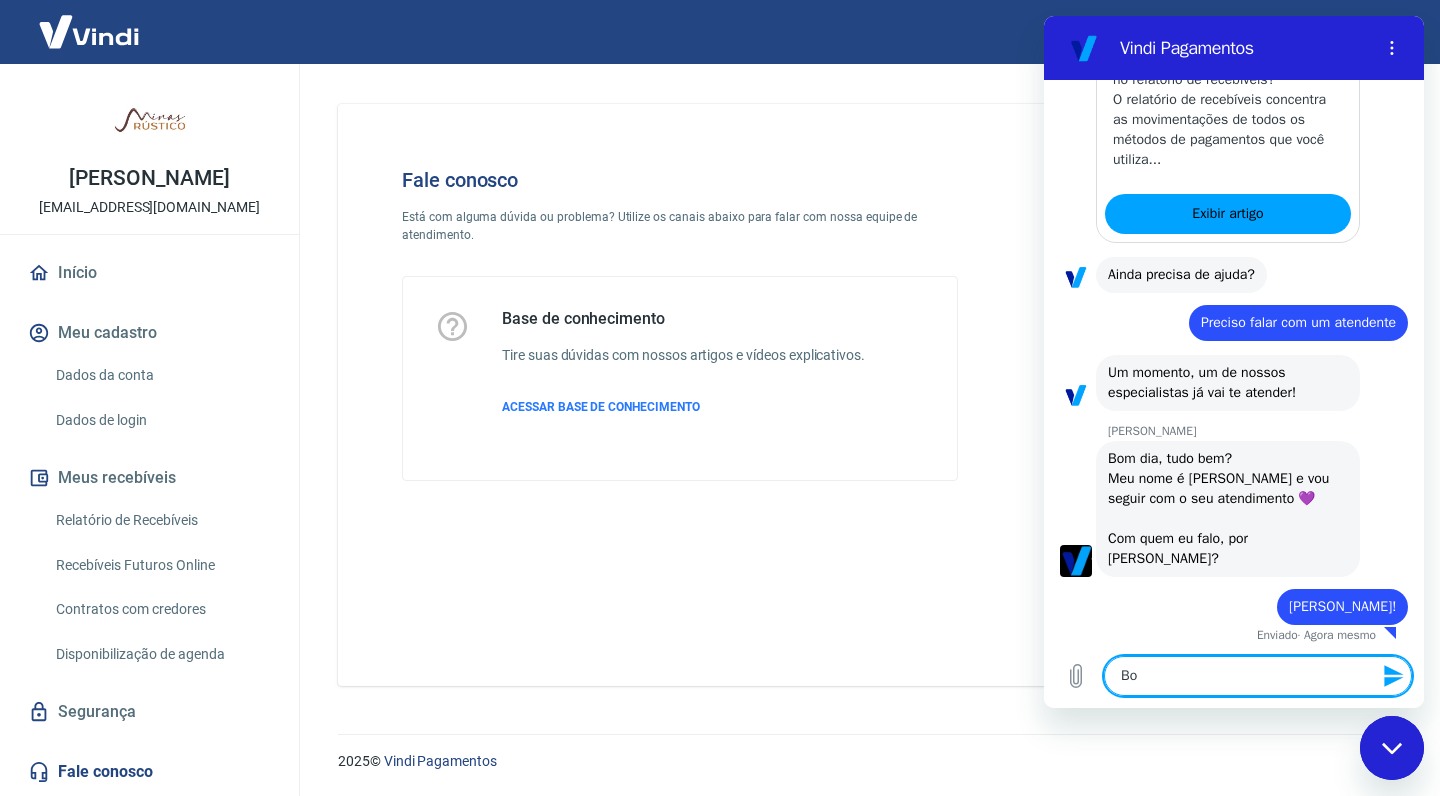 scroll, scrollTop: 1199, scrollLeft: 0, axis: vertical 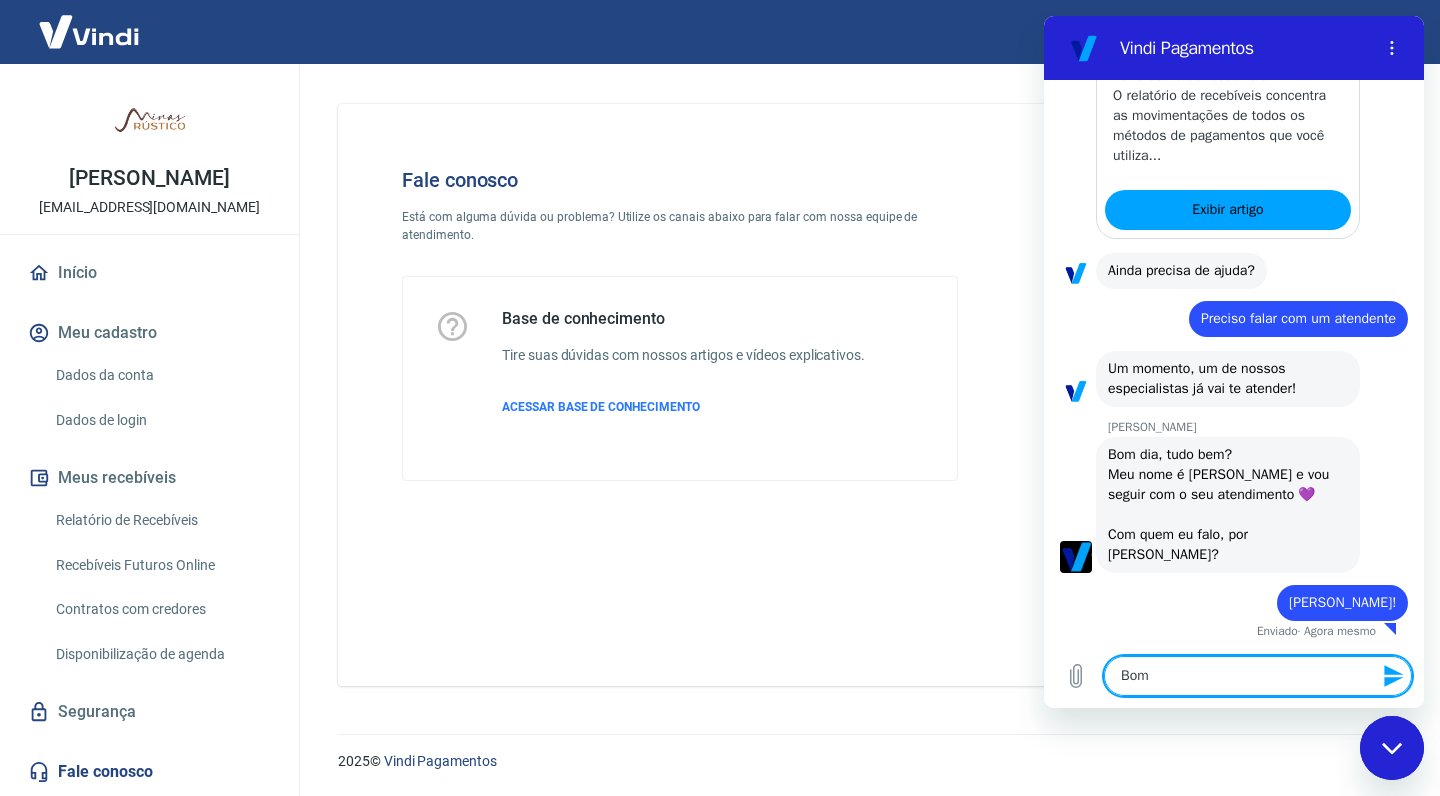 type on "Bom" 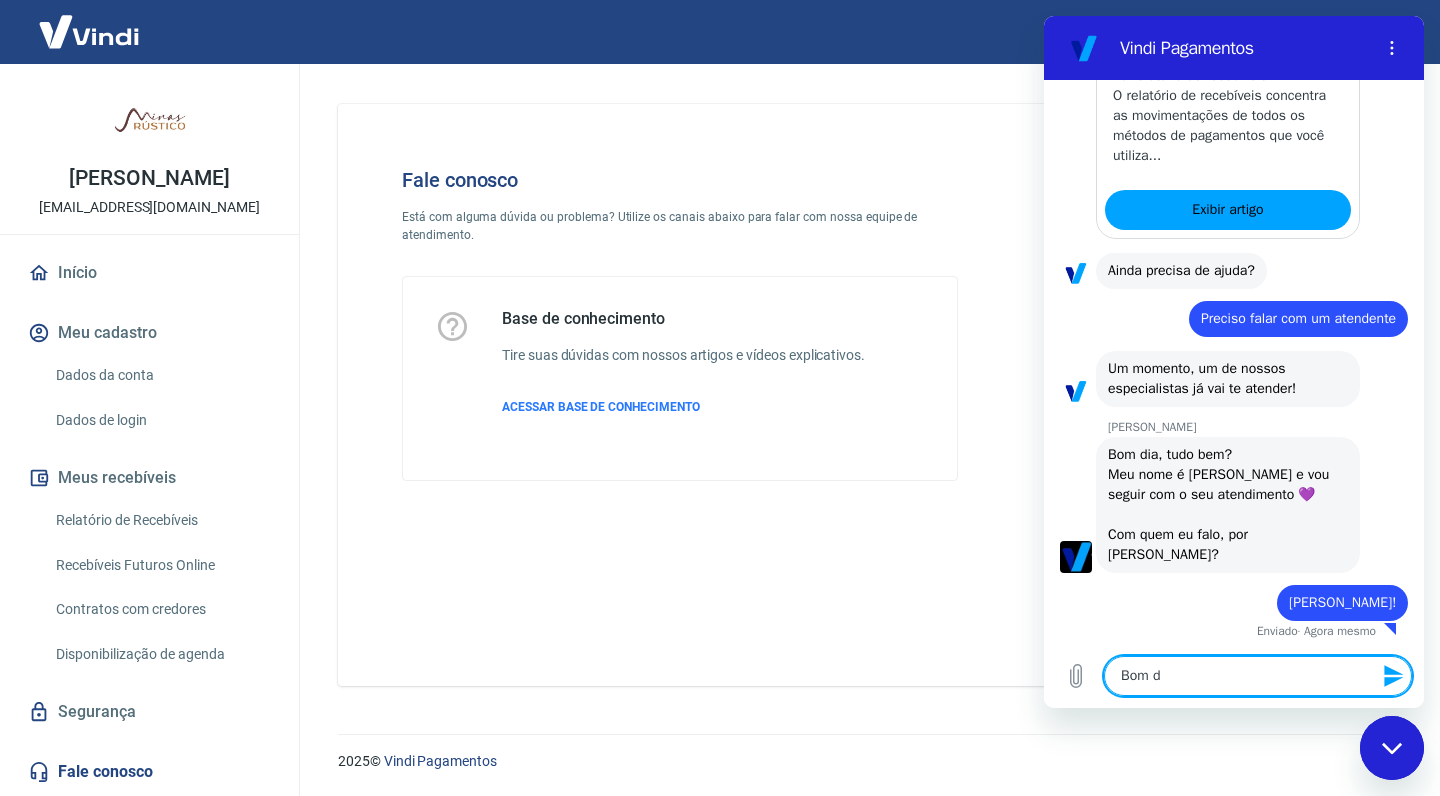 type on "Bom di" 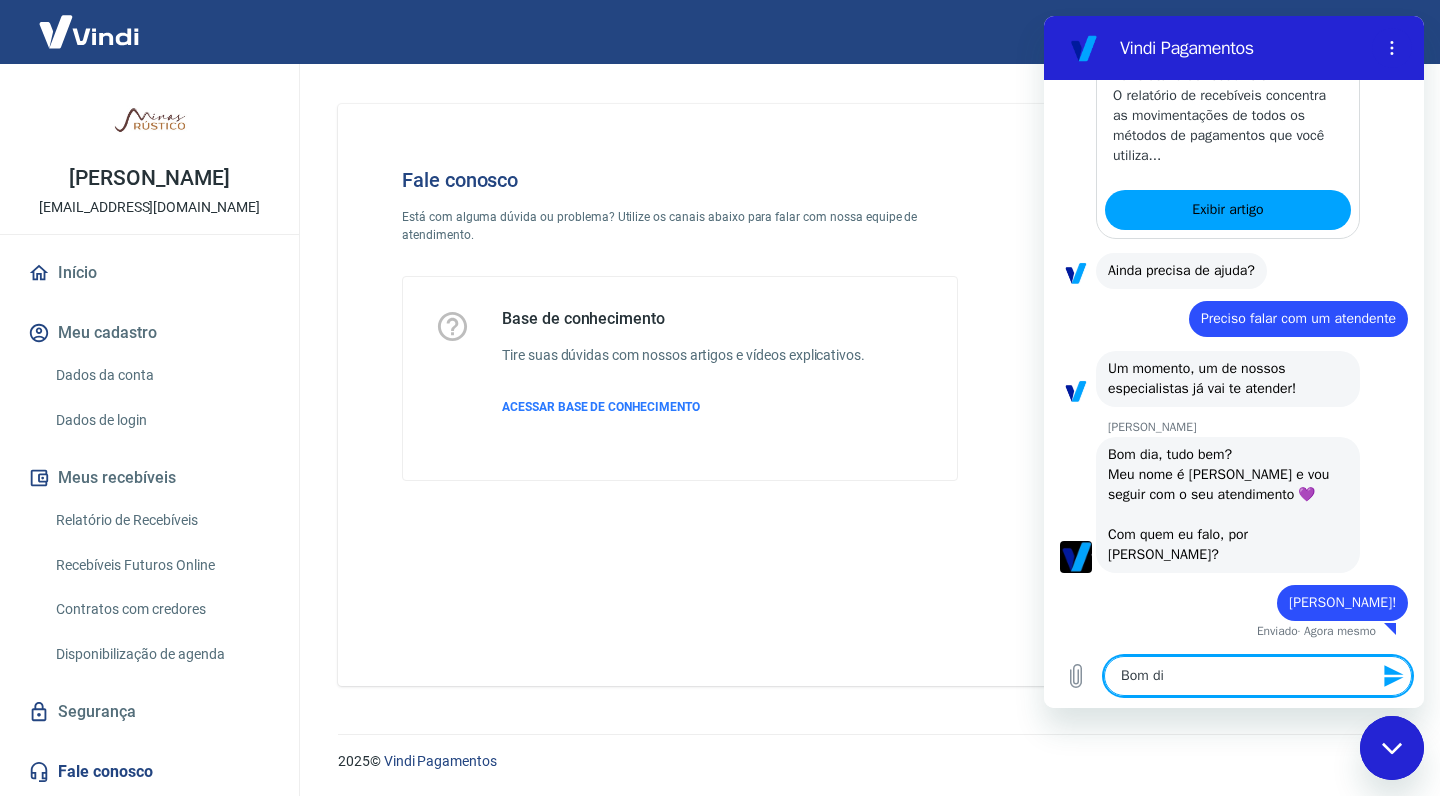 type on "Bom dia" 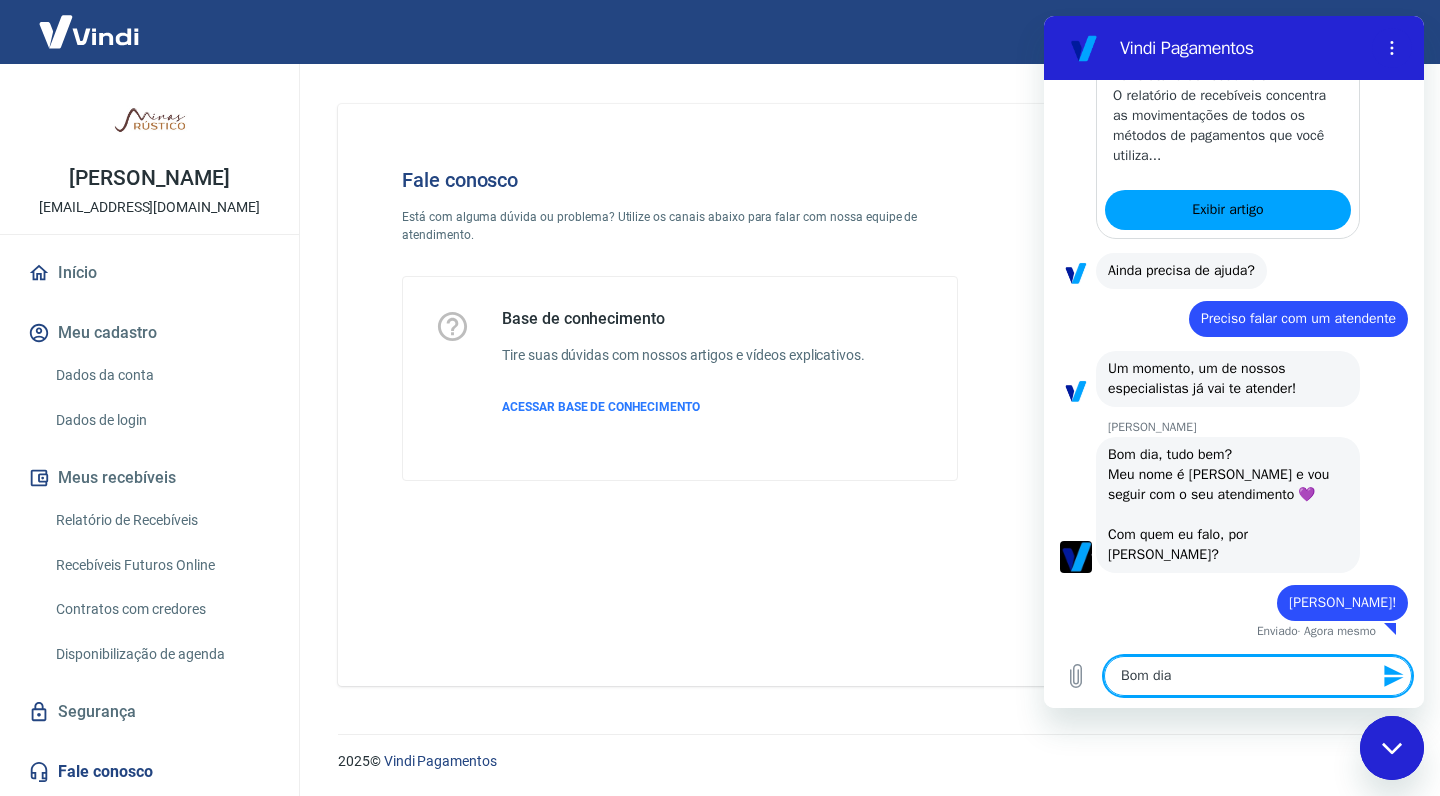 type on "Bom dia" 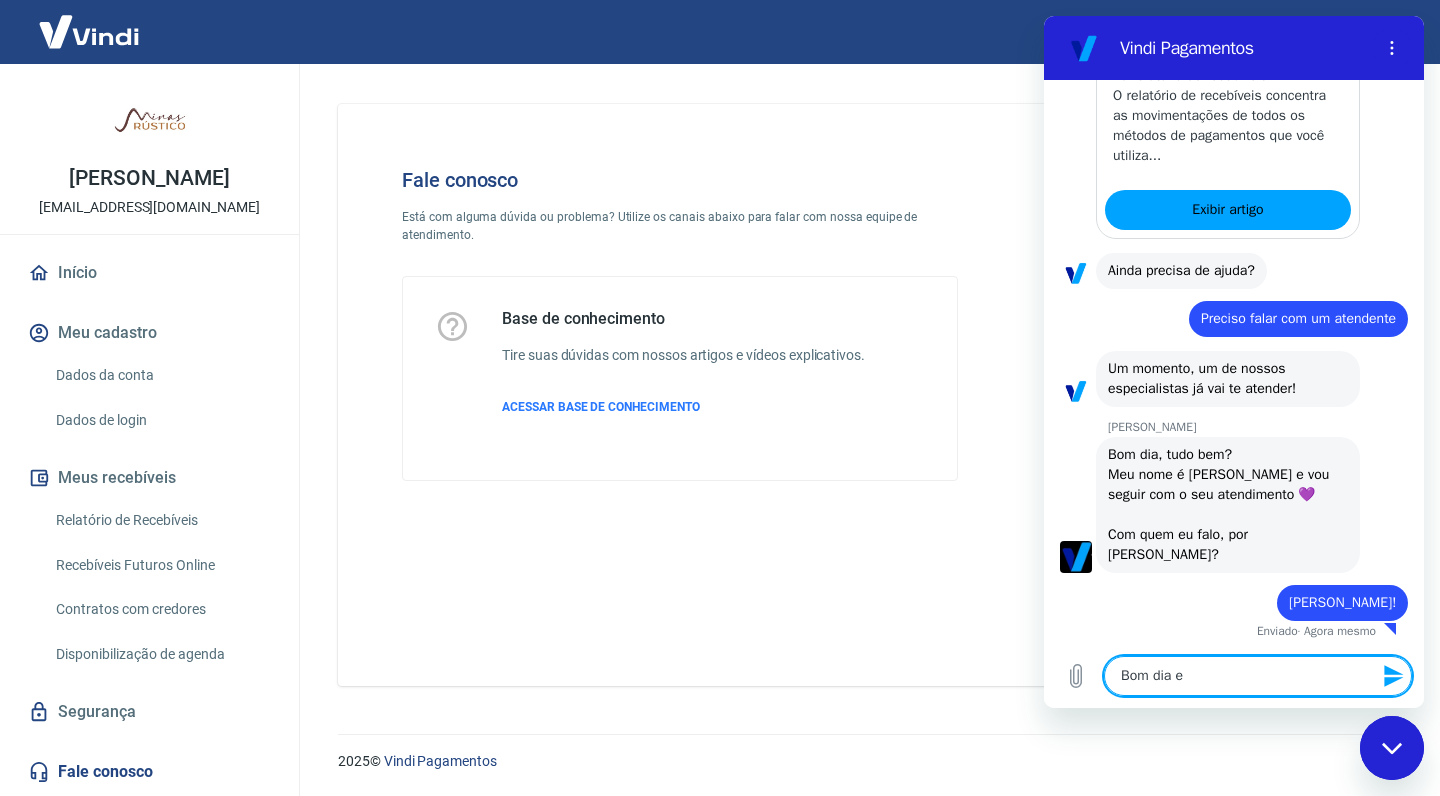 type on "Bom dia es" 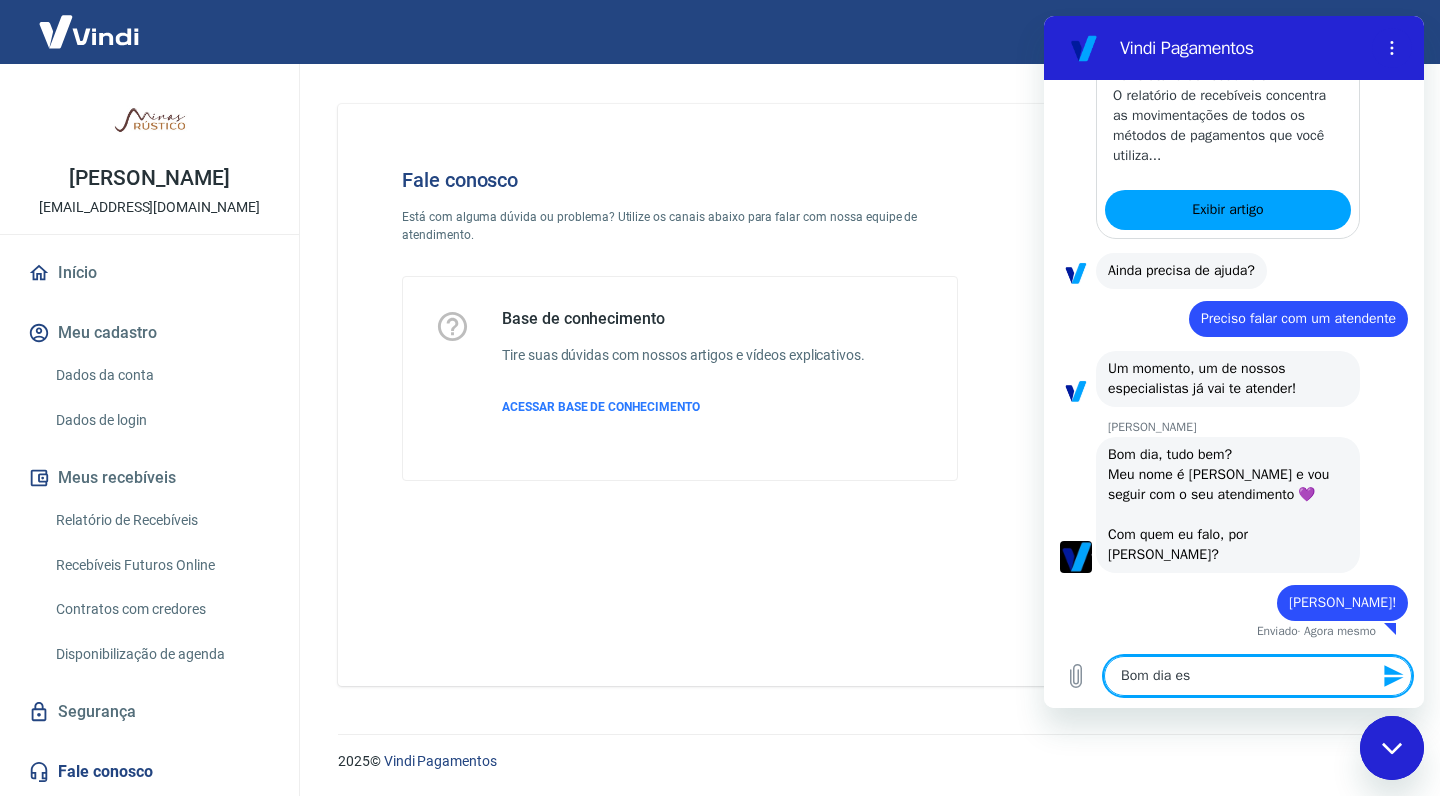 type 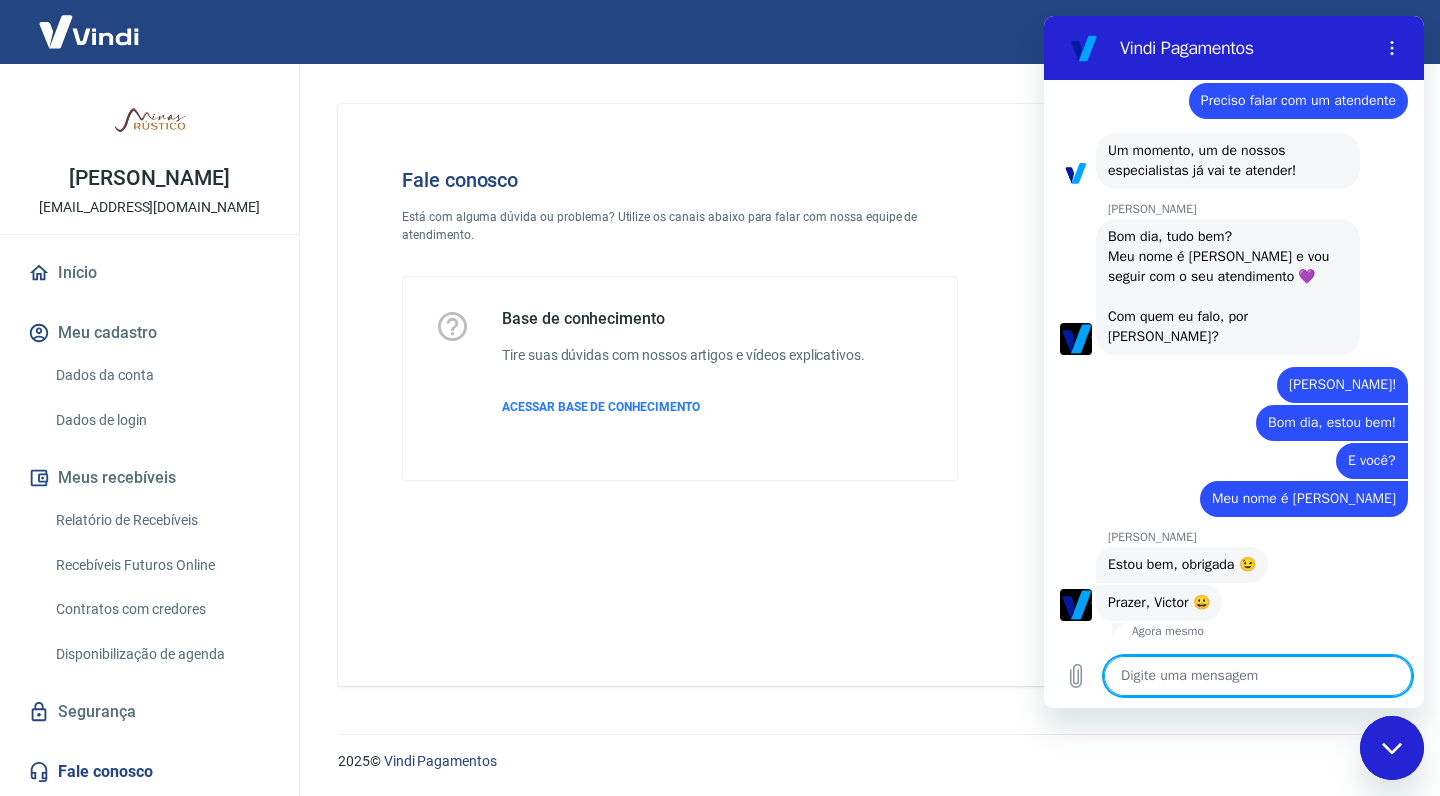 scroll, scrollTop: 1417, scrollLeft: 0, axis: vertical 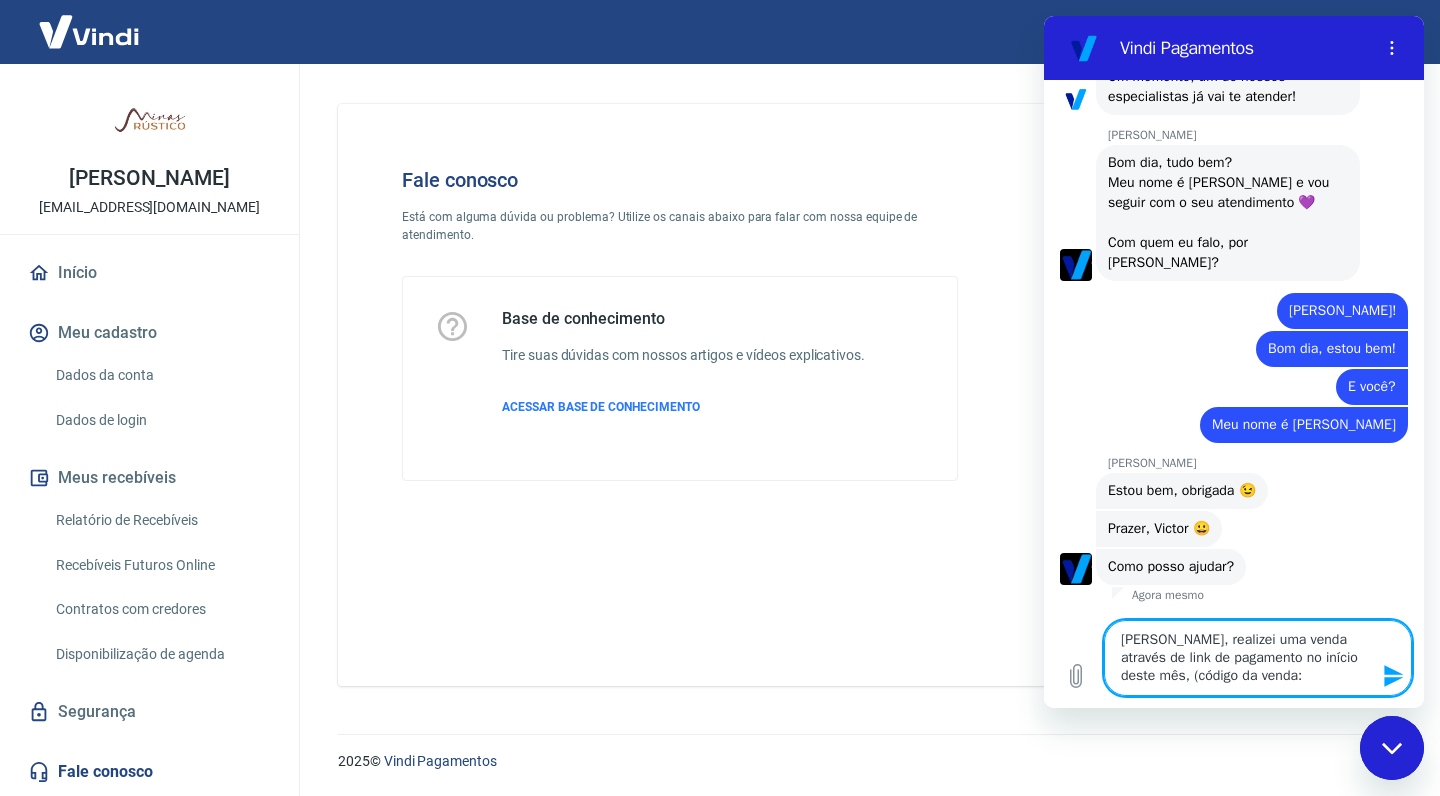click on "[PERSON_NAME], realizei uma venda através de link de pagamento no início deste mês, (código da venda:" at bounding box center (1258, 658) 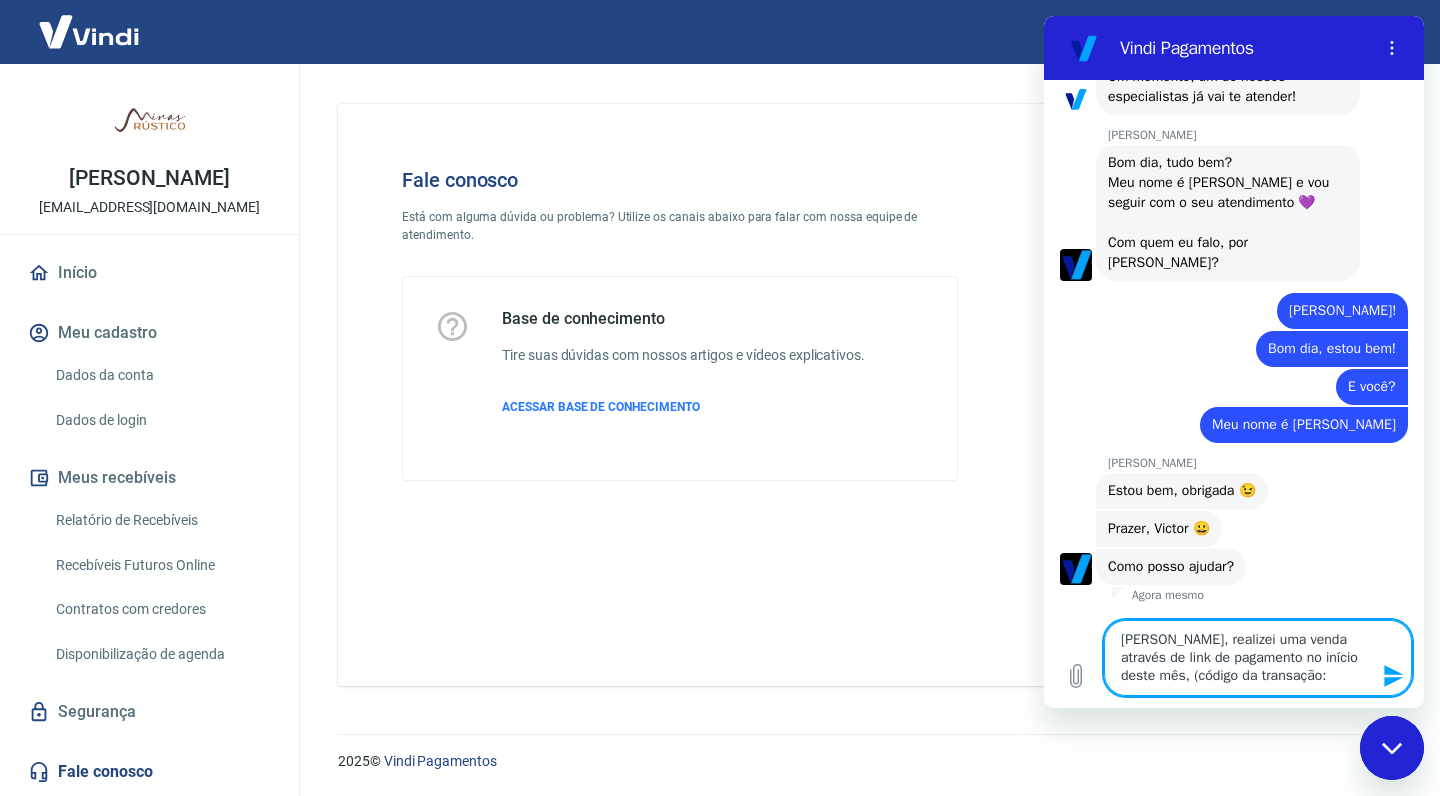 paste on "216172463" 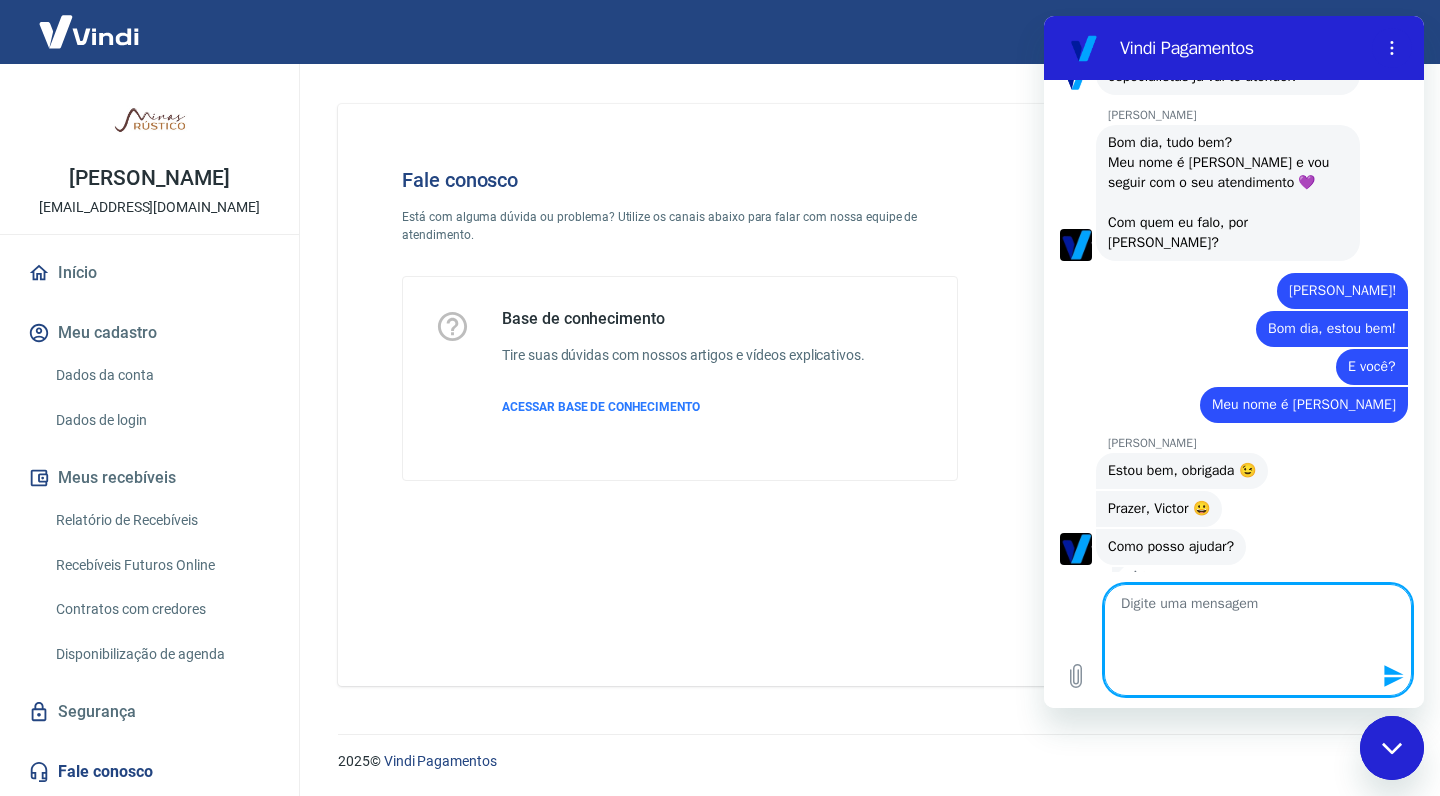 scroll, scrollTop: 0, scrollLeft: 0, axis: both 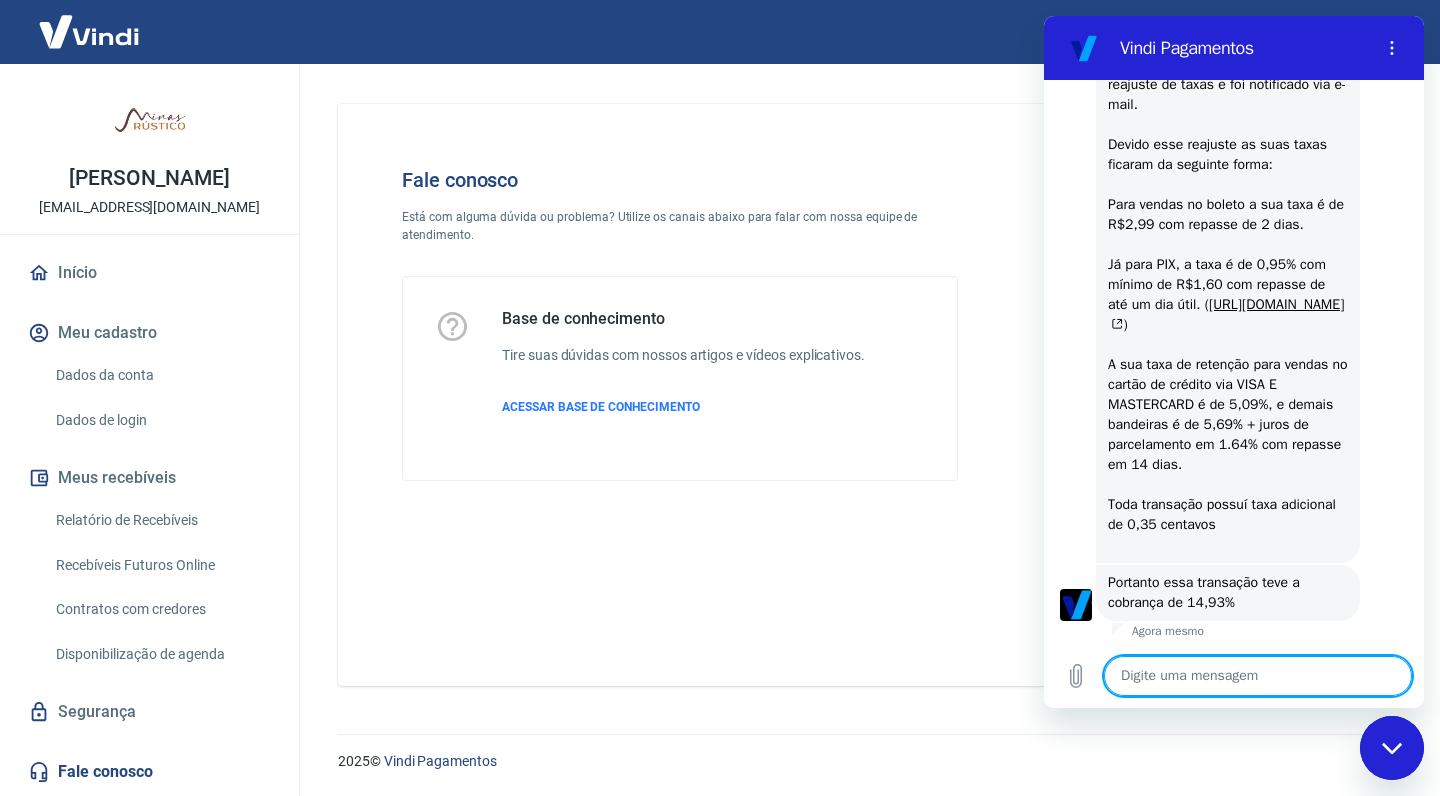 click at bounding box center (1258, 676) 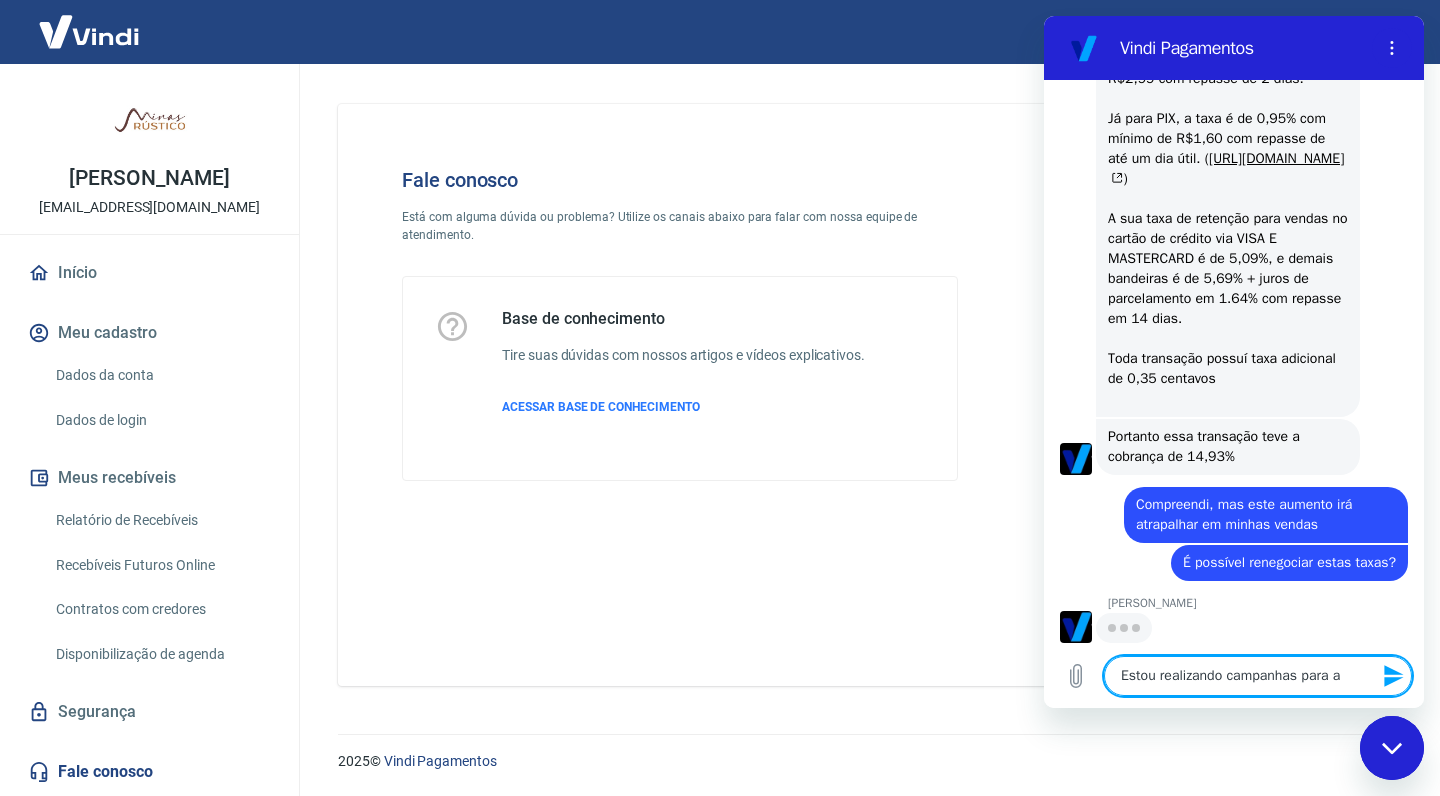 scroll, scrollTop: 2741, scrollLeft: 0, axis: vertical 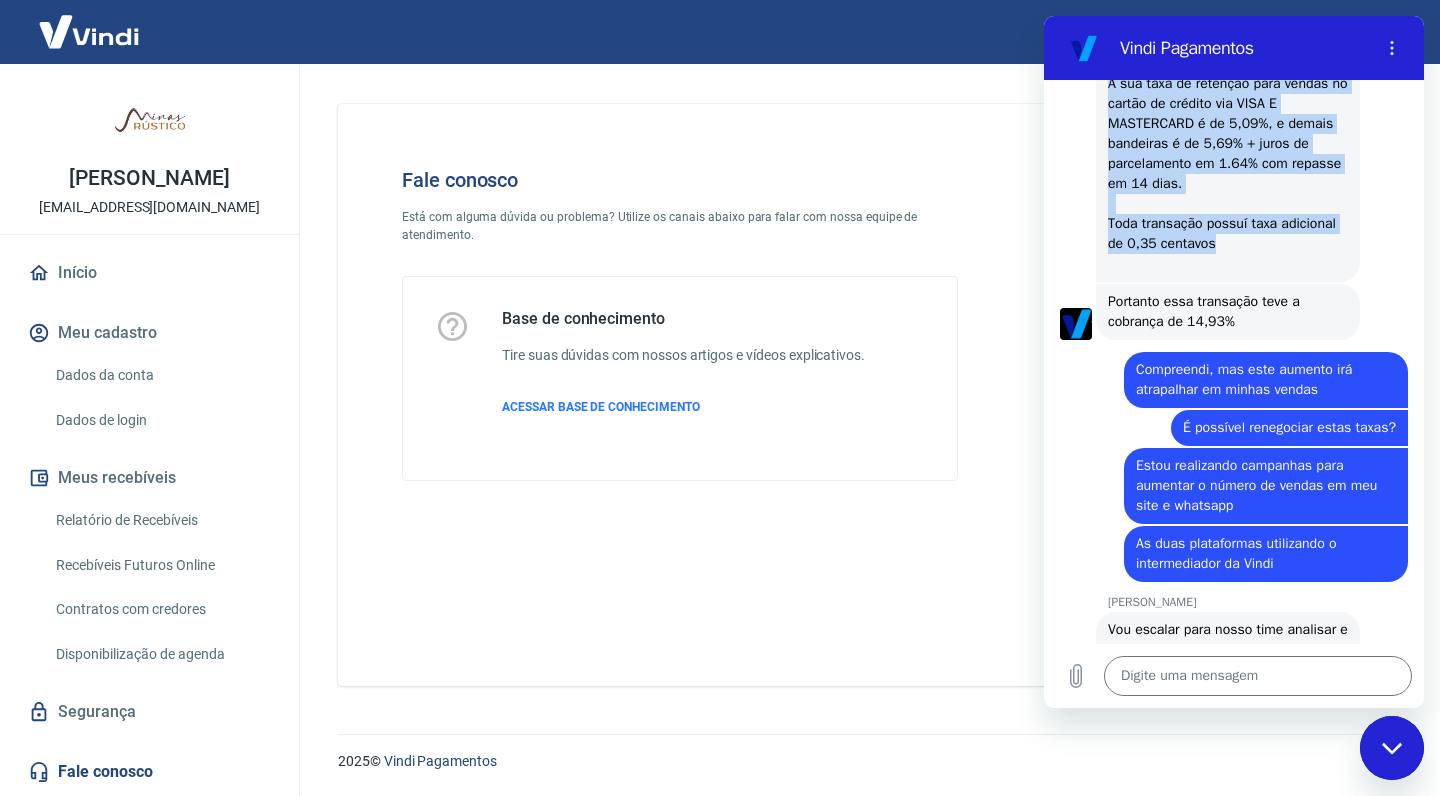 drag, startPoint x: 1111, startPoint y: 205, endPoint x: 1289, endPoint y: 362, distance: 237.34573 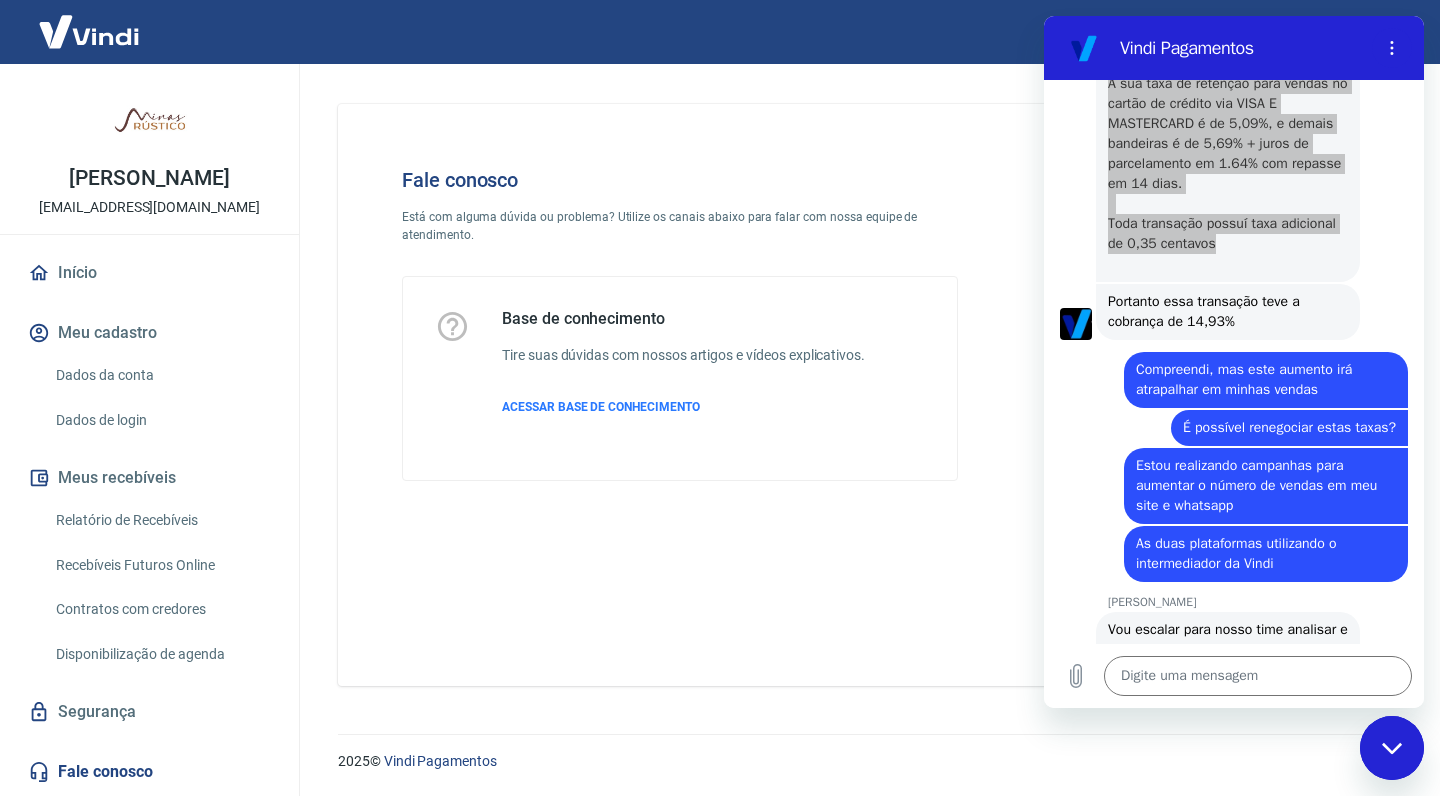 drag, startPoint x: 1656, startPoint y: 1407, endPoint x: 1377, endPoint y: 741, distance: 722.07825 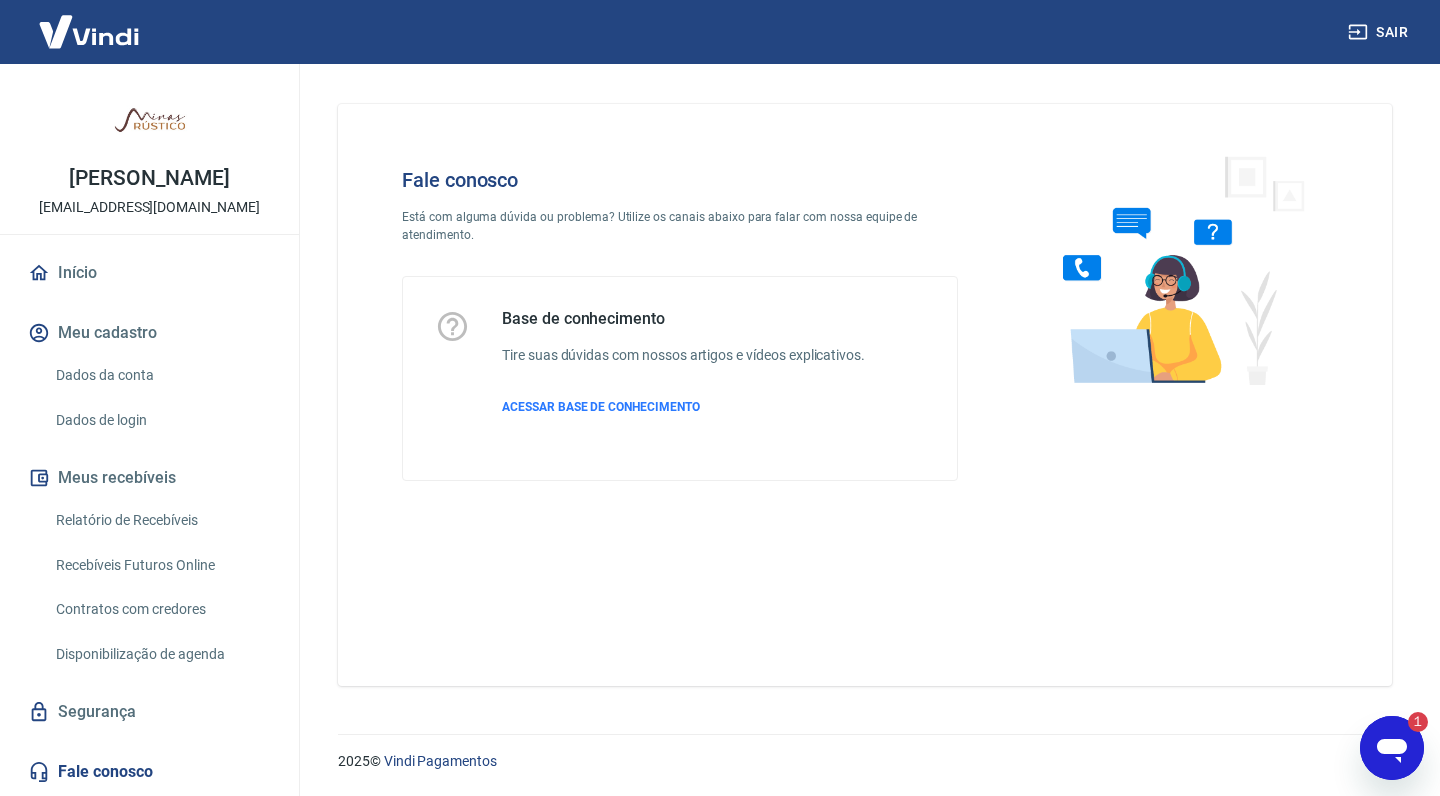 scroll, scrollTop: 0, scrollLeft: 0, axis: both 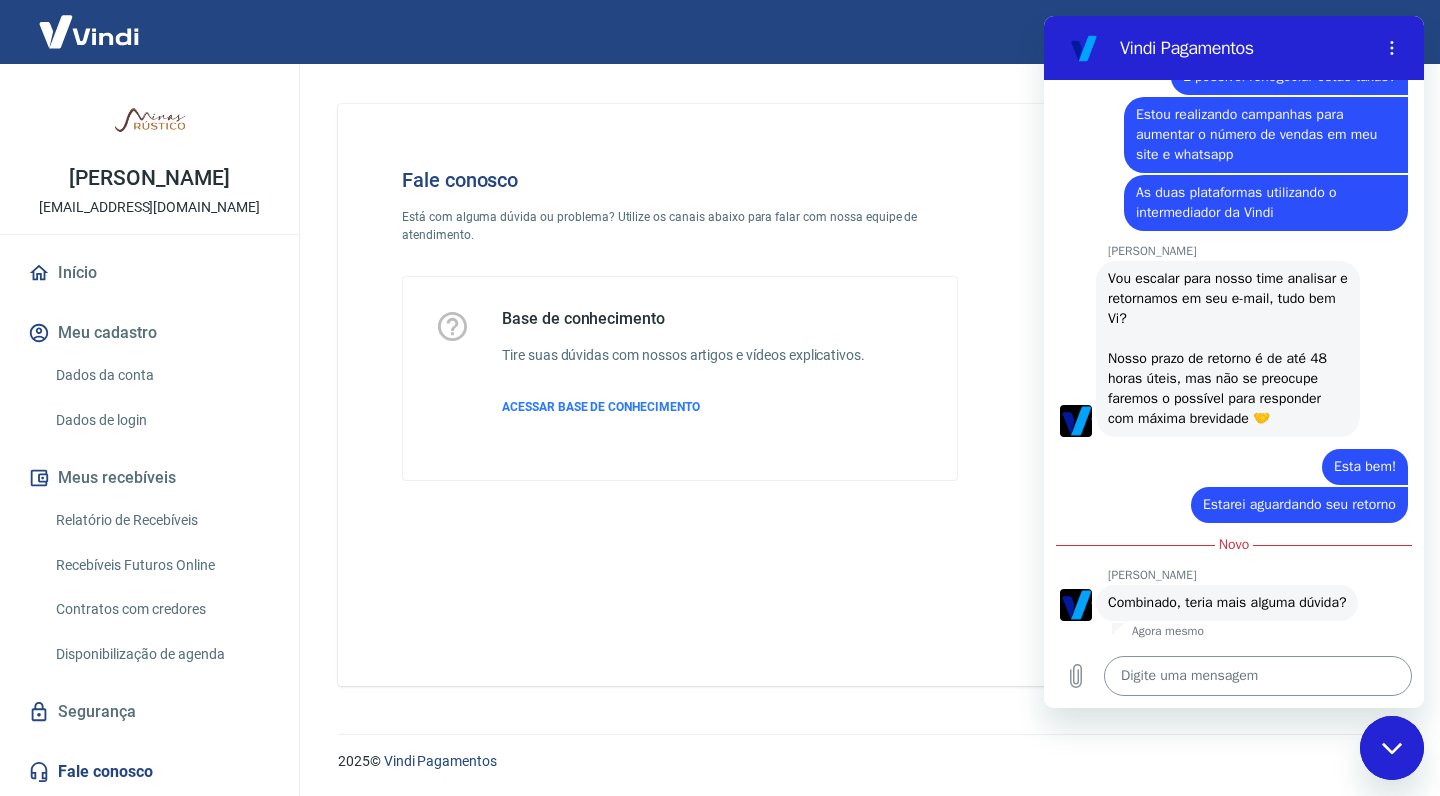 click at bounding box center (1258, 676) 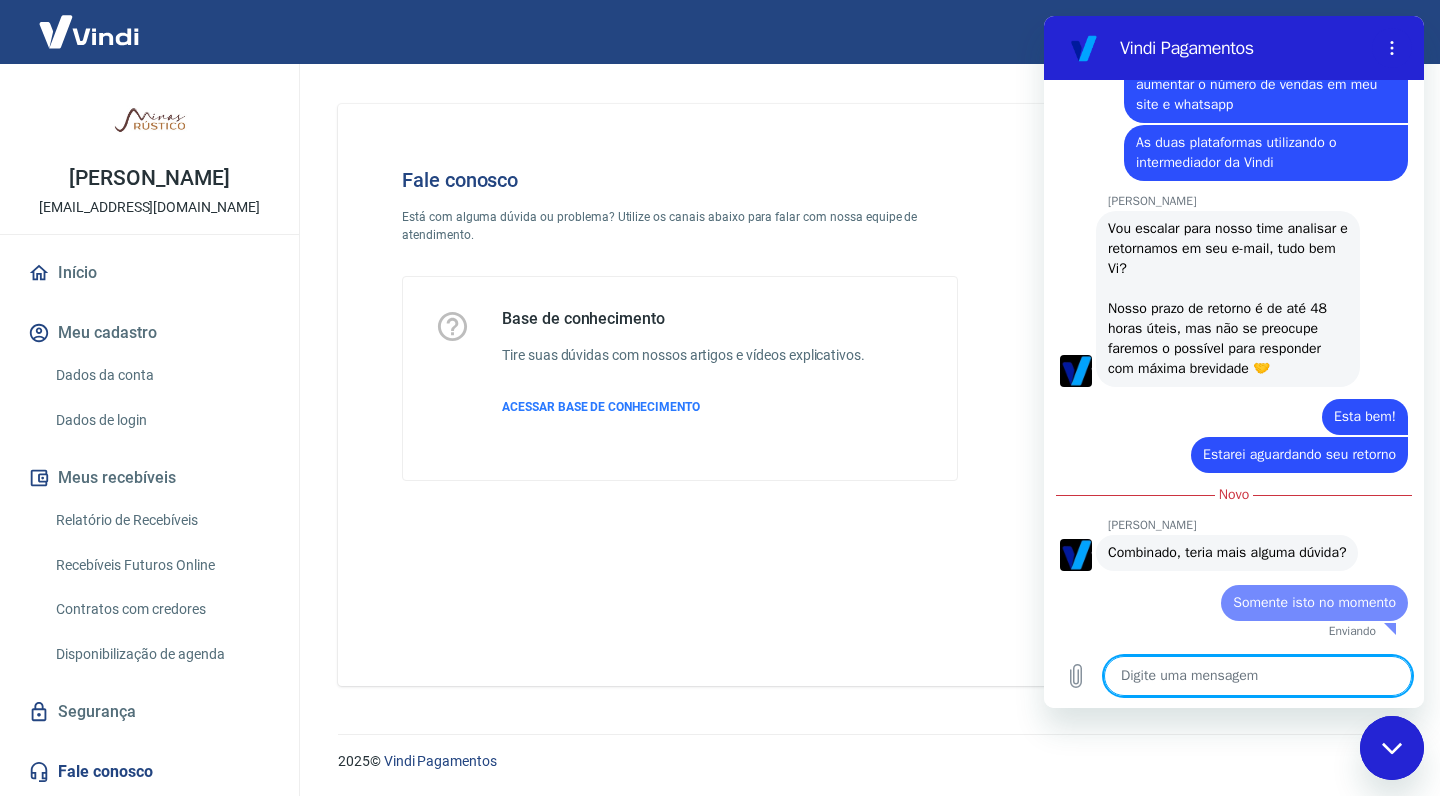 scroll, scrollTop: 3317, scrollLeft: 0, axis: vertical 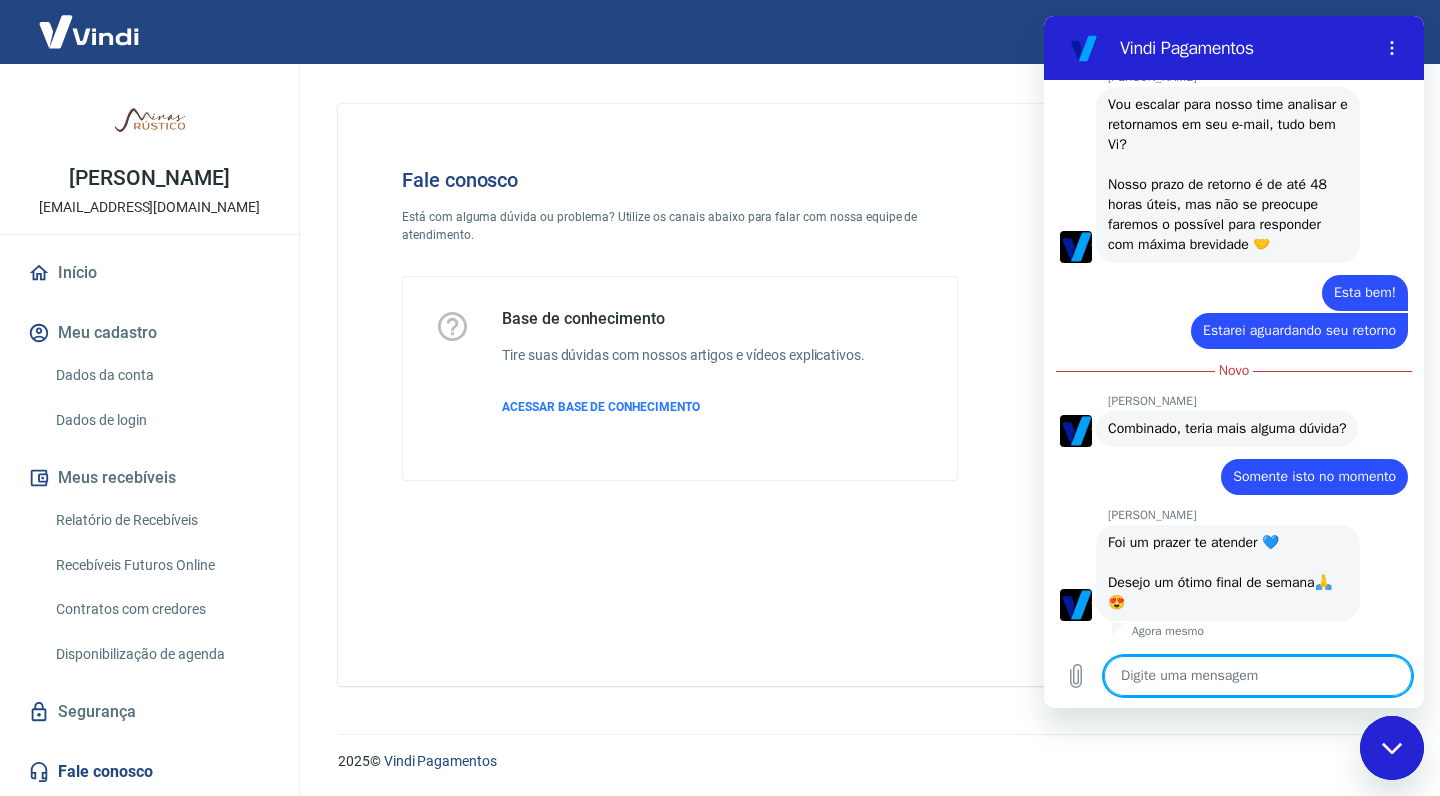 click at bounding box center [1258, 676] 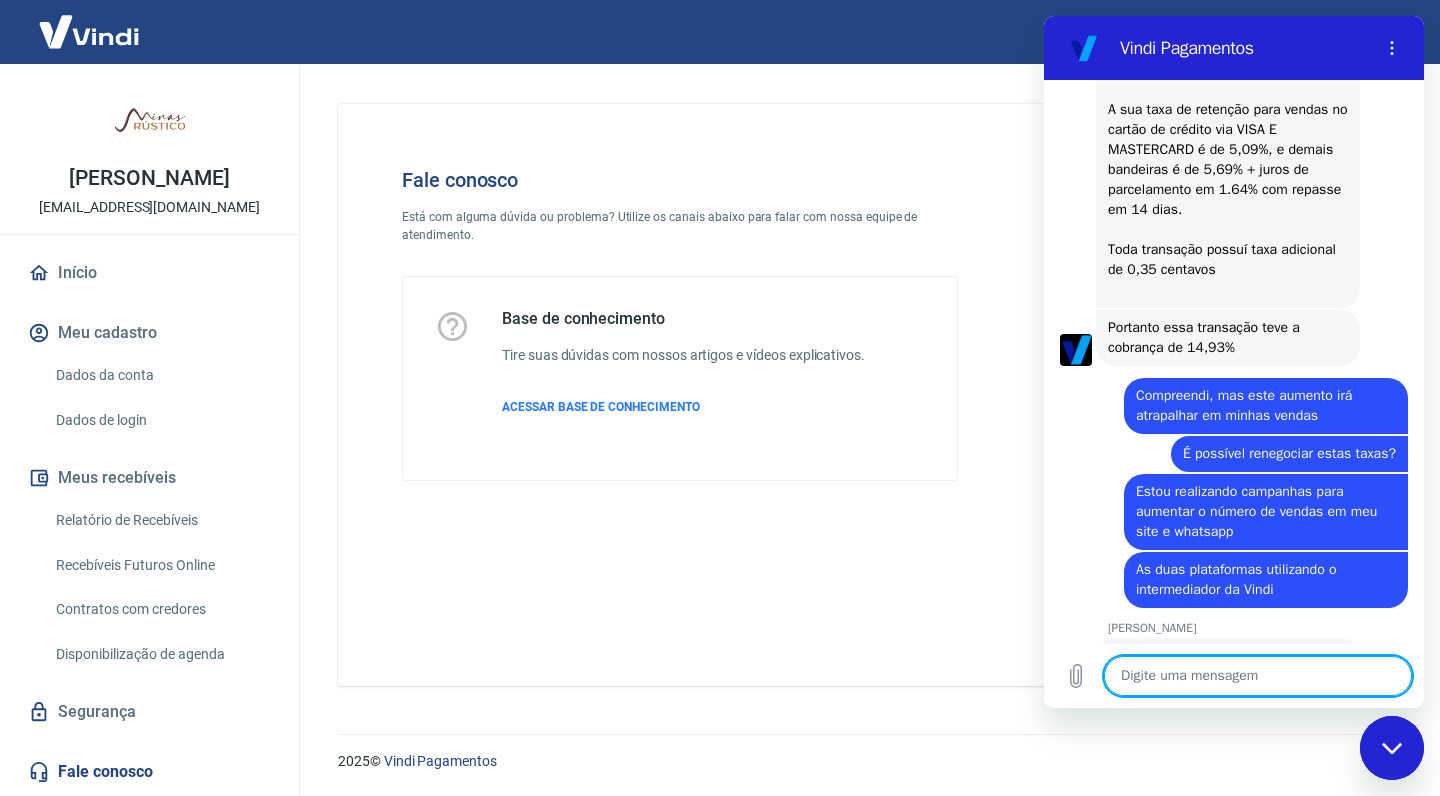 scroll, scrollTop: 2728, scrollLeft: 0, axis: vertical 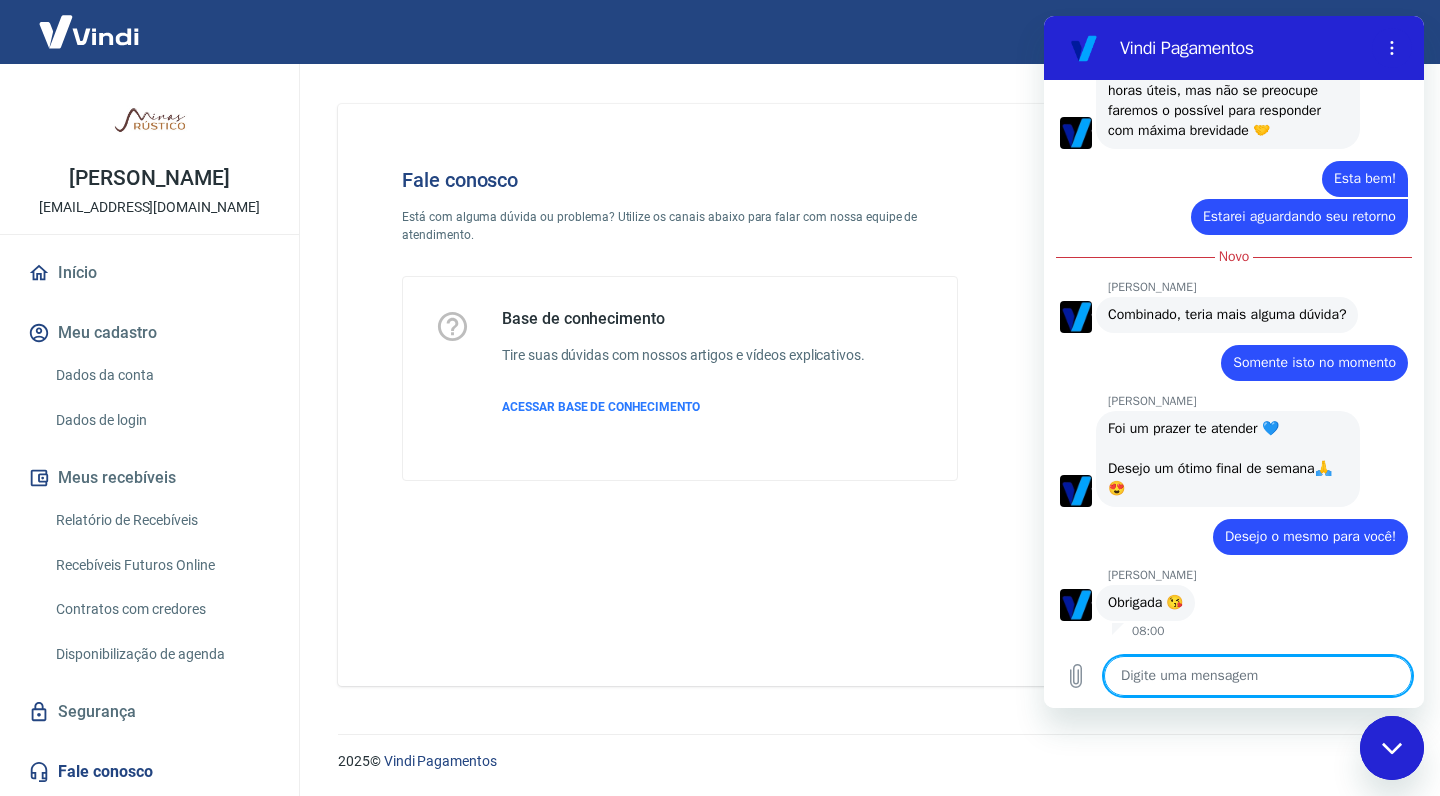 click at bounding box center [1392, 748] 